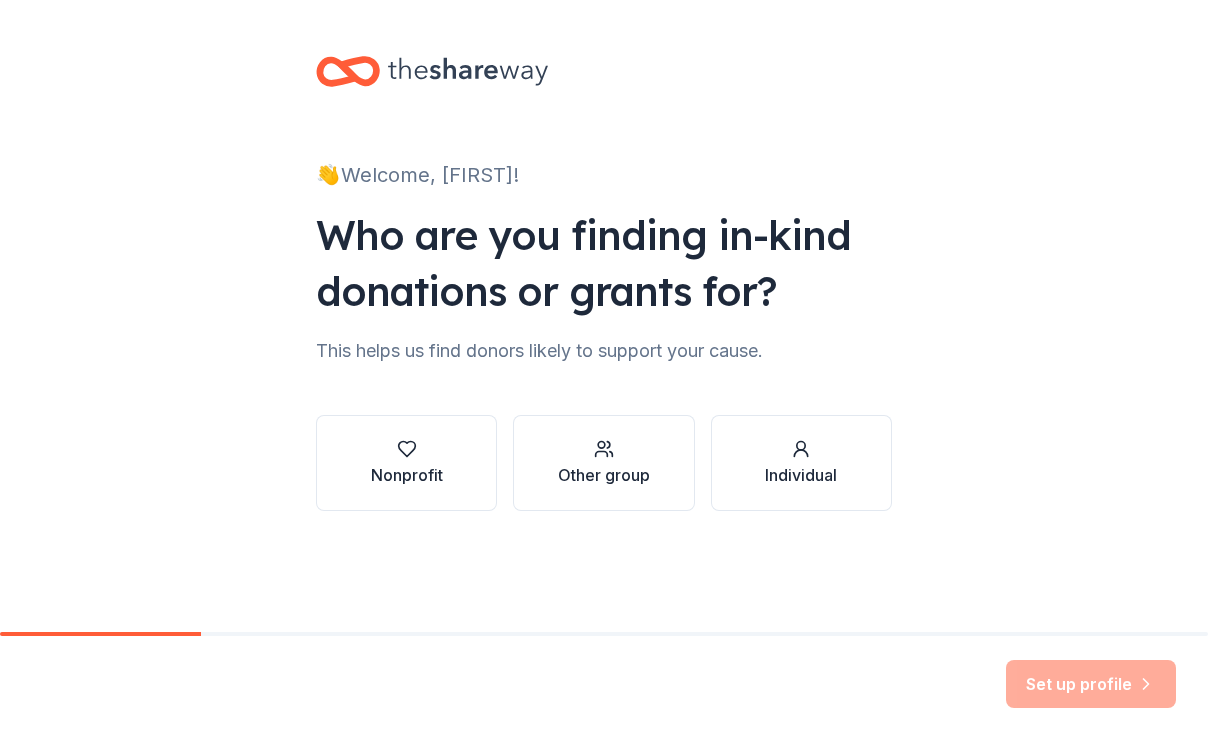 scroll, scrollTop: 0, scrollLeft: 0, axis: both 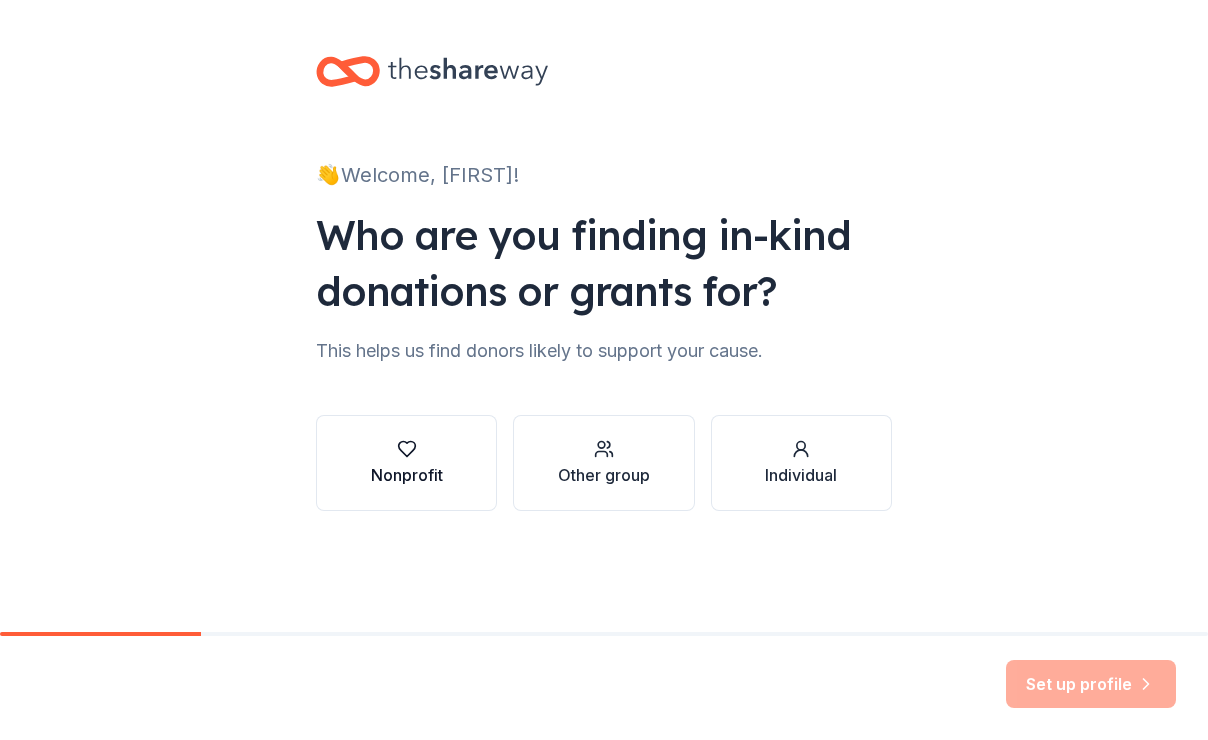 click on "Nonprofit" at bounding box center [407, 463] 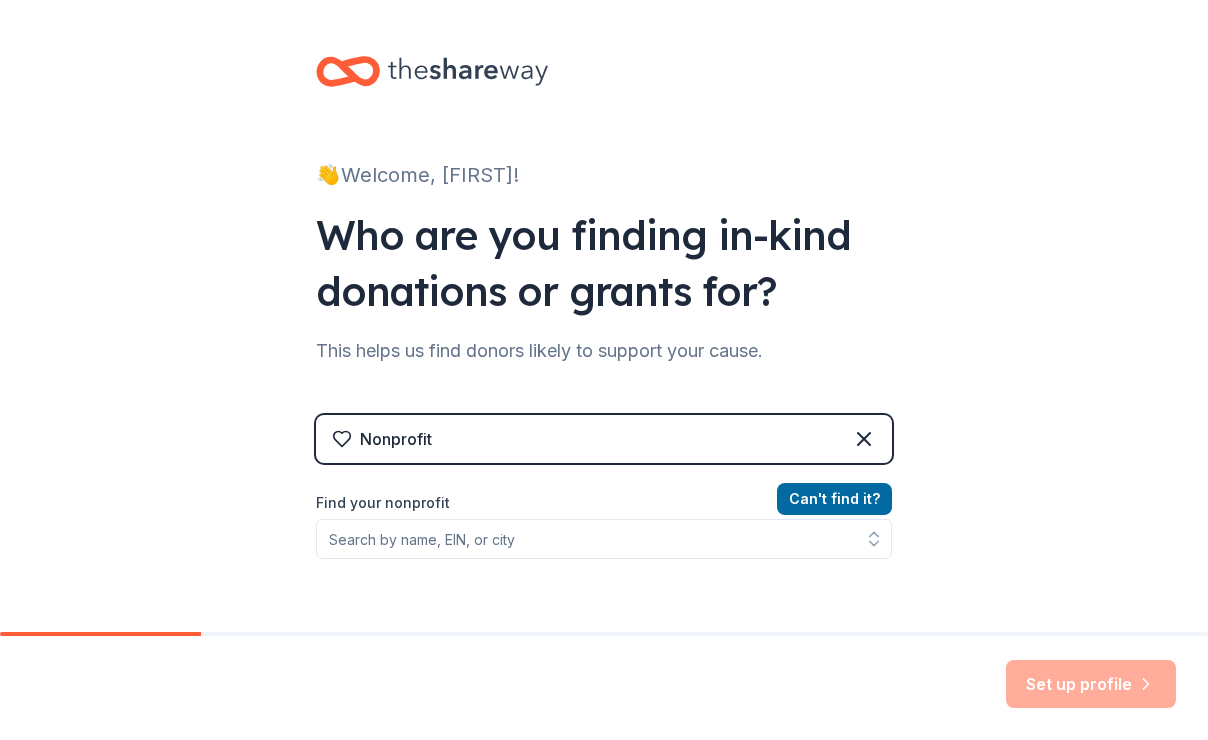 scroll, scrollTop: 38, scrollLeft: 0, axis: vertical 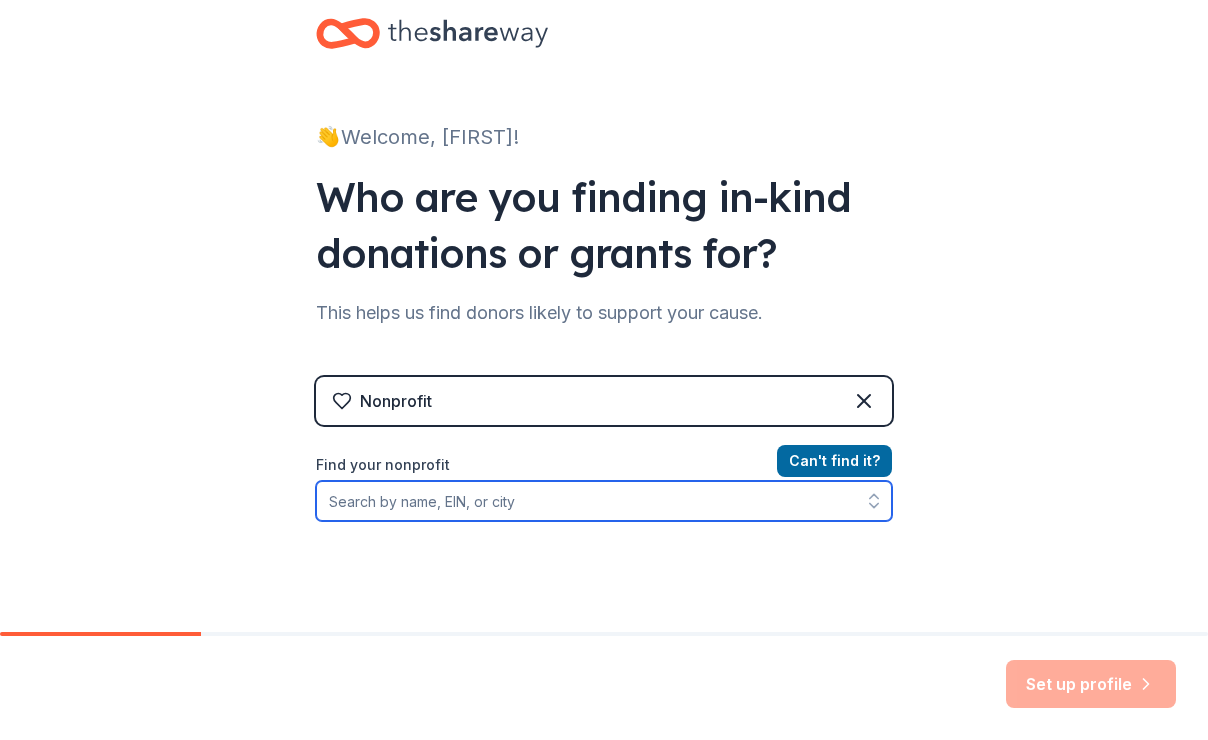 click on "Find your nonprofit" at bounding box center (604, 501) 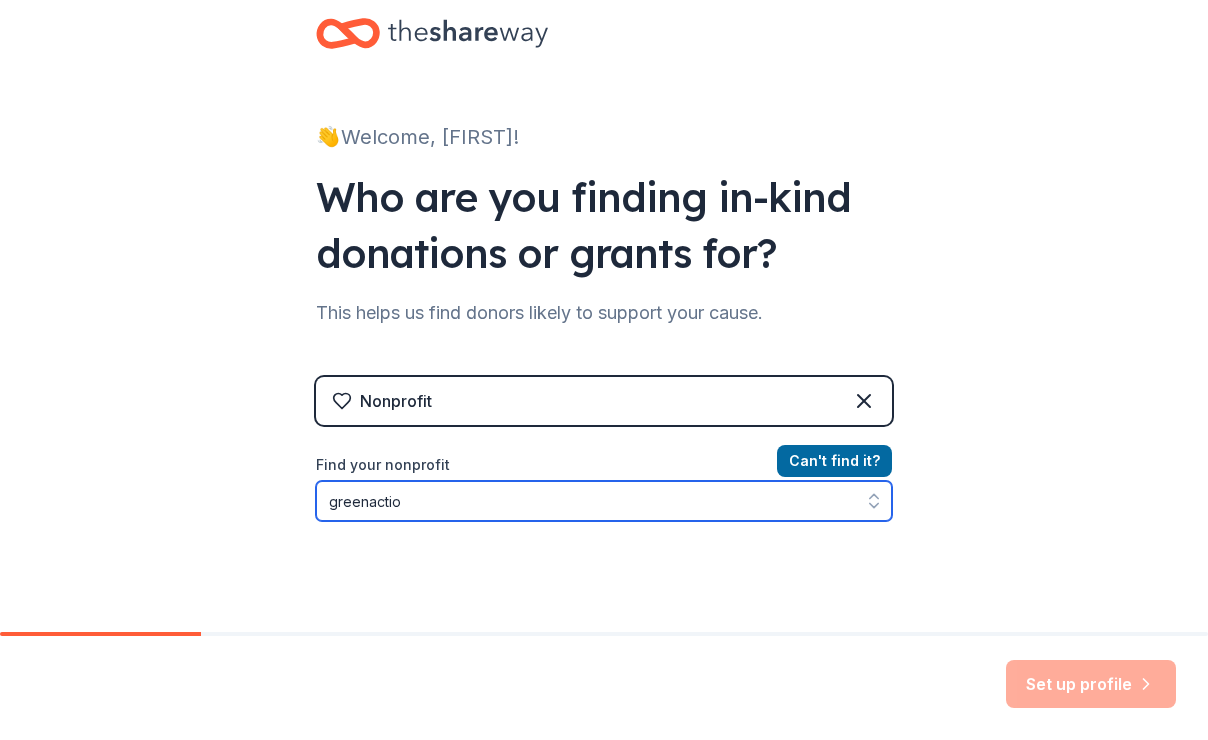 type on "greenaction" 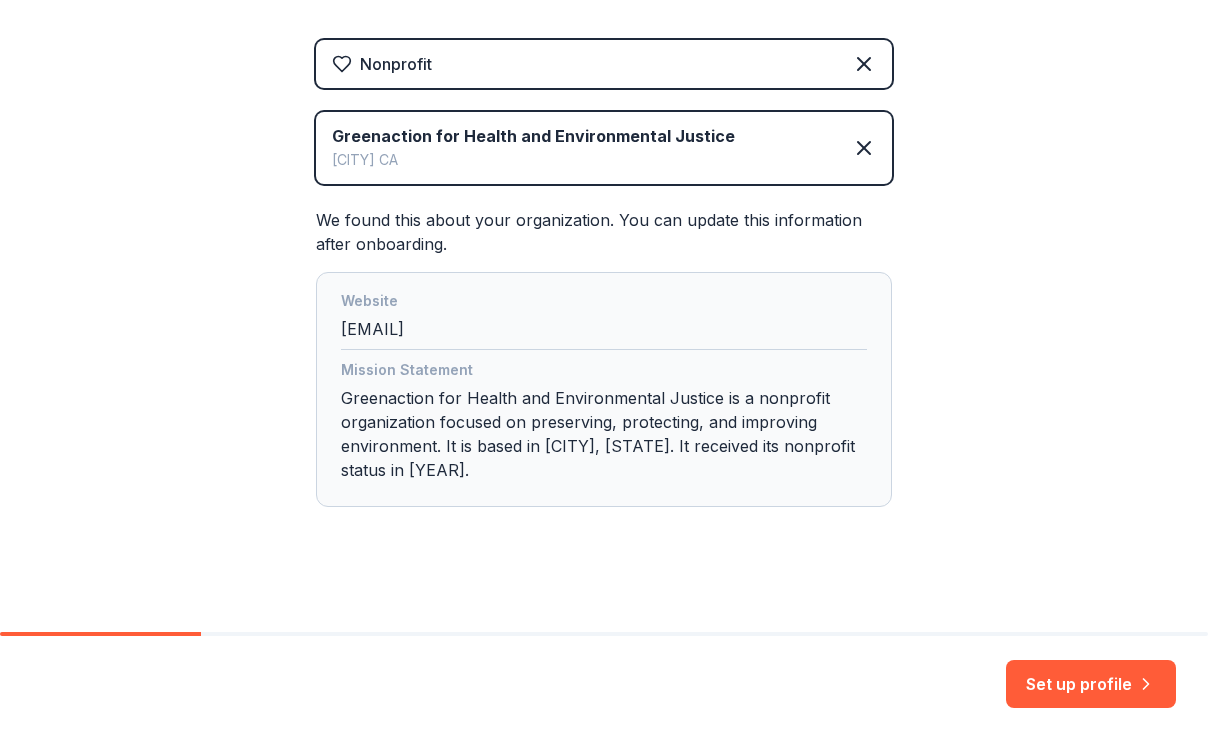 scroll, scrollTop: 386, scrollLeft: 0, axis: vertical 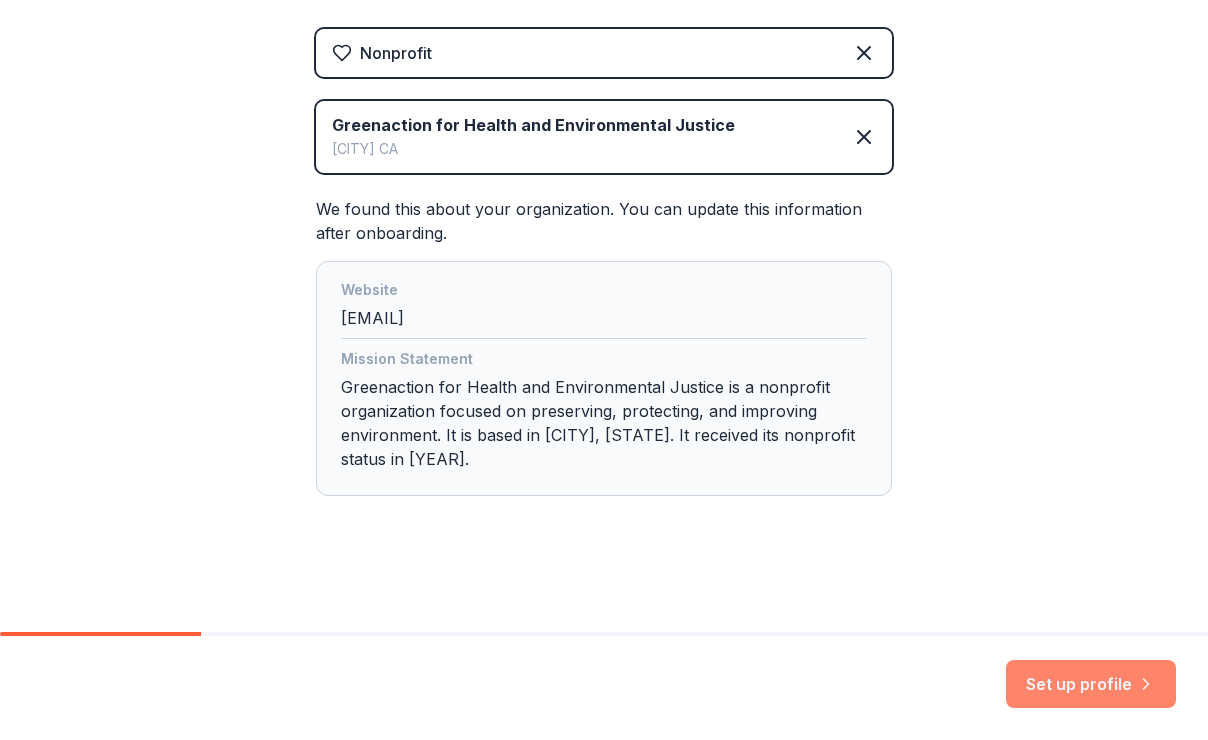click on "Set up profile" at bounding box center (1091, 684) 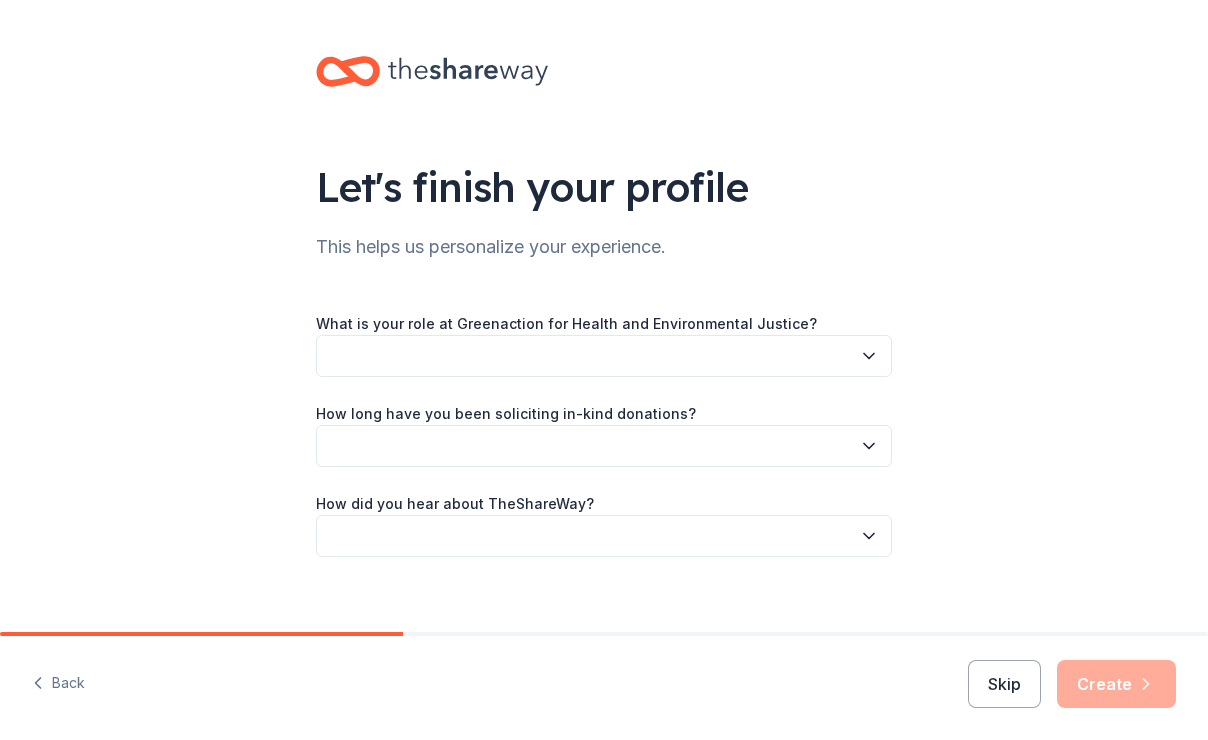 scroll, scrollTop: 21, scrollLeft: 0, axis: vertical 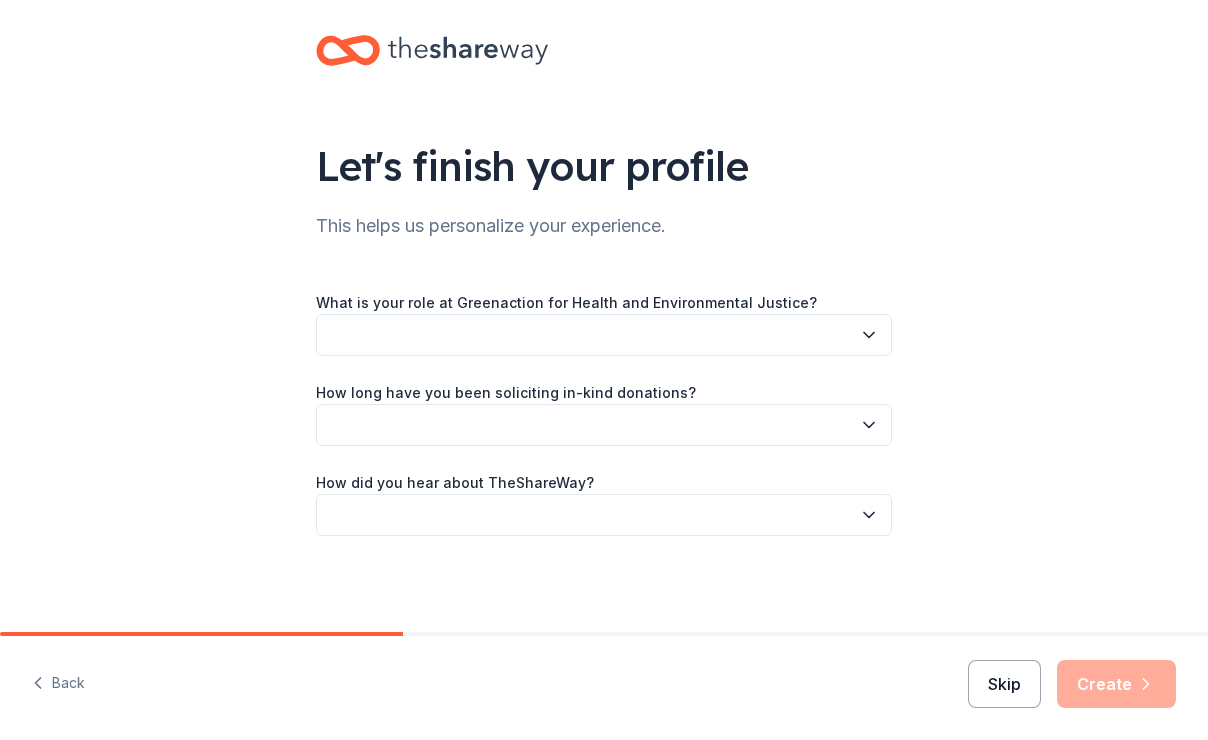 click on "Skip" at bounding box center [1004, 684] 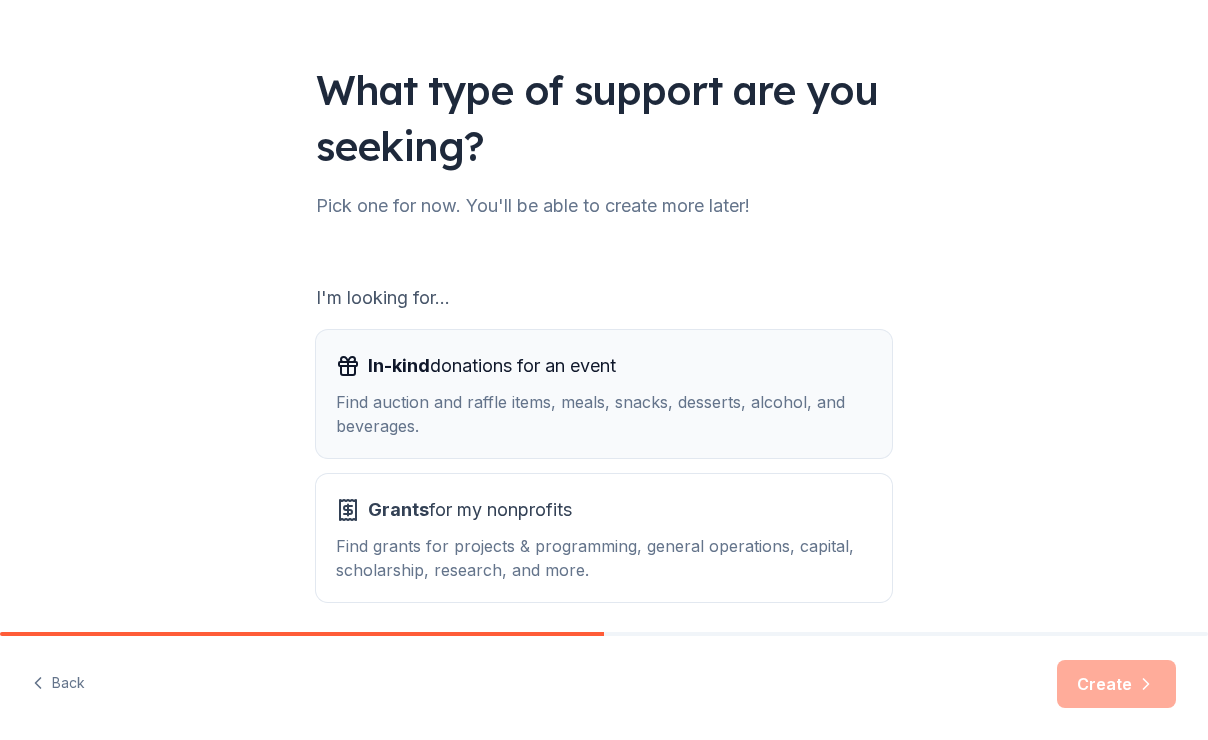 scroll, scrollTop: 175, scrollLeft: 0, axis: vertical 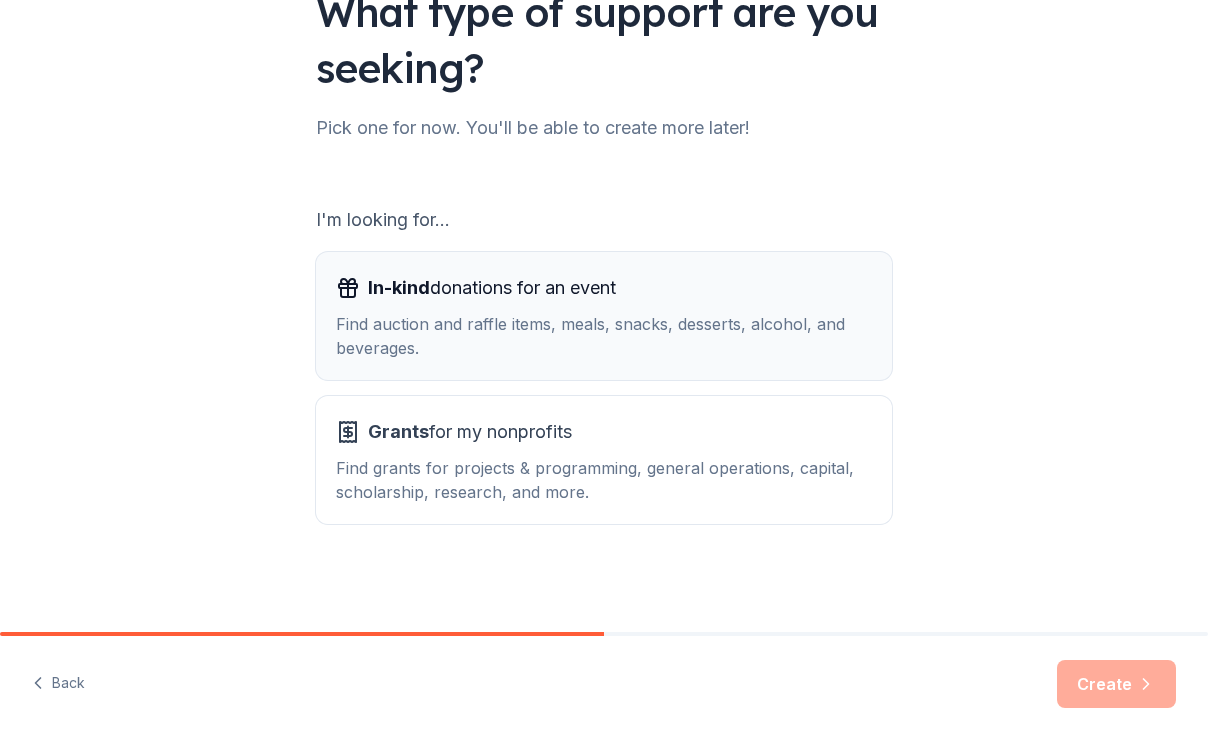 click on "Find auction and raffle items, meals, snacks, desserts, alcohol, and beverages." at bounding box center [604, 336] 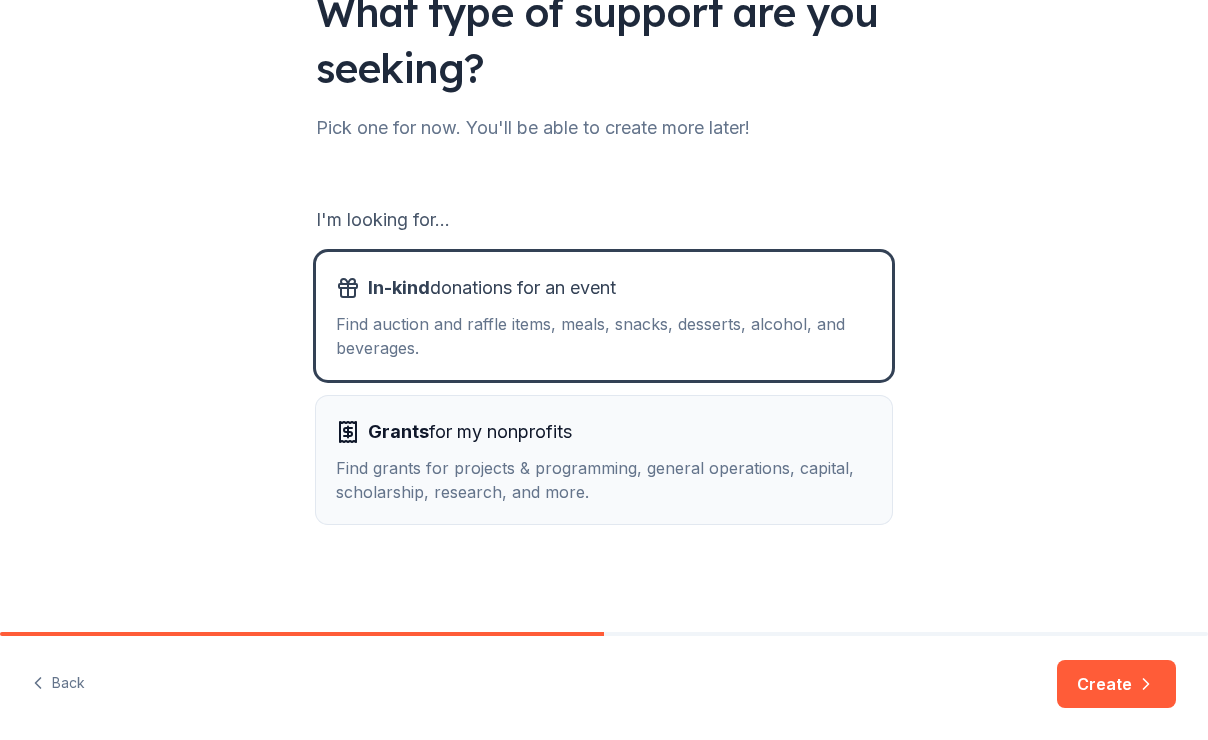click on "Grants  for my nonprofits" at bounding box center (604, 432) 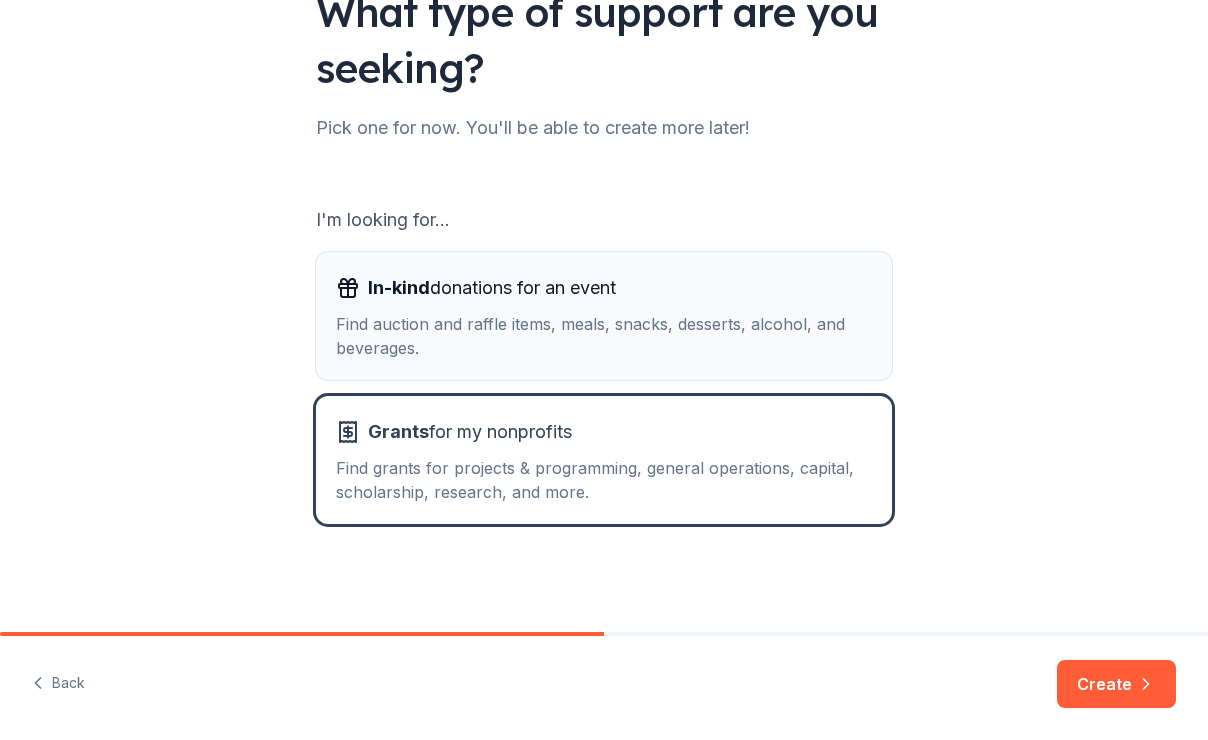 click on "Find auction and raffle items, meals, snacks, desserts, alcohol, and beverages." at bounding box center (604, 336) 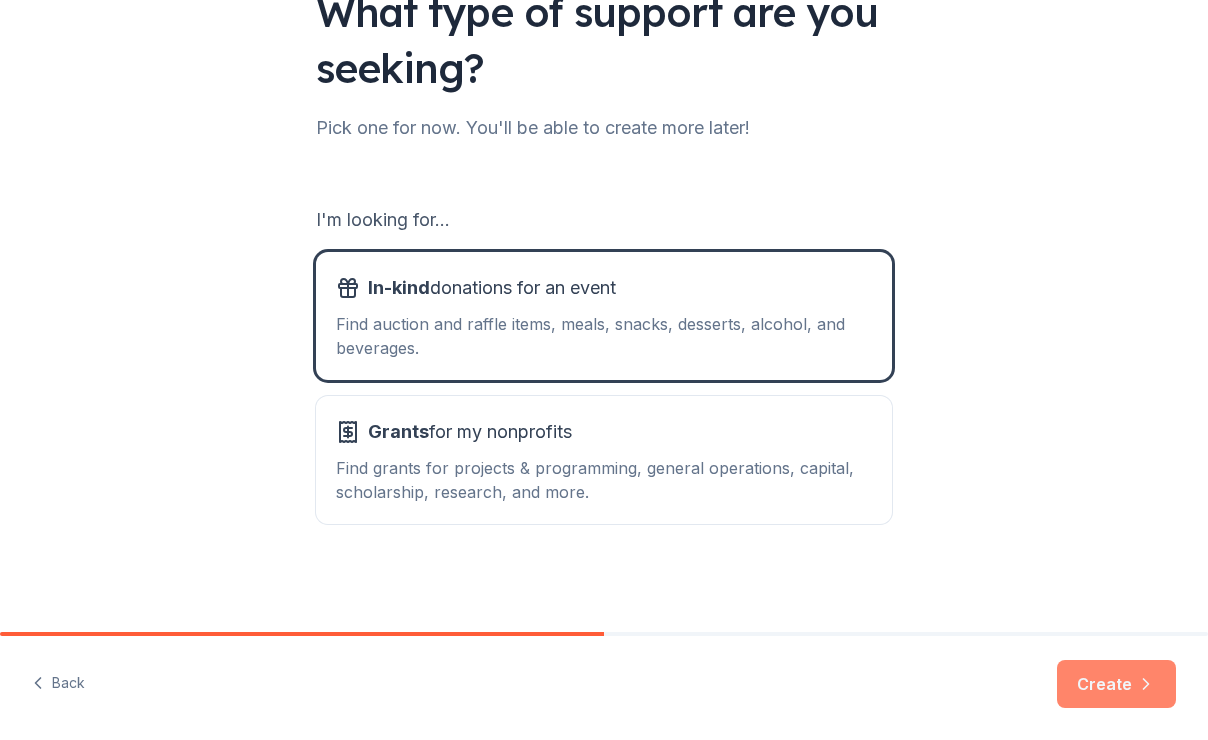 click on "Create" at bounding box center (1116, 684) 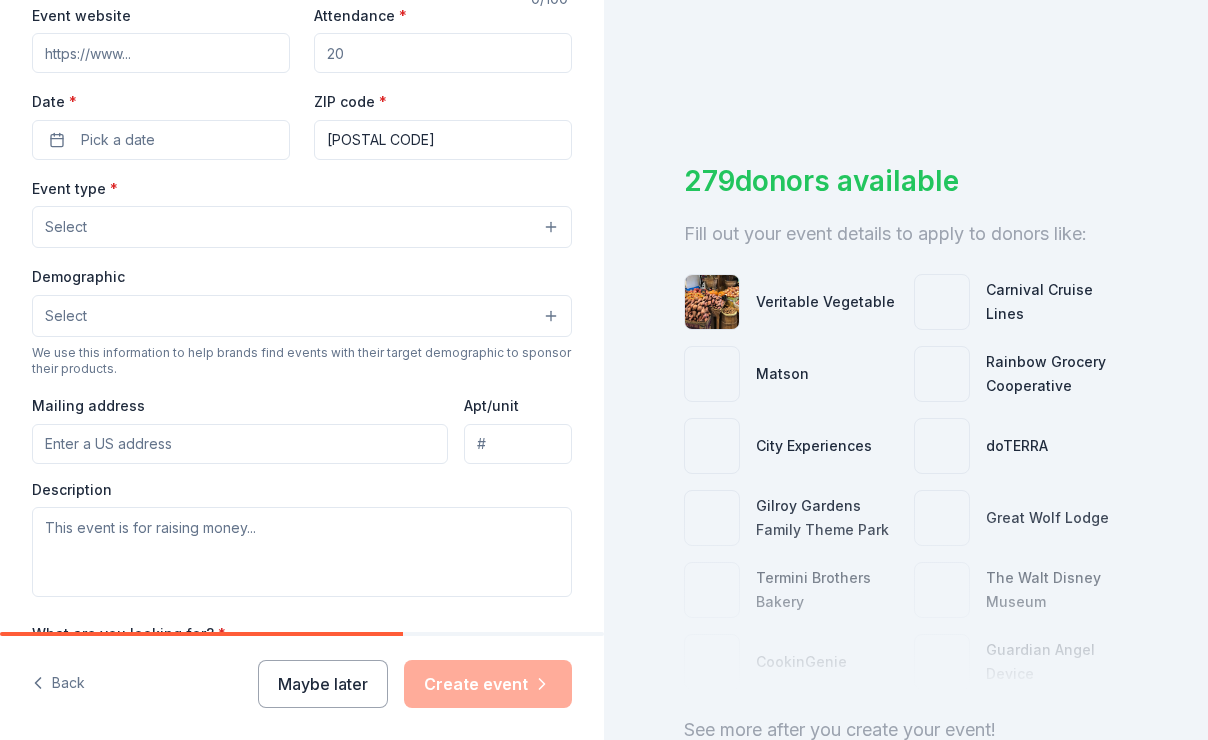 scroll, scrollTop: 434, scrollLeft: 0, axis: vertical 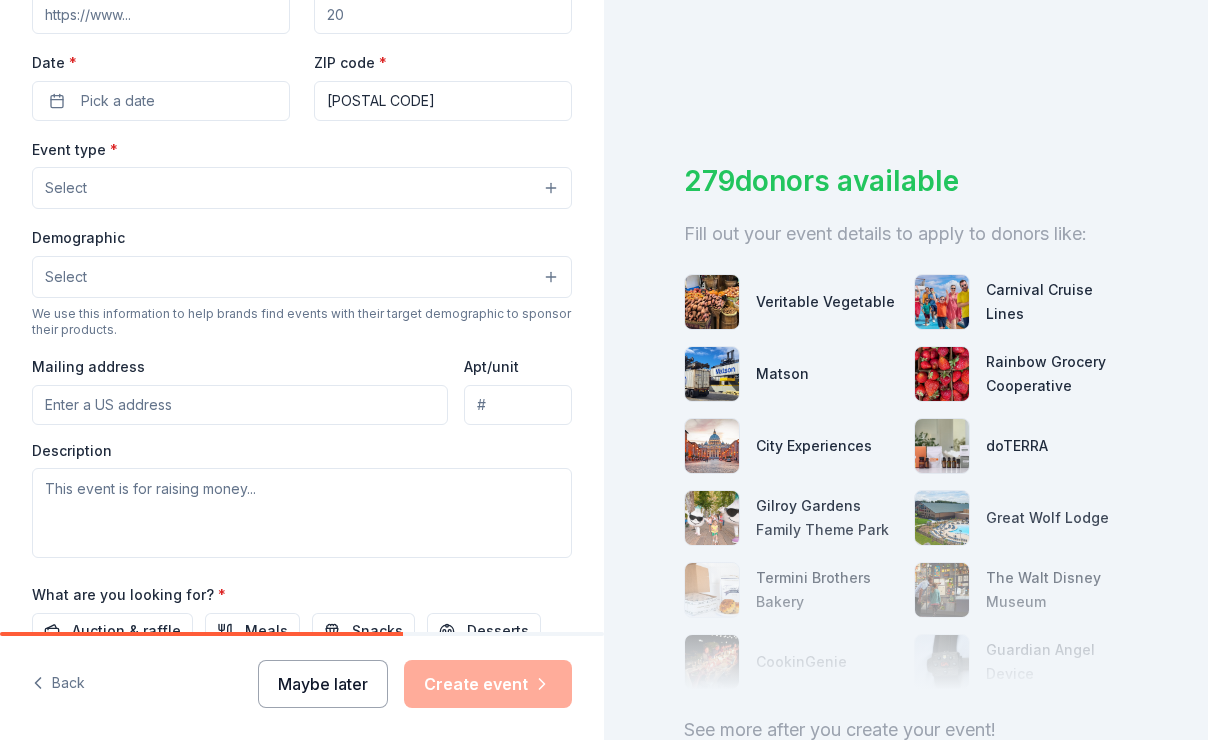 click on "Maybe later" at bounding box center (323, 684) 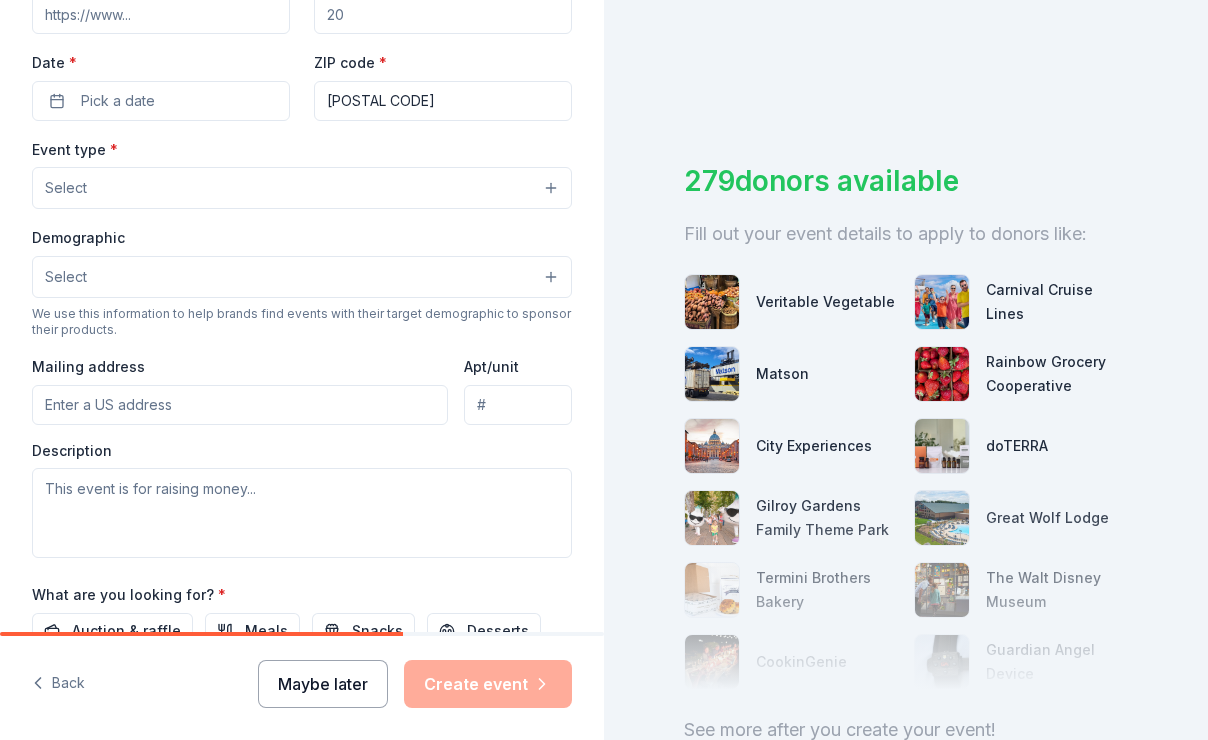 click on "Maybe later" at bounding box center [323, 684] 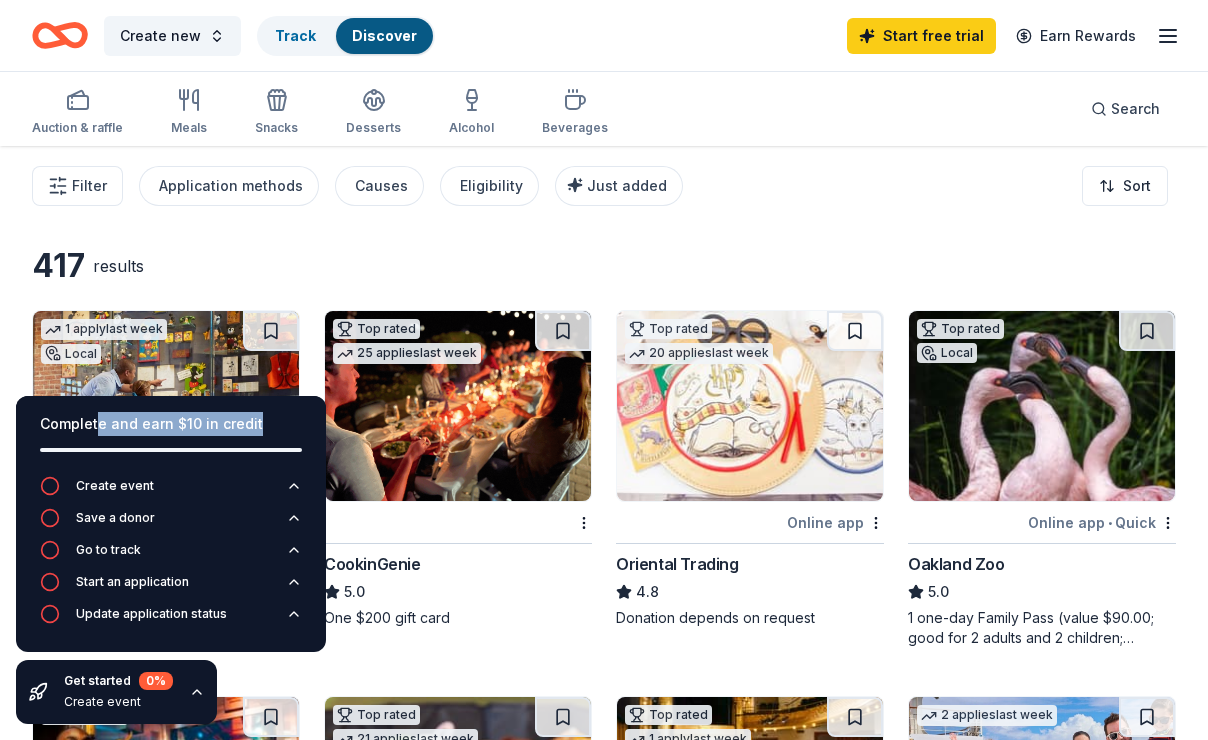 drag, startPoint x: 94, startPoint y: 422, endPoint x: 307, endPoint y: 422, distance: 213 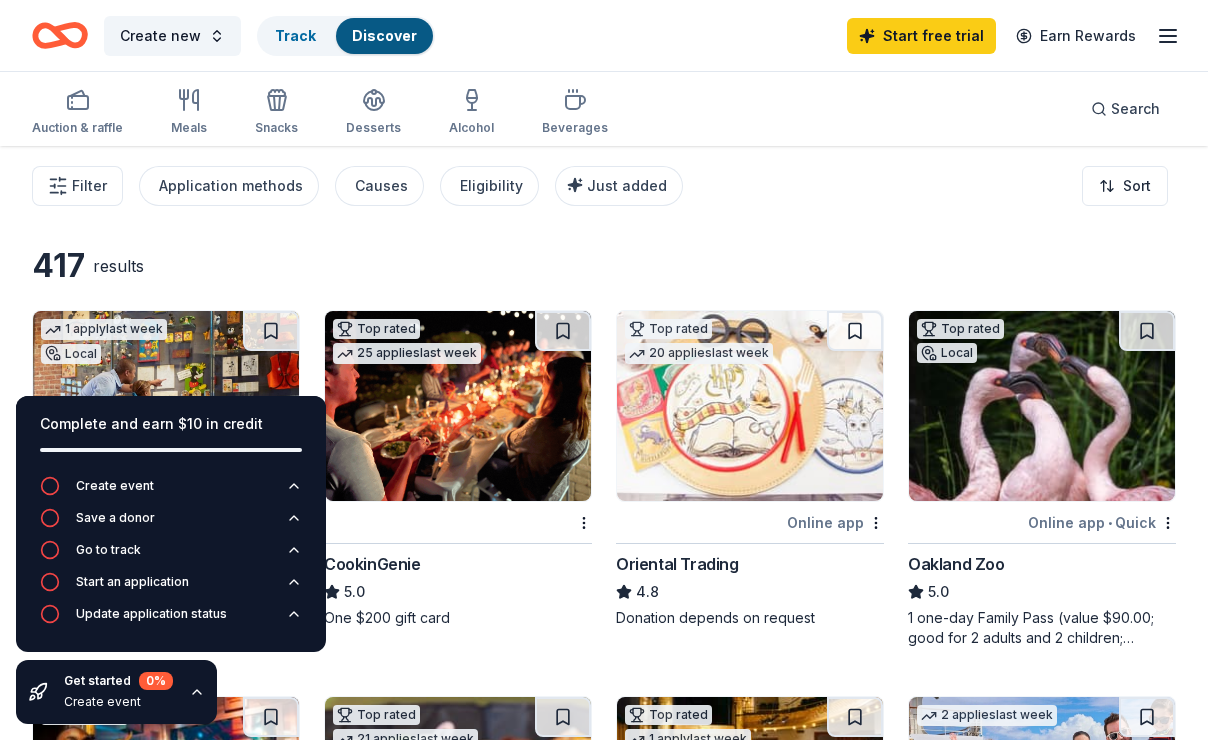 click on "417 results 1   apply  last week Local Online app The Walt Disney Museum 5.0 General admission tickets Top rated 25   applies  last week CookinGenie 5.0 One $200 gift card Top rated 20   applies  last week Online app Oriental Trading 4.8 Donation depends on request Top rated Local Online app • Quick Oakland Zoo 5.0 1 one-day Family Pass (value $90.00; good for 2 adults and 2 children; parking is included) Top rated Donating paused The Escape Game 5.0 Gift cards (up to $200 in value) Top rated 21   applies  last week Online app • Quick BarkBox 5.0 Dog toy(s), dog food Top rated 1   apply  last week Online app American Conservatory Theater 5.0 One (1) ticket voucher 2   applies  last week Online app Carnival Cruise Lines New Gift card(s), merchandise Top rated 14   applies  last week Online app Kendra Scott 4.7 Jewelry products, home decor products, and Kendra Gives Back event in-store or online (or both!) where 20% of the proceeds will support the cause or people you care about. Top rated Local Online app" at bounding box center [604, 1584] 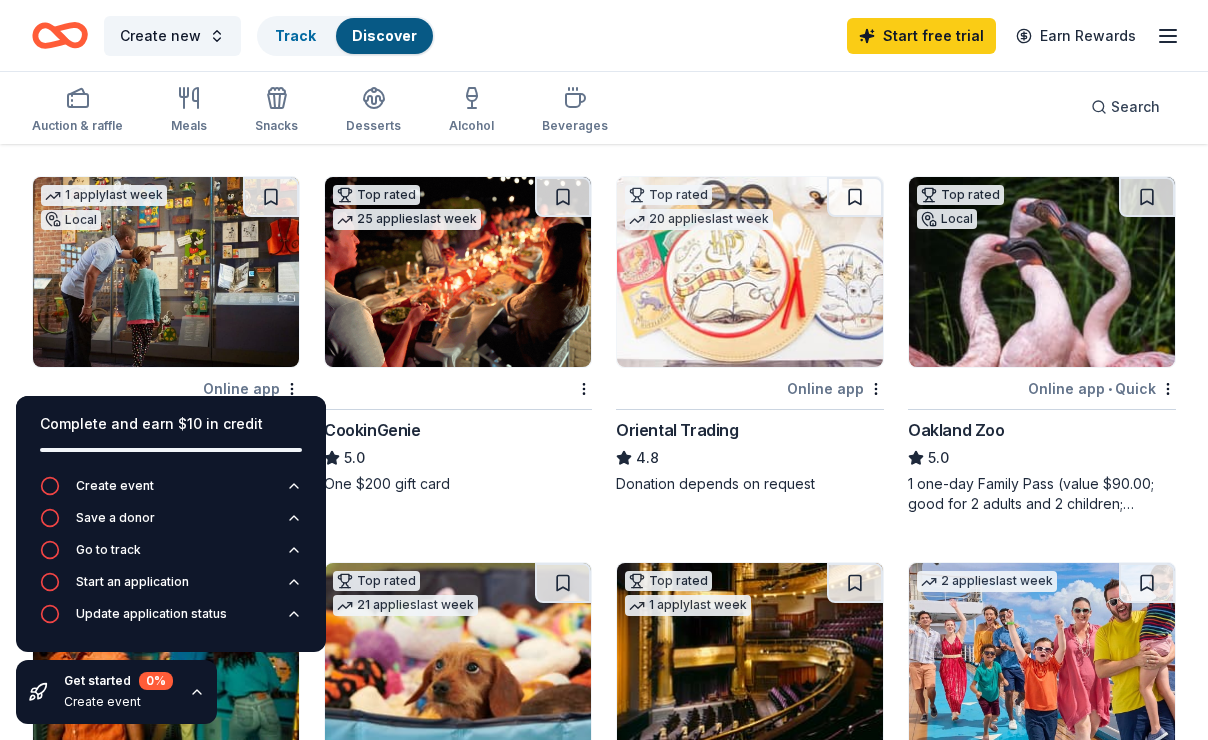 scroll, scrollTop: 128, scrollLeft: 0, axis: vertical 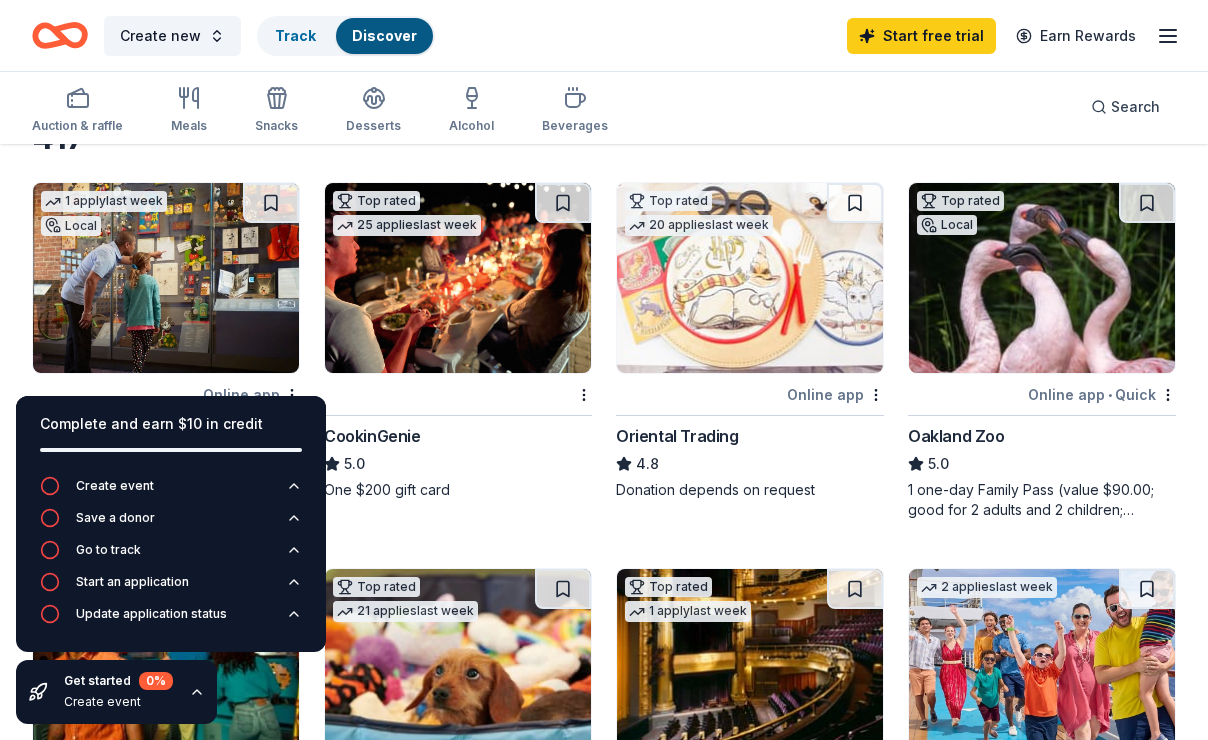 click on "Get started 0 % Create event" at bounding box center [116, 692] 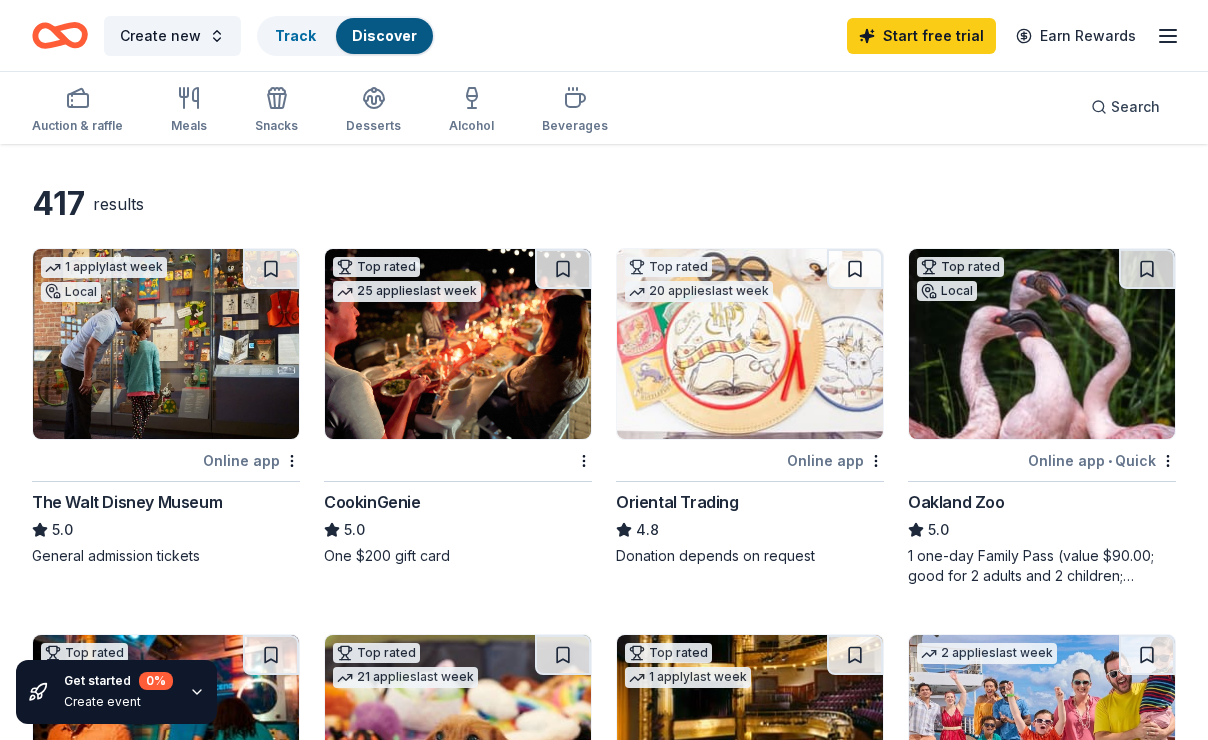 scroll, scrollTop: 64, scrollLeft: 0, axis: vertical 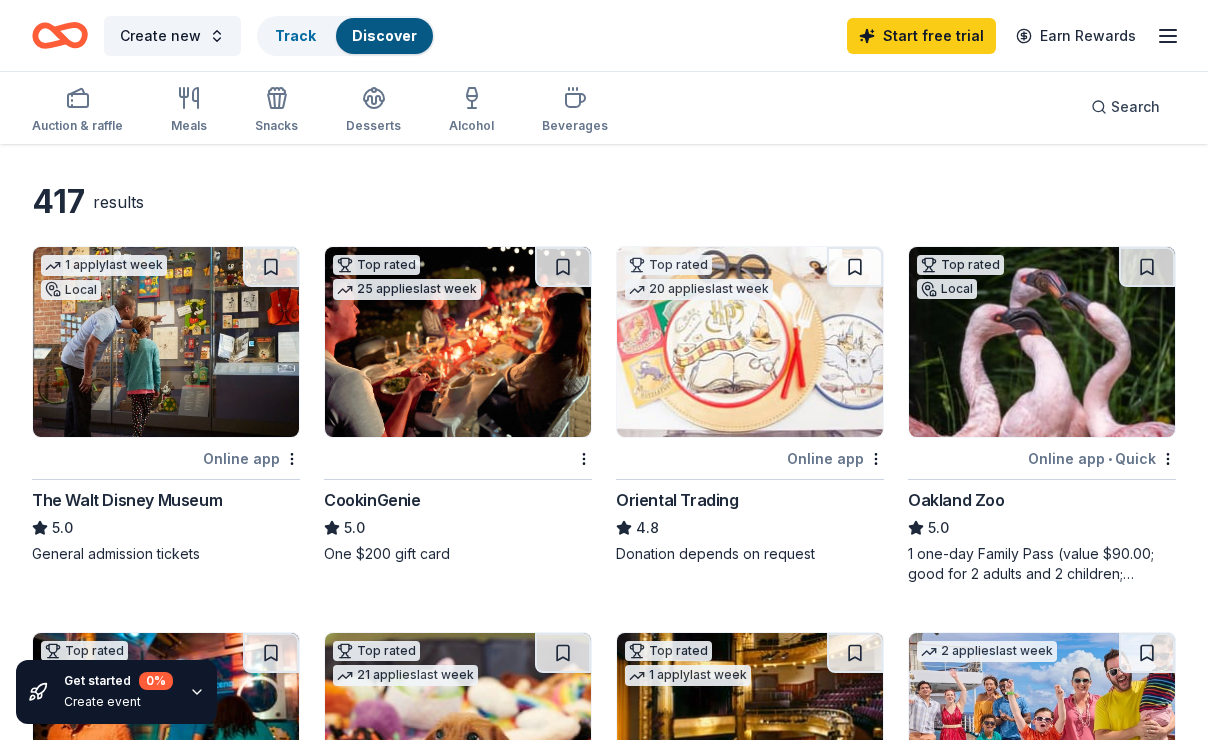click on "CookinGenie" at bounding box center [372, 500] 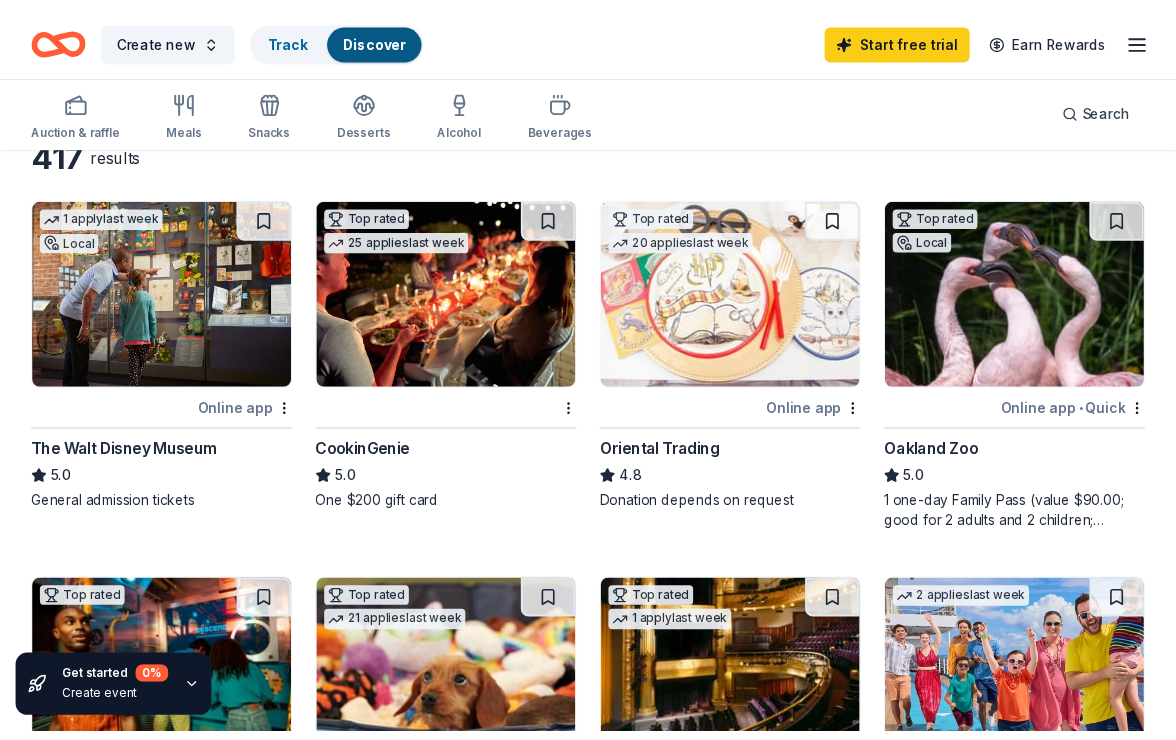 scroll, scrollTop: 116, scrollLeft: 0, axis: vertical 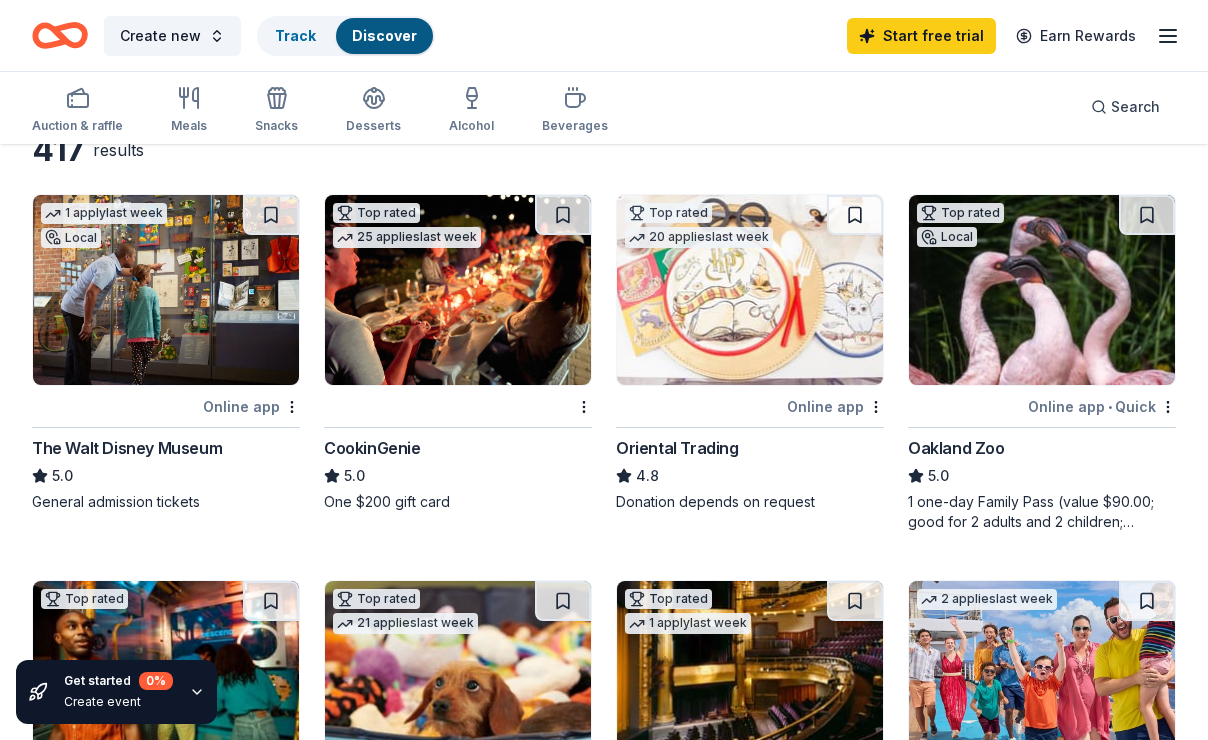 click on "Oakland Zoo" at bounding box center (956, 448) 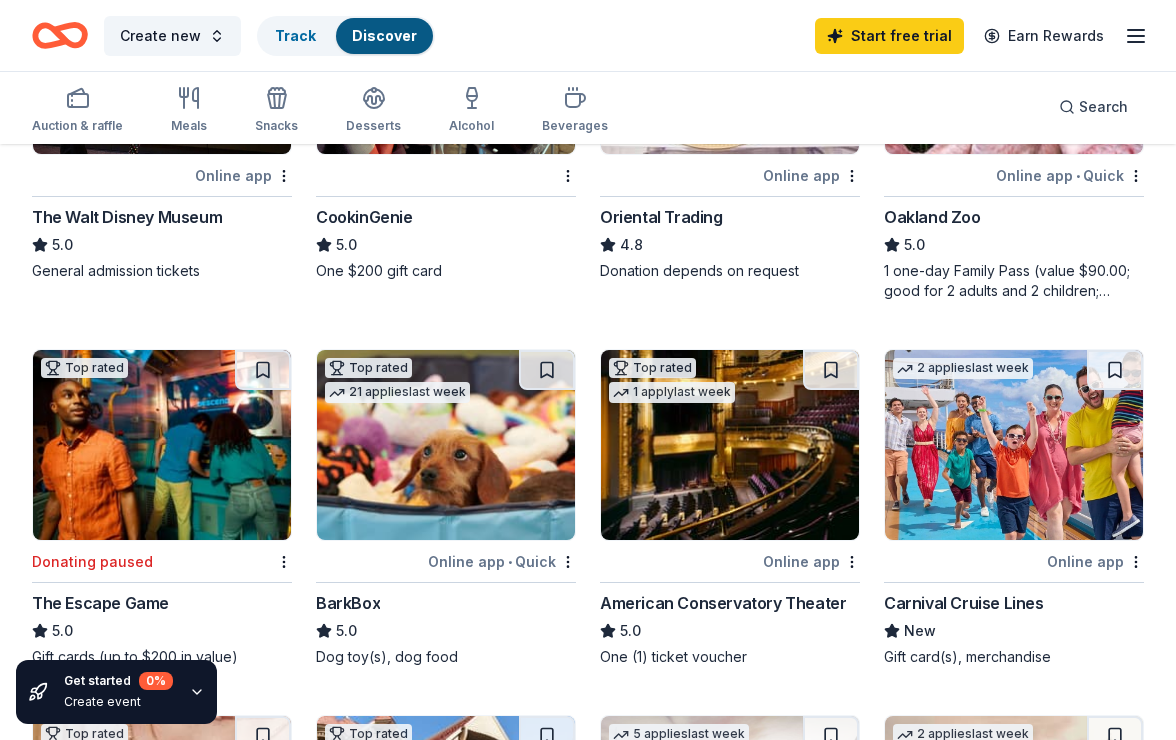 scroll, scrollTop: 363, scrollLeft: 0, axis: vertical 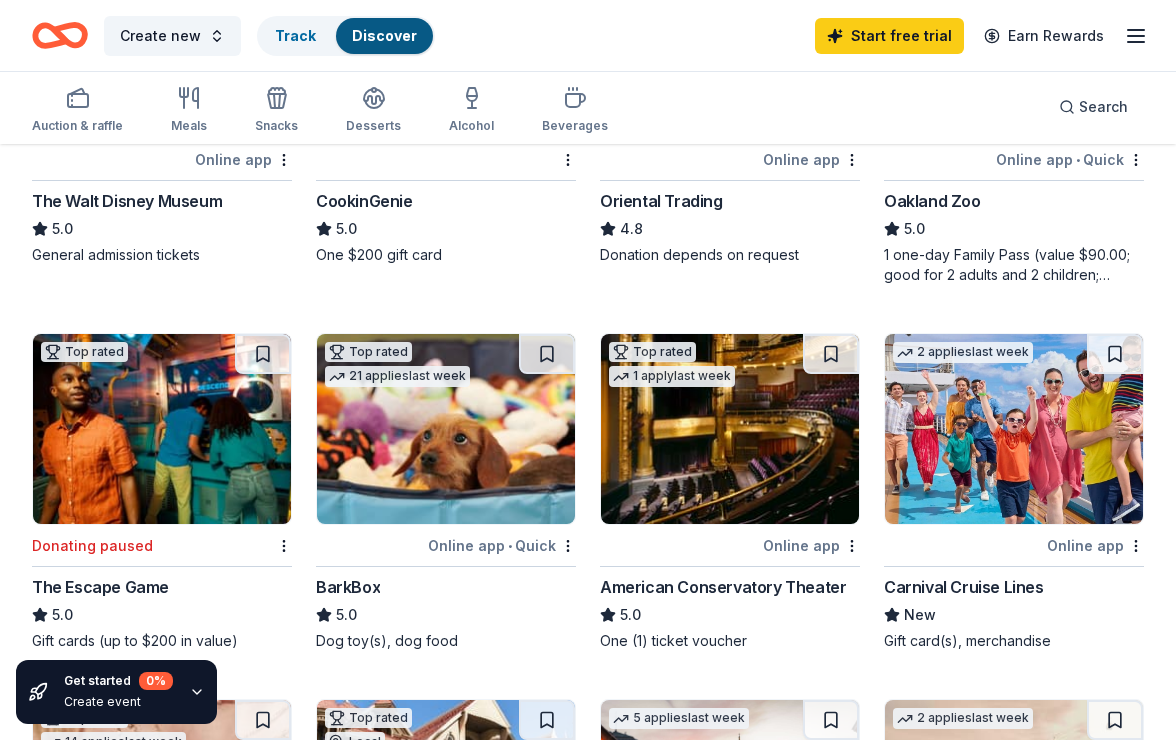 click on "BarkBox" at bounding box center (348, 587) 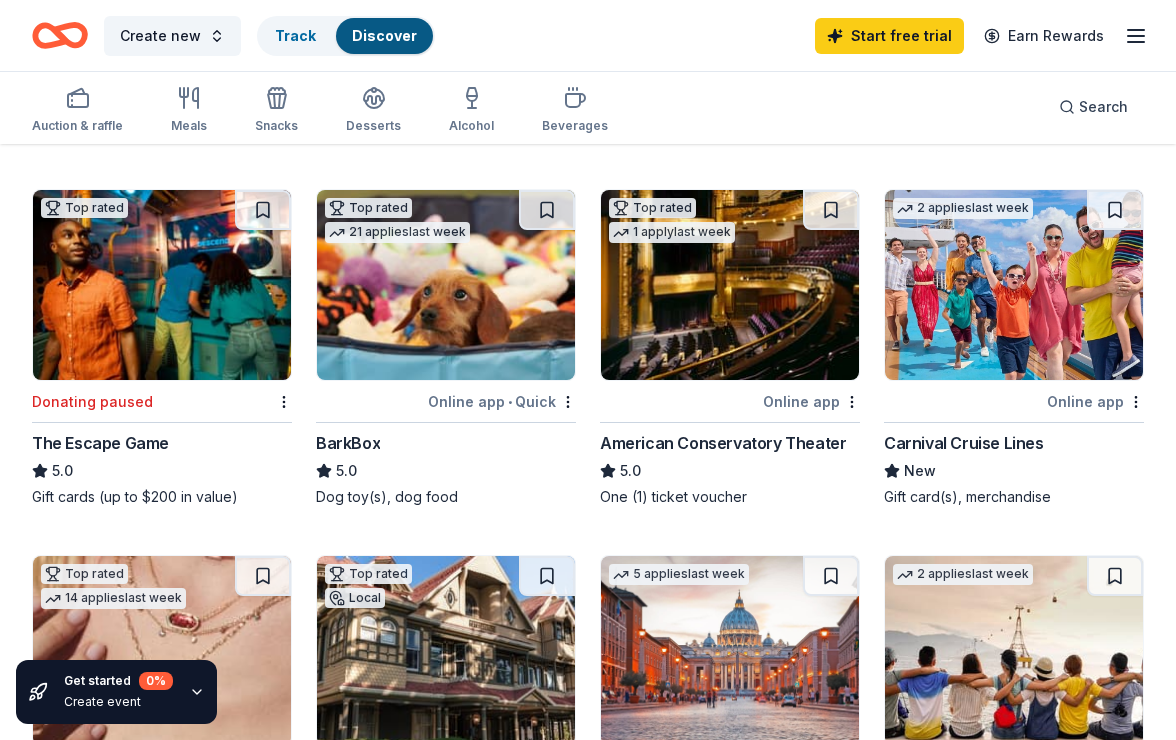 scroll, scrollTop: 536, scrollLeft: 0, axis: vertical 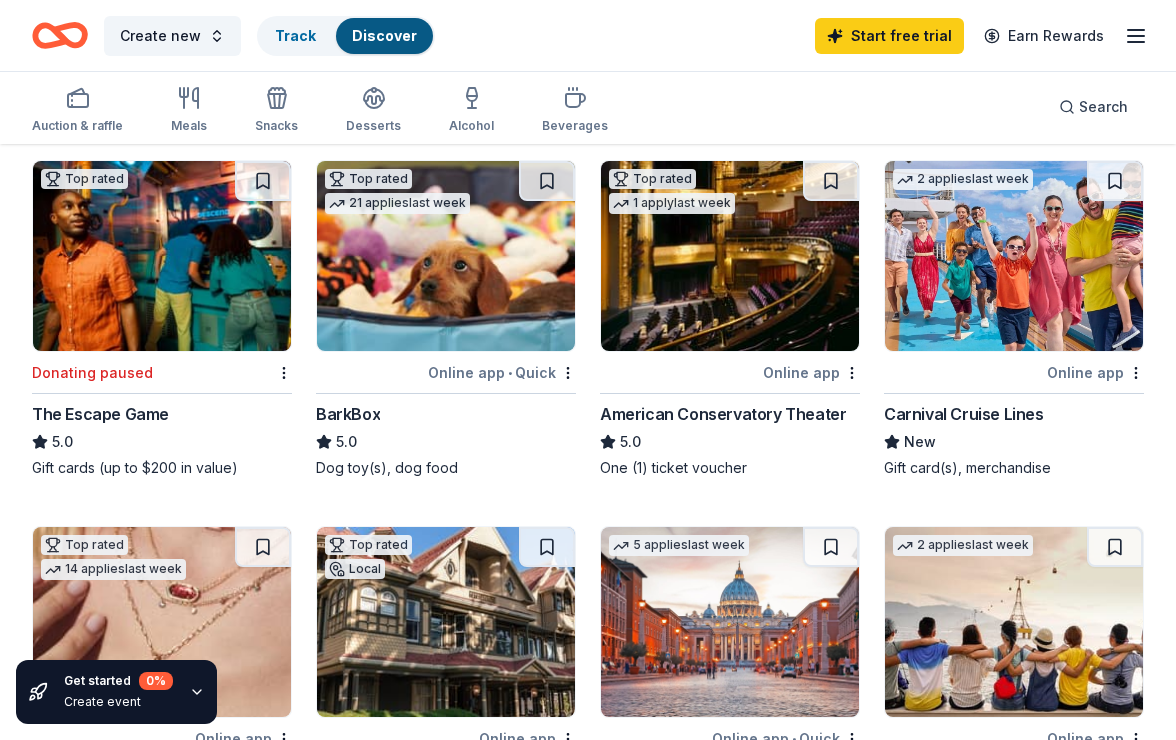 click on "Carnival Cruise Lines" at bounding box center [964, 414] 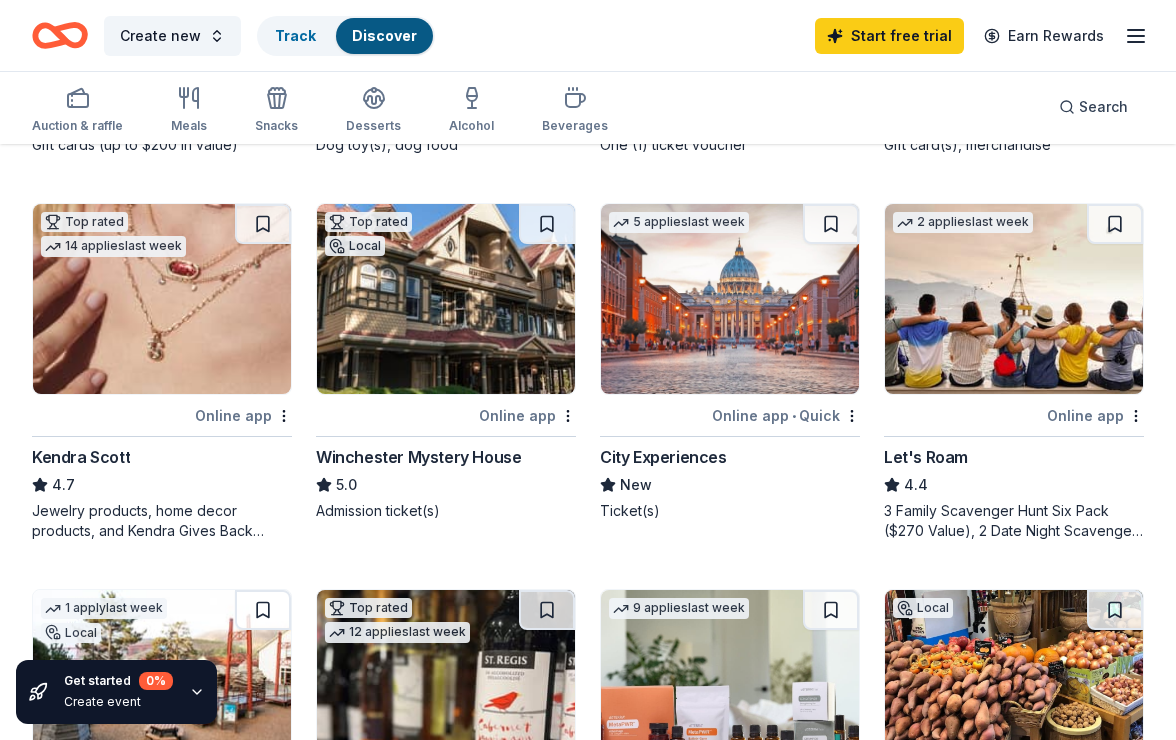 scroll, scrollTop: 870, scrollLeft: 0, axis: vertical 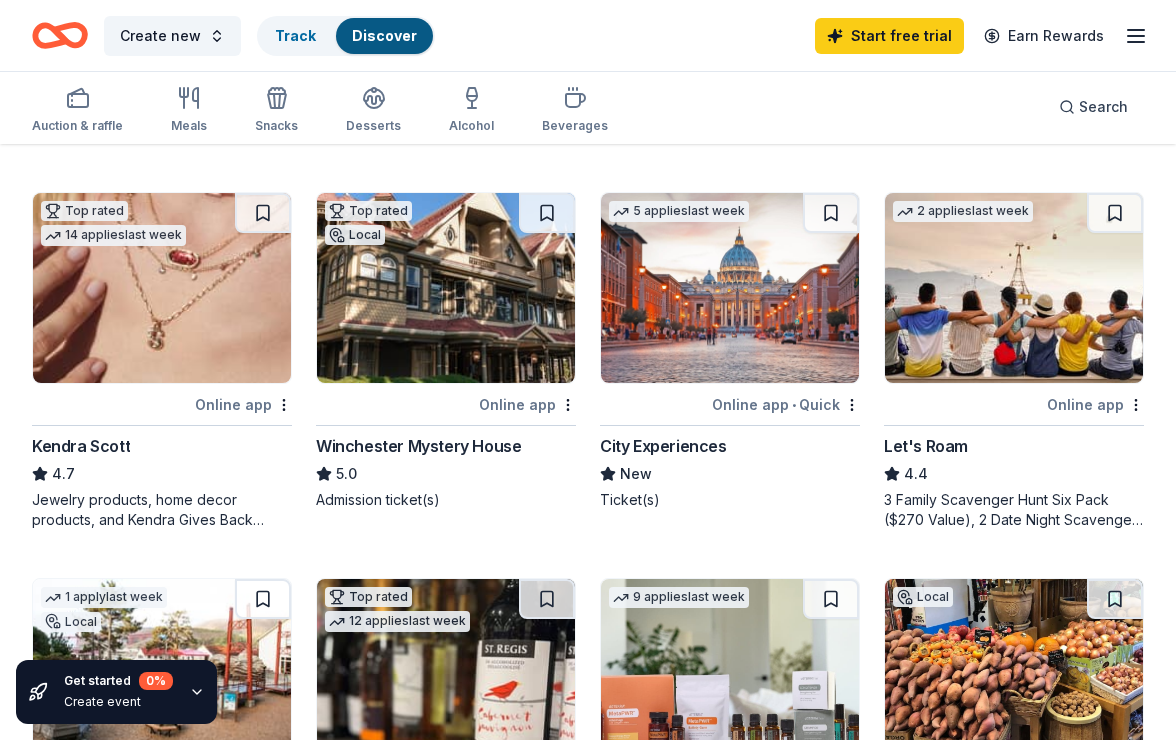 click on "Kendra Scott" at bounding box center [81, 446] 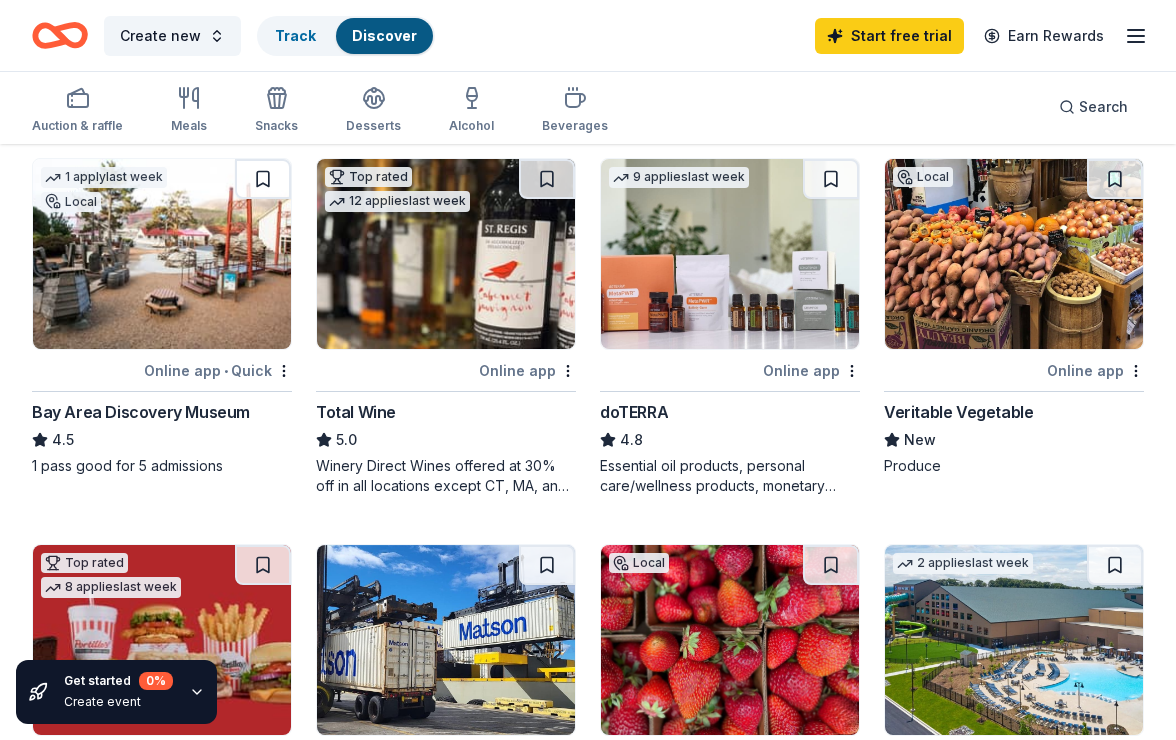 scroll, scrollTop: 1283, scrollLeft: 0, axis: vertical 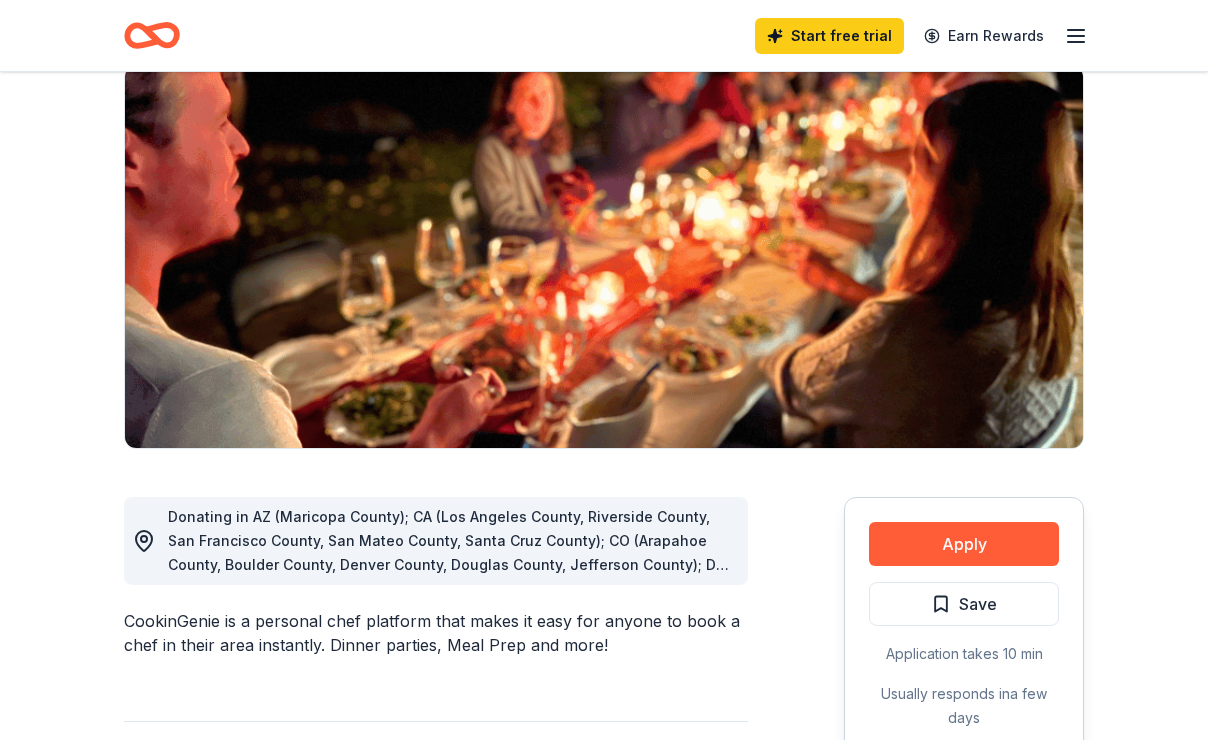 drag, startPoint x: 239, startPoint y: 508, endPoint x: 655, endPoint y: 516, distance: 416.0769 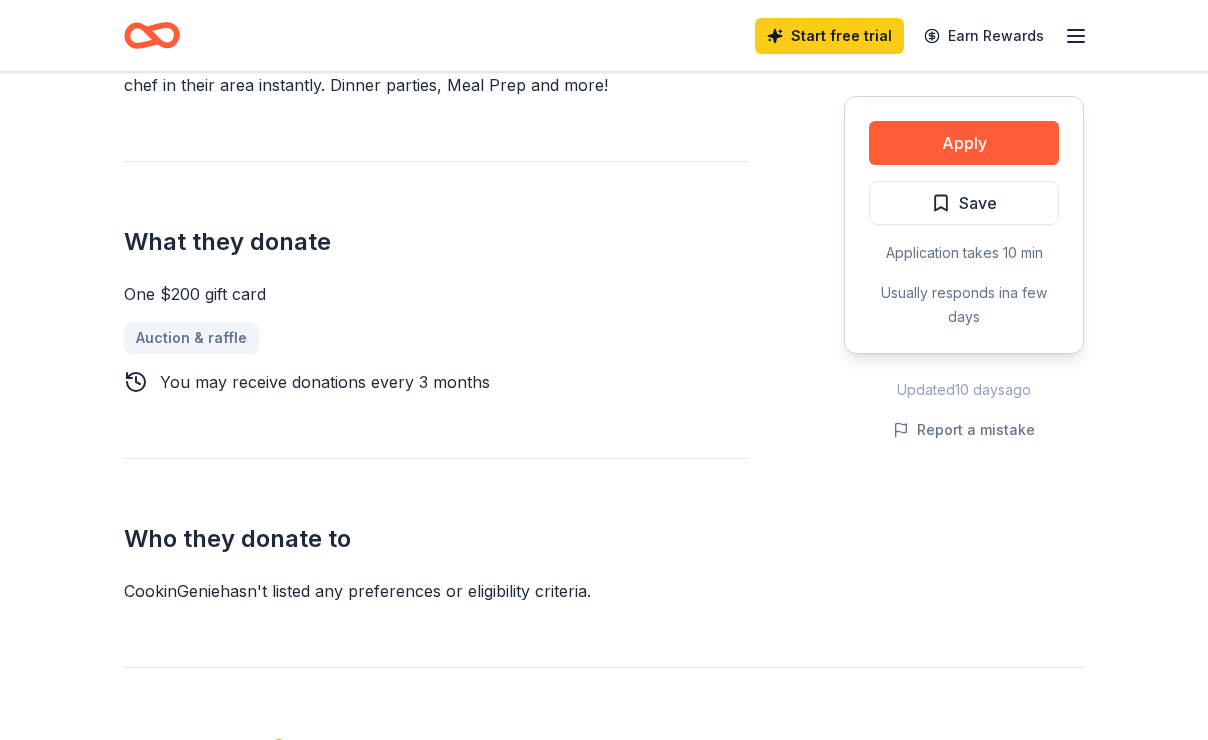 scroll, scrollTop: 508, scrollLeft: 0, axis: vertical 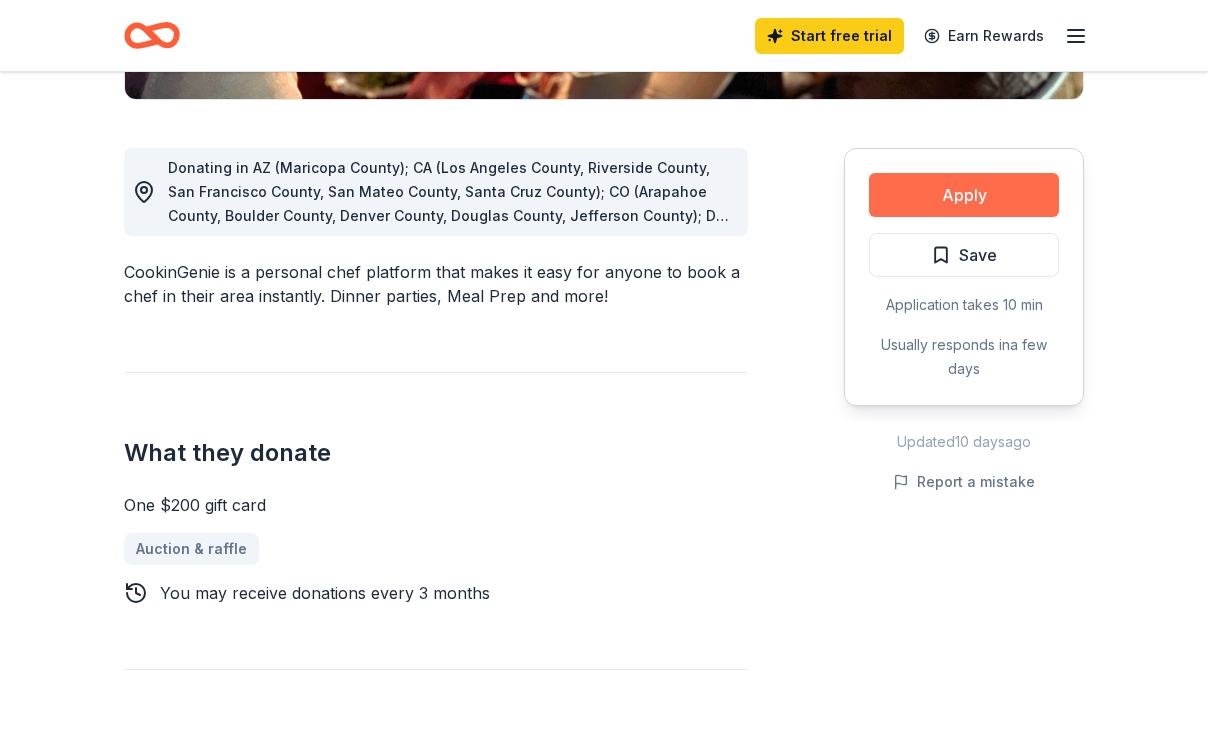 click on "Apply" at bounding box center (964, 195) 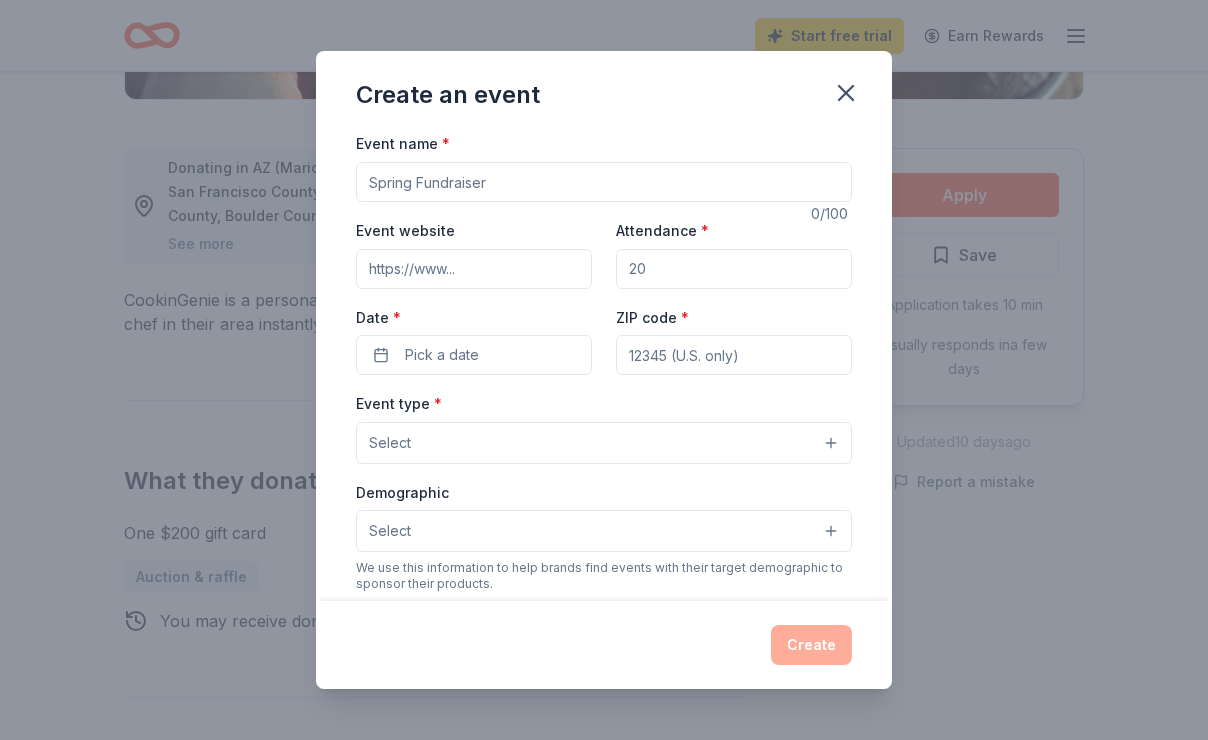 click on "Event name *" at bounding box center [604, 182] 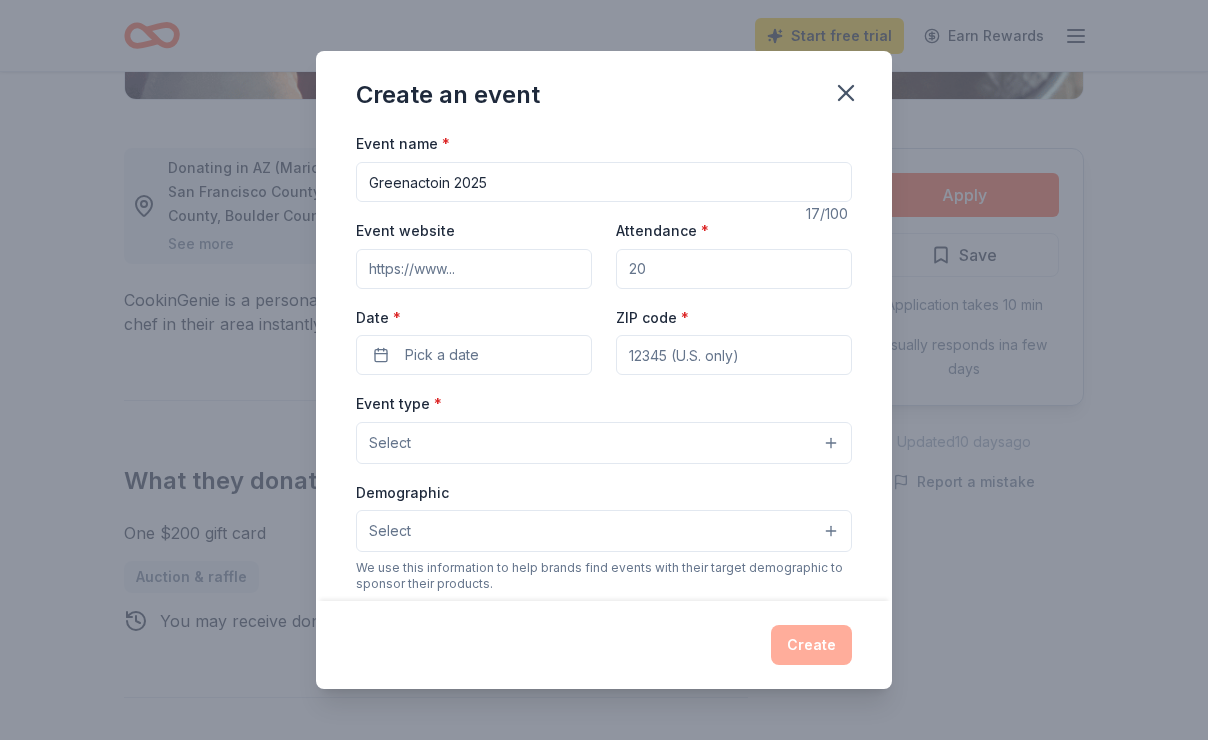 click on "Greenactoin 2025" at bounding box center [604, 182] 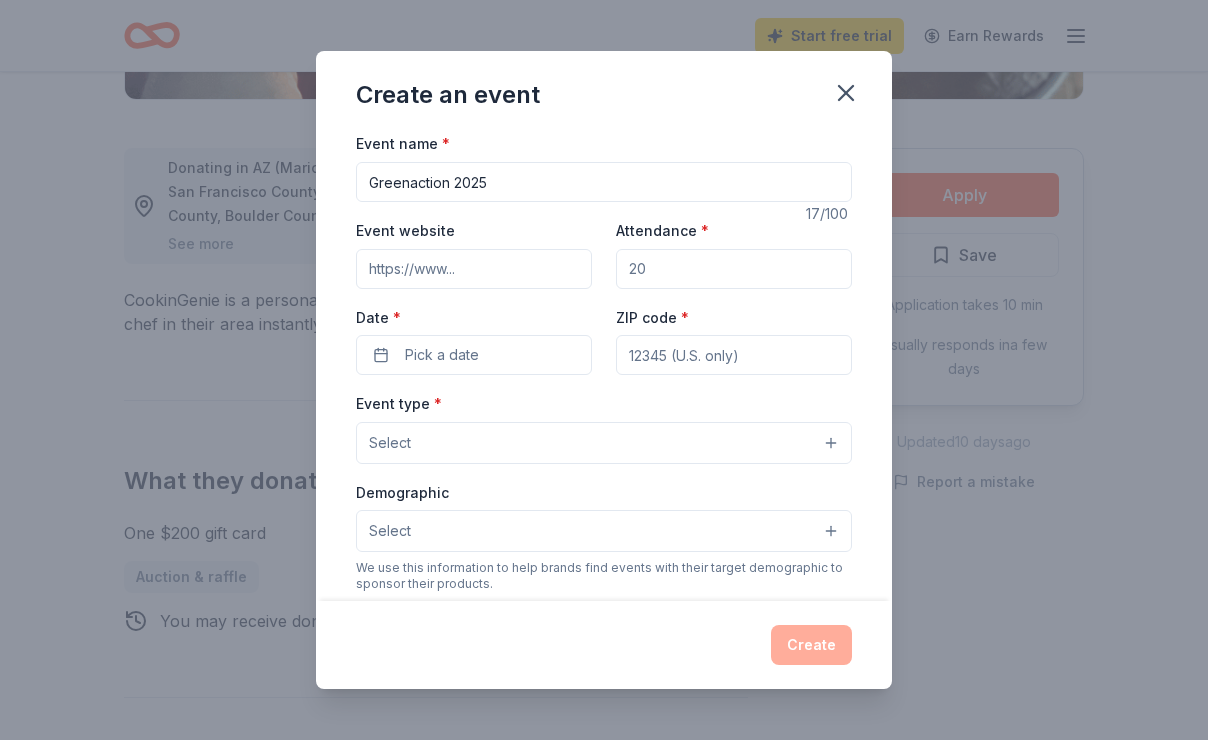click on "Greenaction 2025" at bounding box center [604, 182] 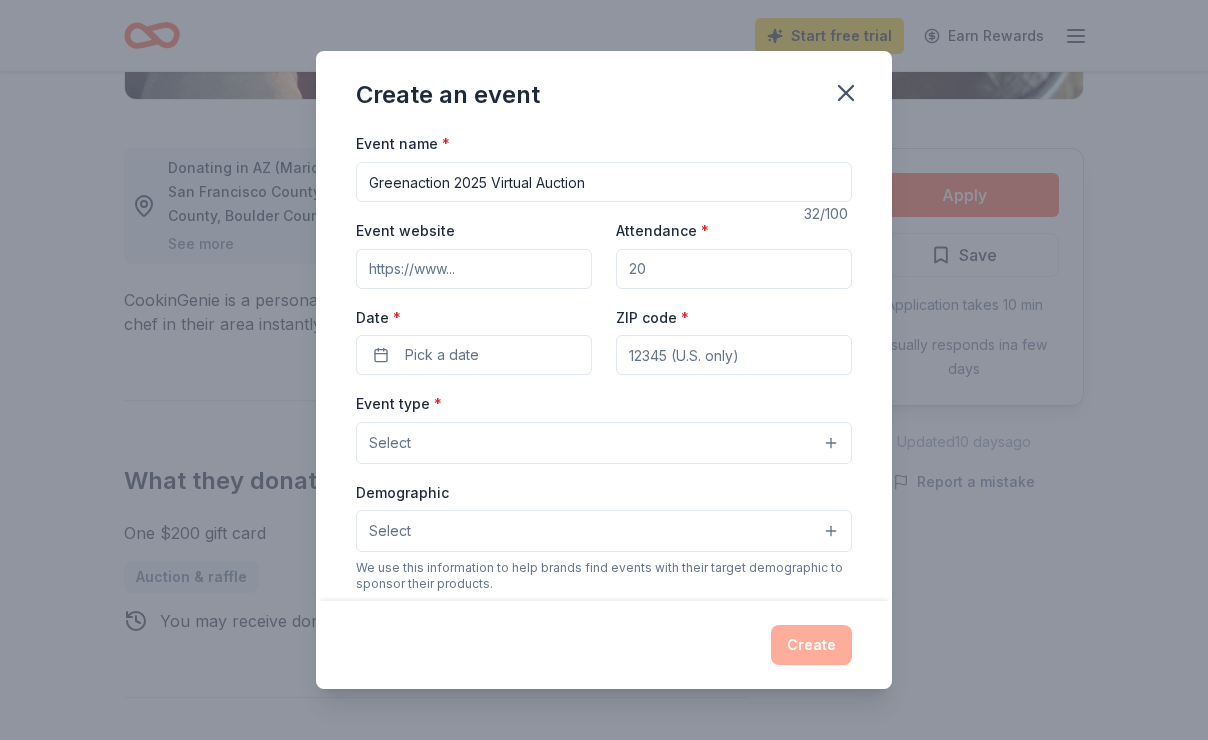 type on "Greenaction 2025 Virtual Auction" 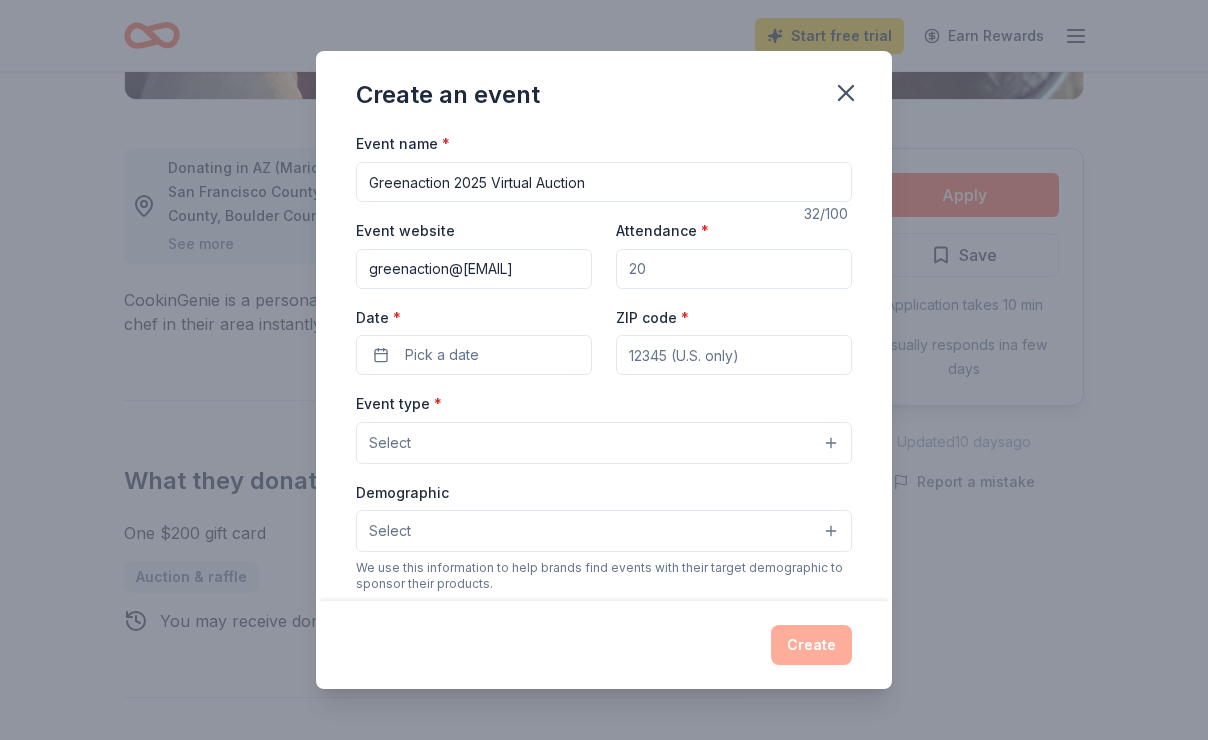 click on "Attendance *" at bounding box center (734, 269) 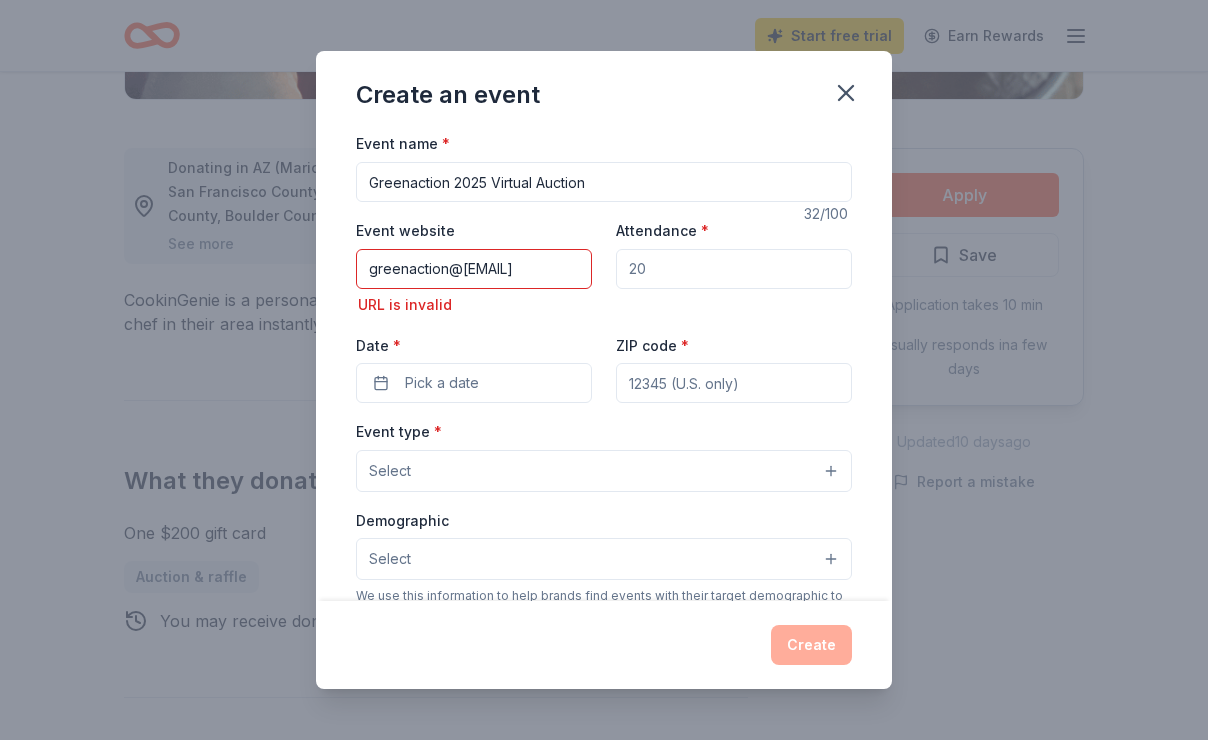 click on "greenaction@greenaction.org" at bounding box center [474, 269] 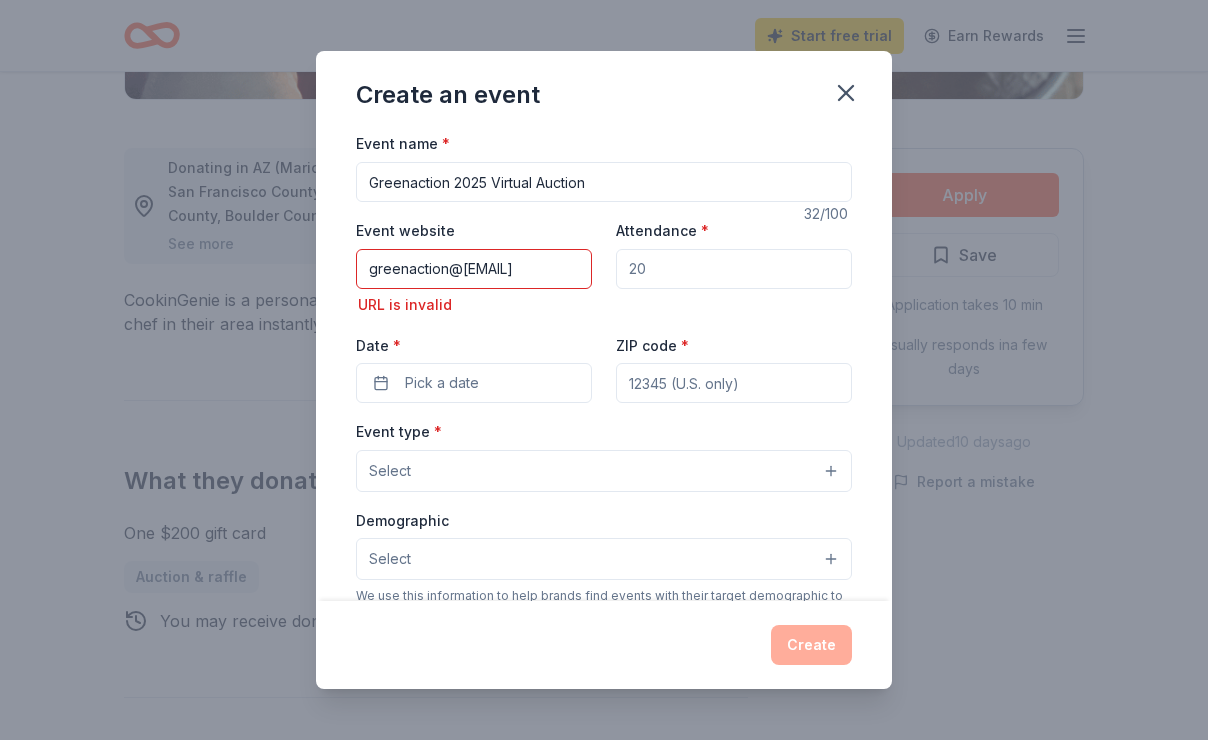 drag, startPoint x: 451, startPoint y: 274, endPoint x: 536, endPoint y: 272, distance: 85.02353 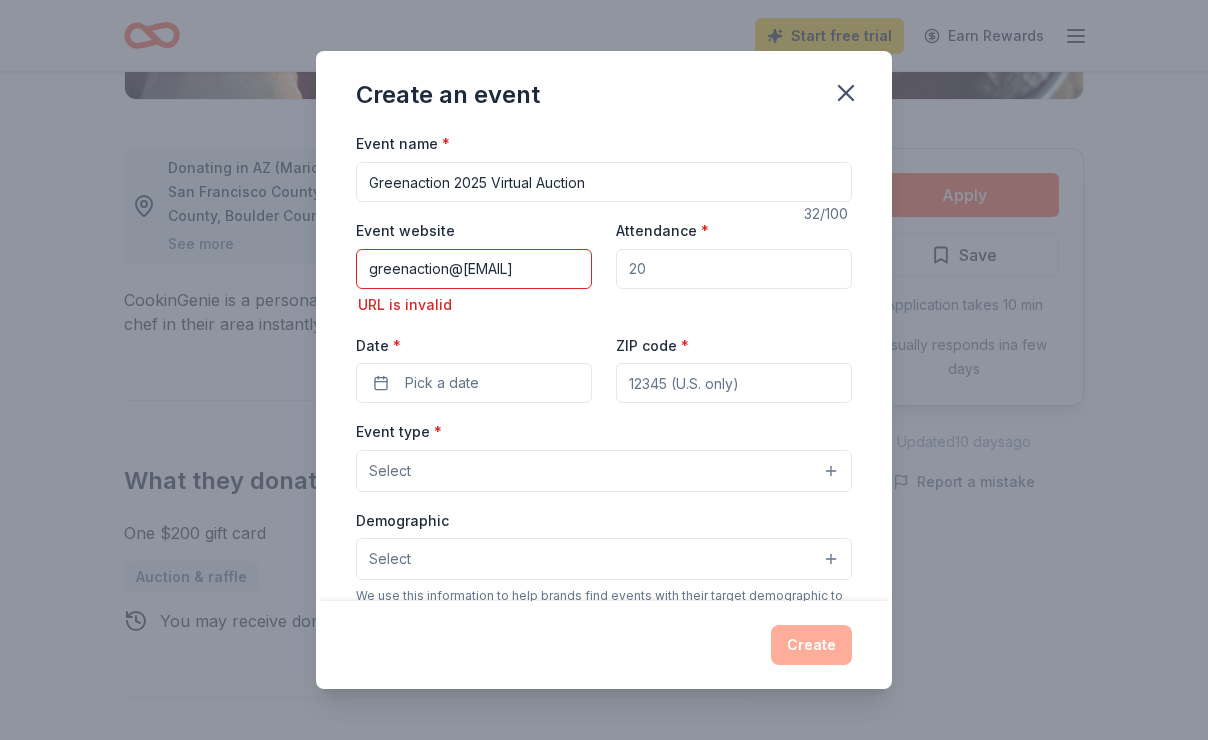 click on "greenaction@greenaction.org" at bounding box center (474, 269) 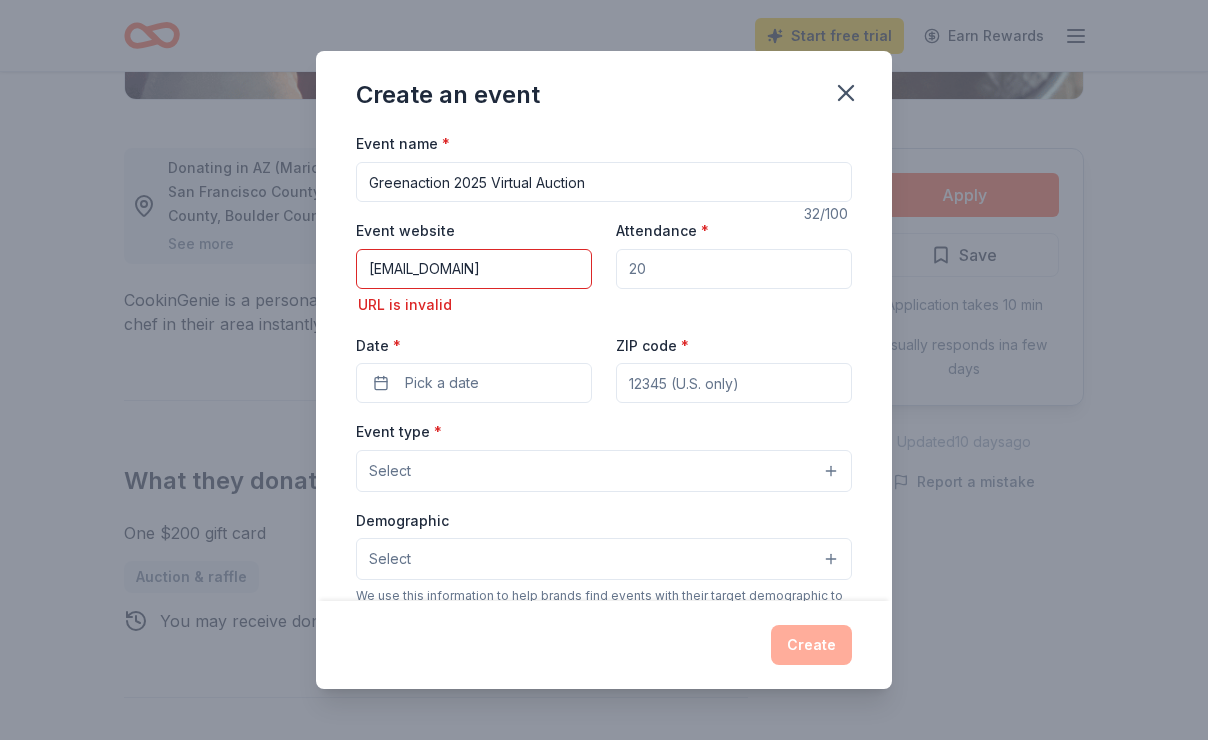 click on "greenaction.org" at bounding box center [474, 269] 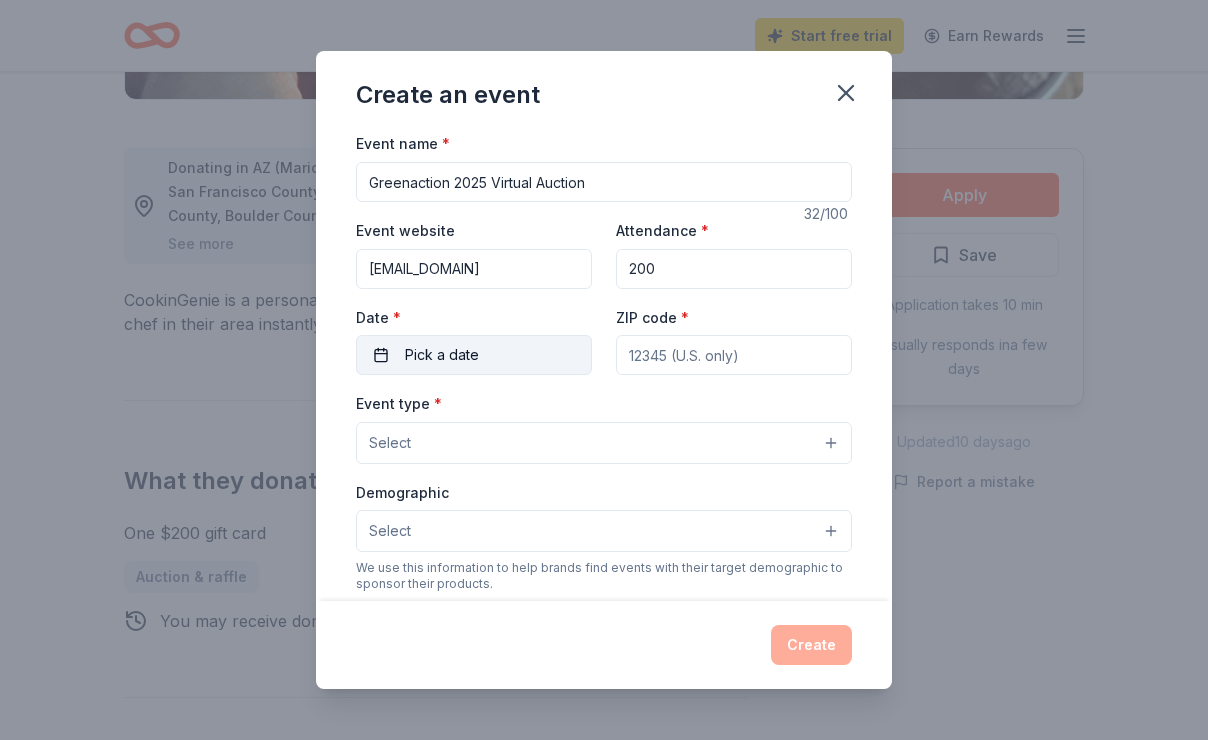 type on "200" 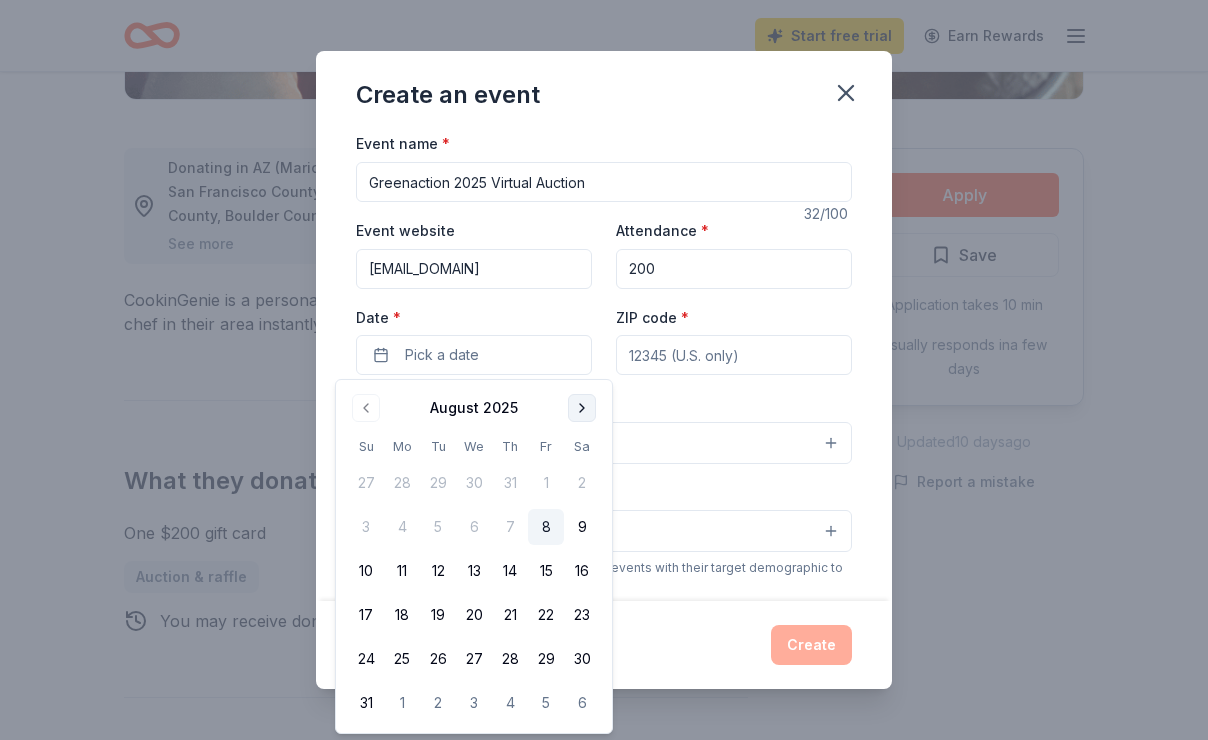 click at bounding box center [582, 408] 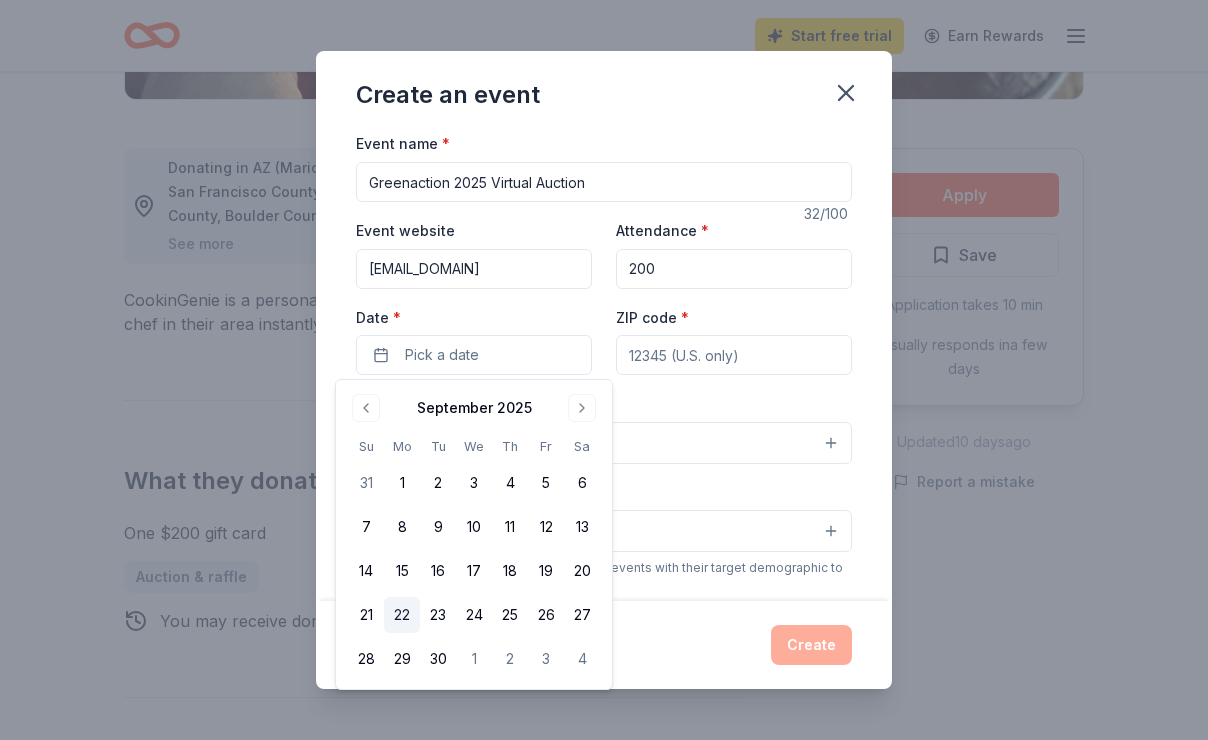 click on "22" at bounding box center (402, 615) 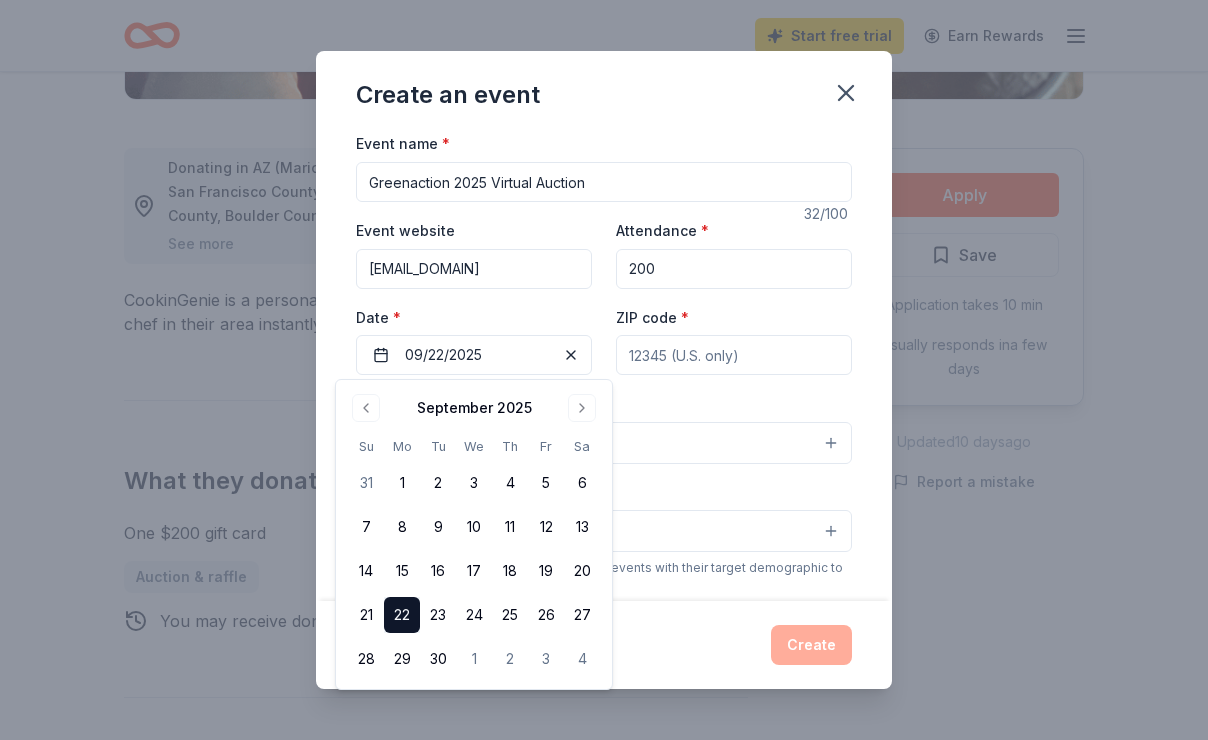 click on "ZIP code *" at bounding box center [734, 355] 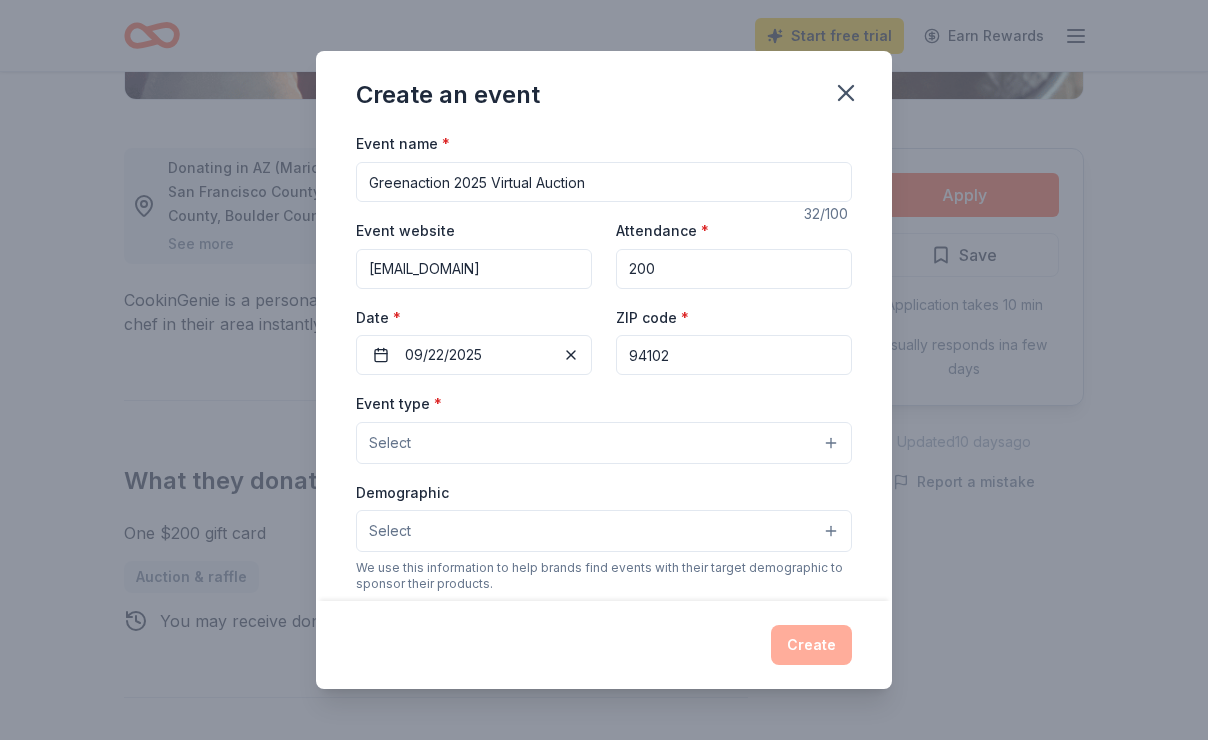 type on "94102" 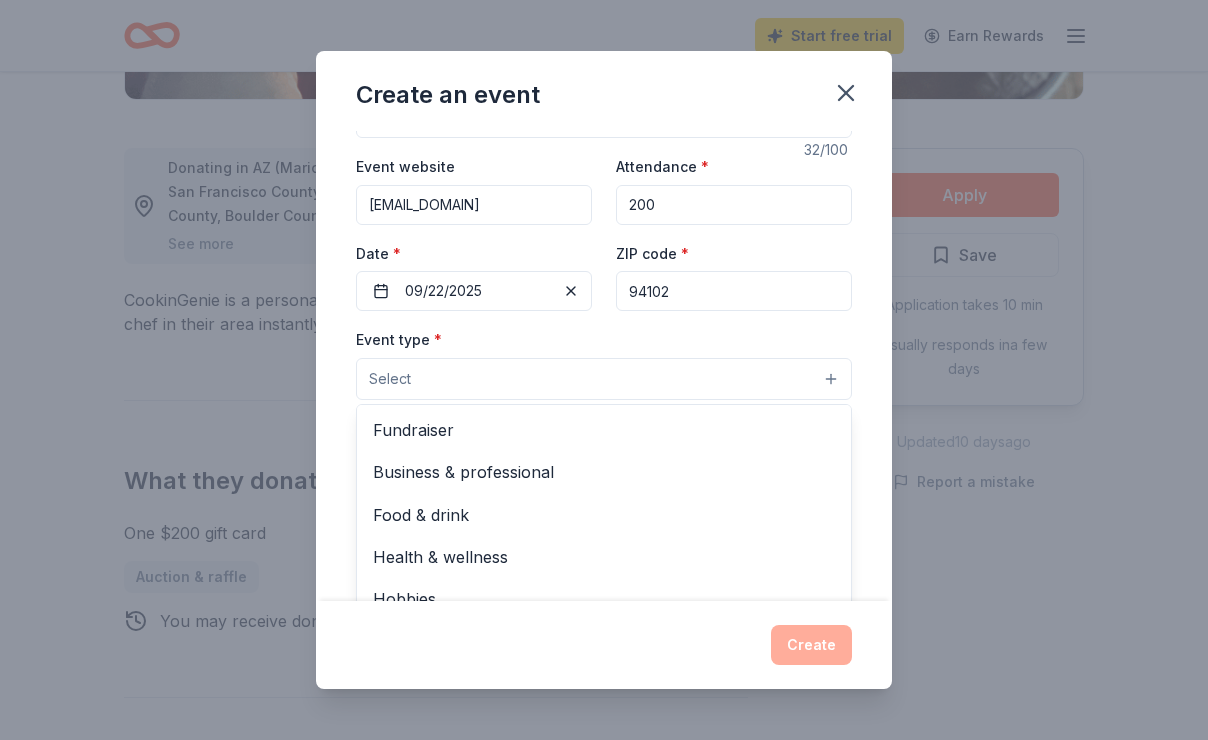 scroll, scrollTop: 72, scrollLeft: 0, axis: vertical 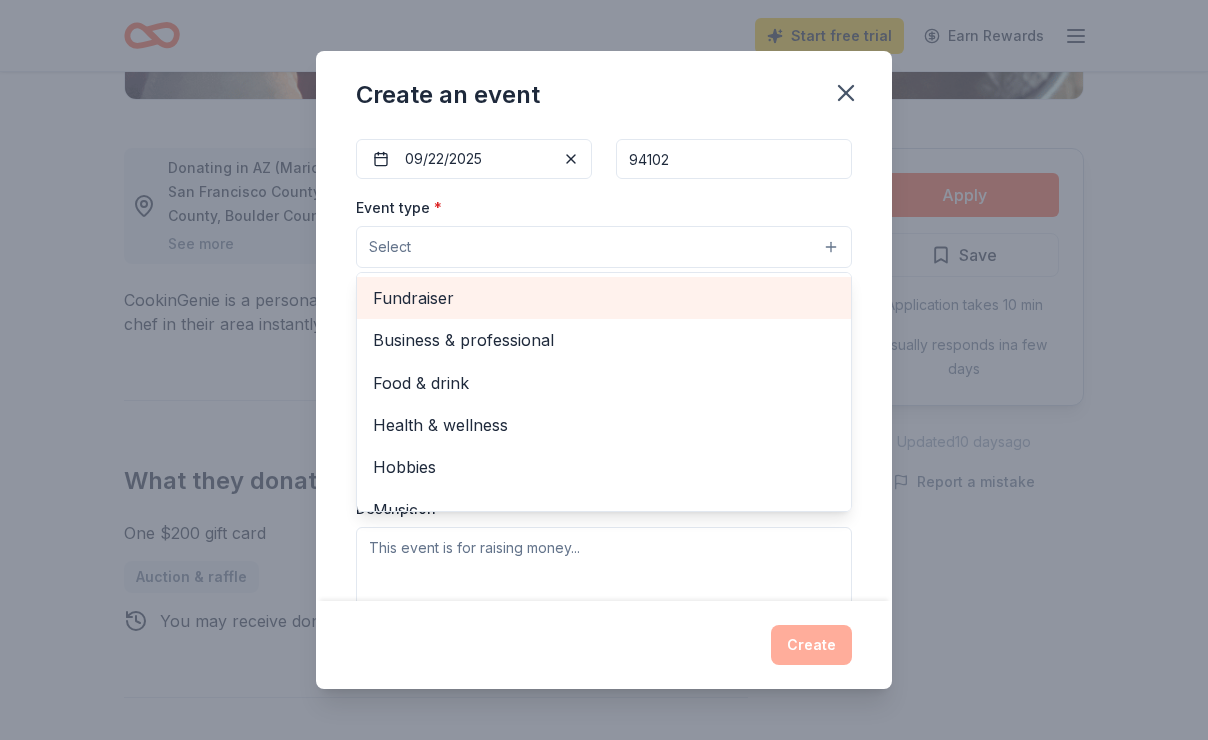 click on "Fundraiser" at bounding box center [604, 298] 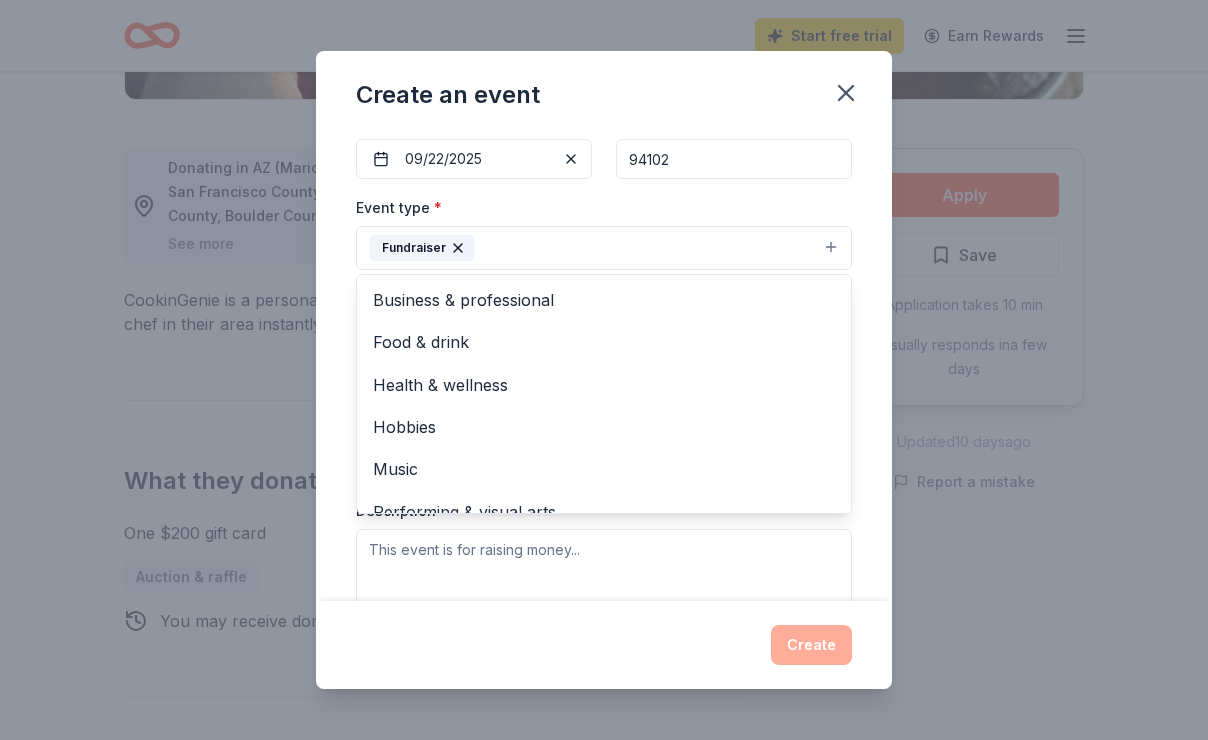 click on "Event type * Fundraiser Business & professional Food & drink Health & wellness Hobbies Music Performing & visual arts" at bounding box center (604, 232) 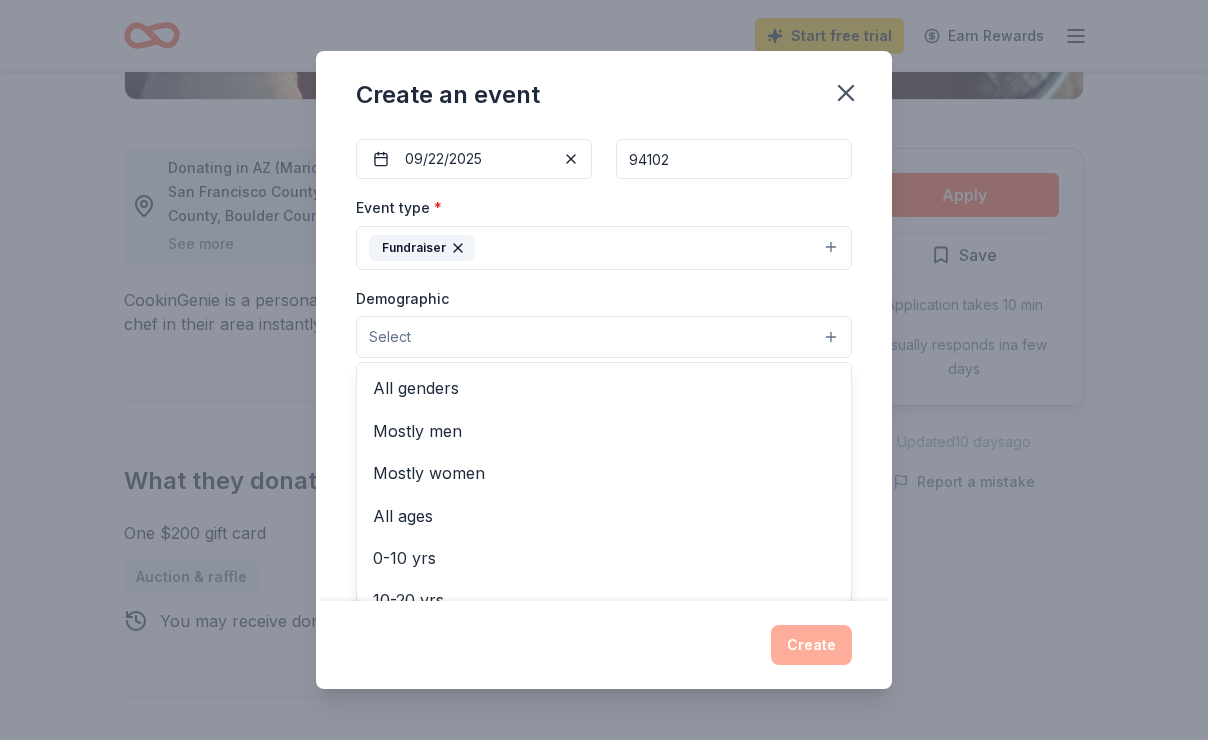 click on "Select" at bounding box center (604, 337) 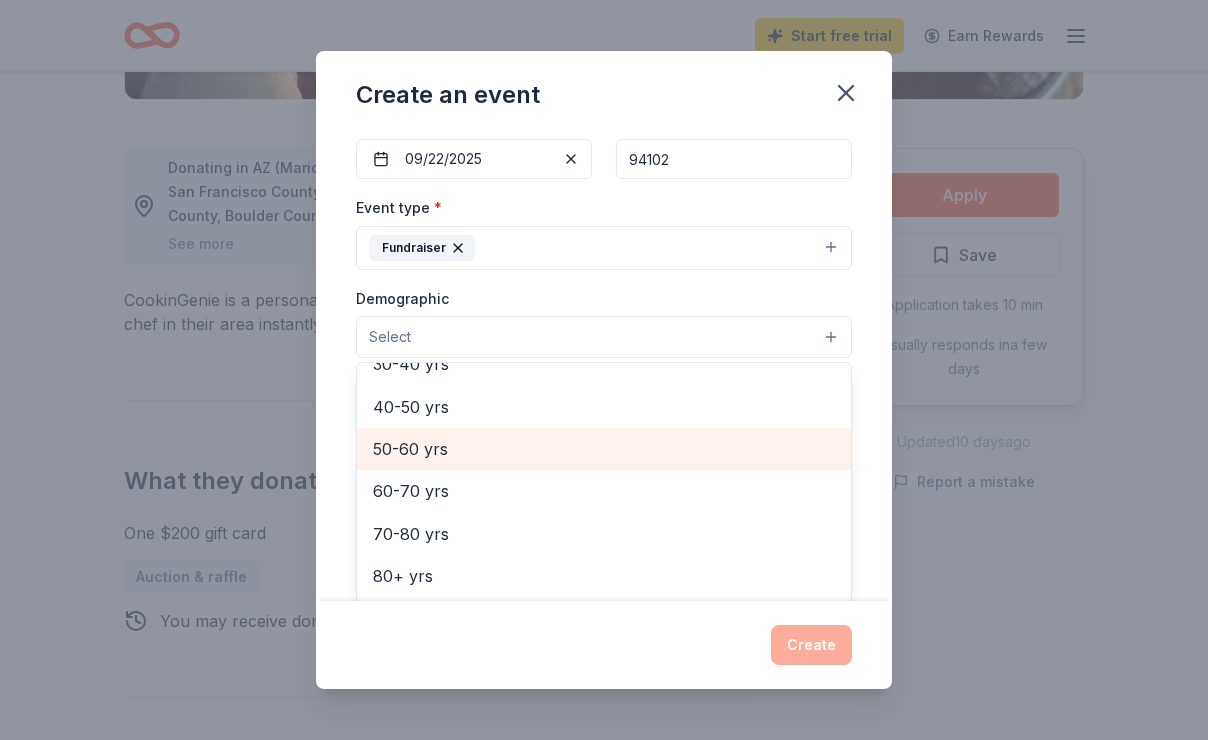 scroll, scrollTop: 0, scrollLeft: 0, axis: both 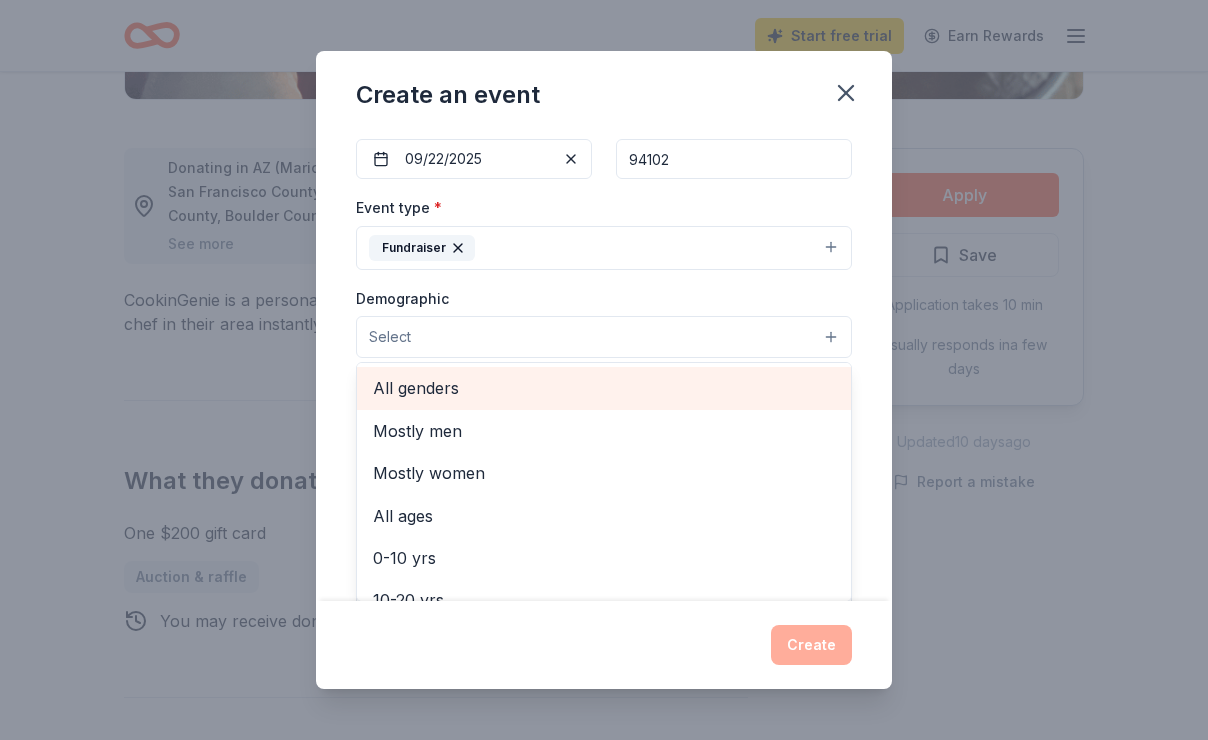 click on "All genders" at bounding box center (604, 388) 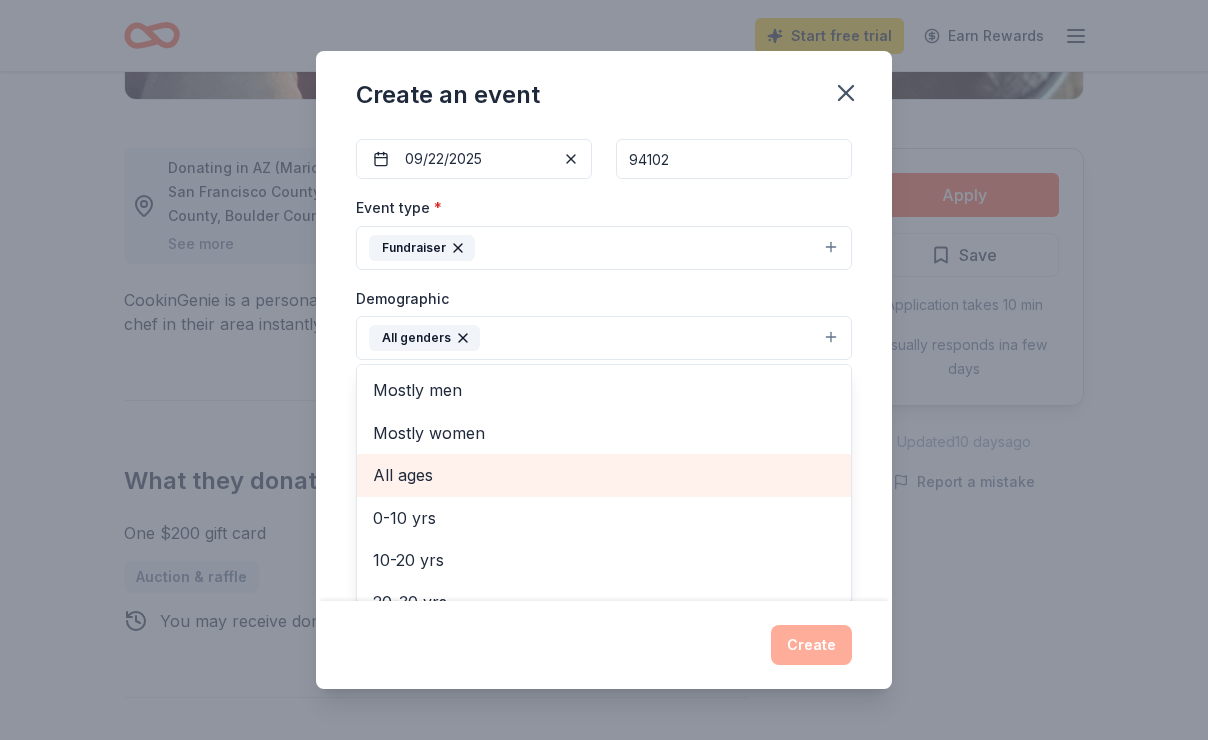 click on "All ages" at bounding box center (604, 475) 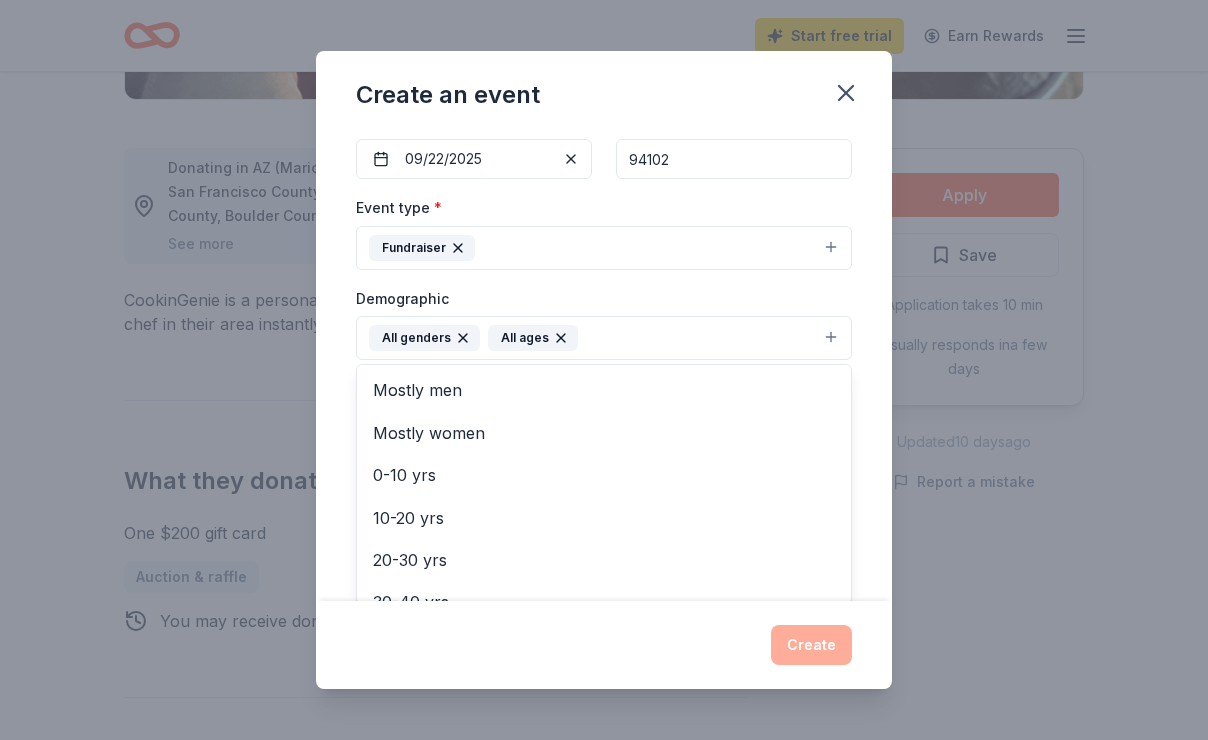 click on "Event name * Greenaction 2025 Virtual Auction 32 /100 Event website greenaction.org Attendance * 200 Date * 09/22/2025 ZIP code * 94102 Event type * Fundraiser Demographic All genders All ages Mostly men Mostly women 0-10 yrs 10-20 yrs 20-30 yrs 30-40 yrs 40-50 yrs 50-60 yrs 60-70 yrs 70-80 yrs 80+ yrs We use this information to help brands find events with their target demographic to sponsor their products. Mailing address Apt/unit Description What are you looking for? * Auction & raffle Meals Snacks Desserts Alcohol Beverages Send me reminders Email me reminders of donor application deadlines Recurring event" at bounding box center [604, 365] 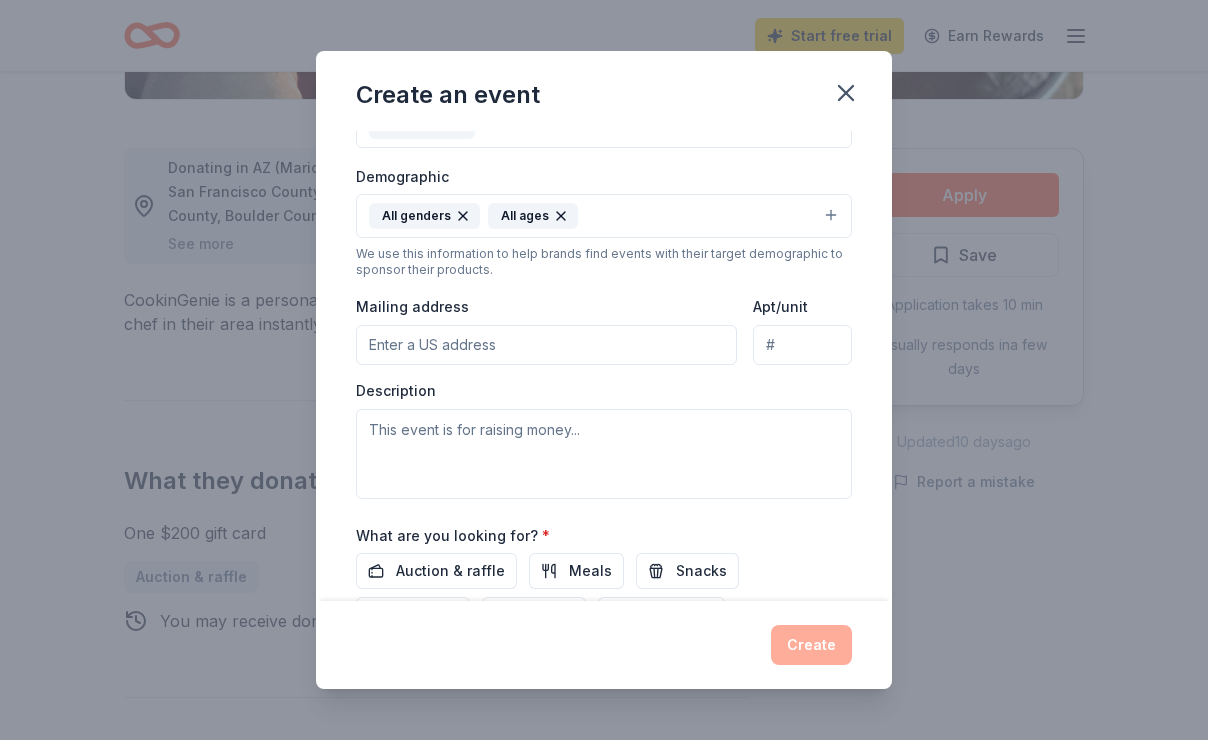 scroll, scrollTop: 434, scrollLeft: 0, axis: vertical 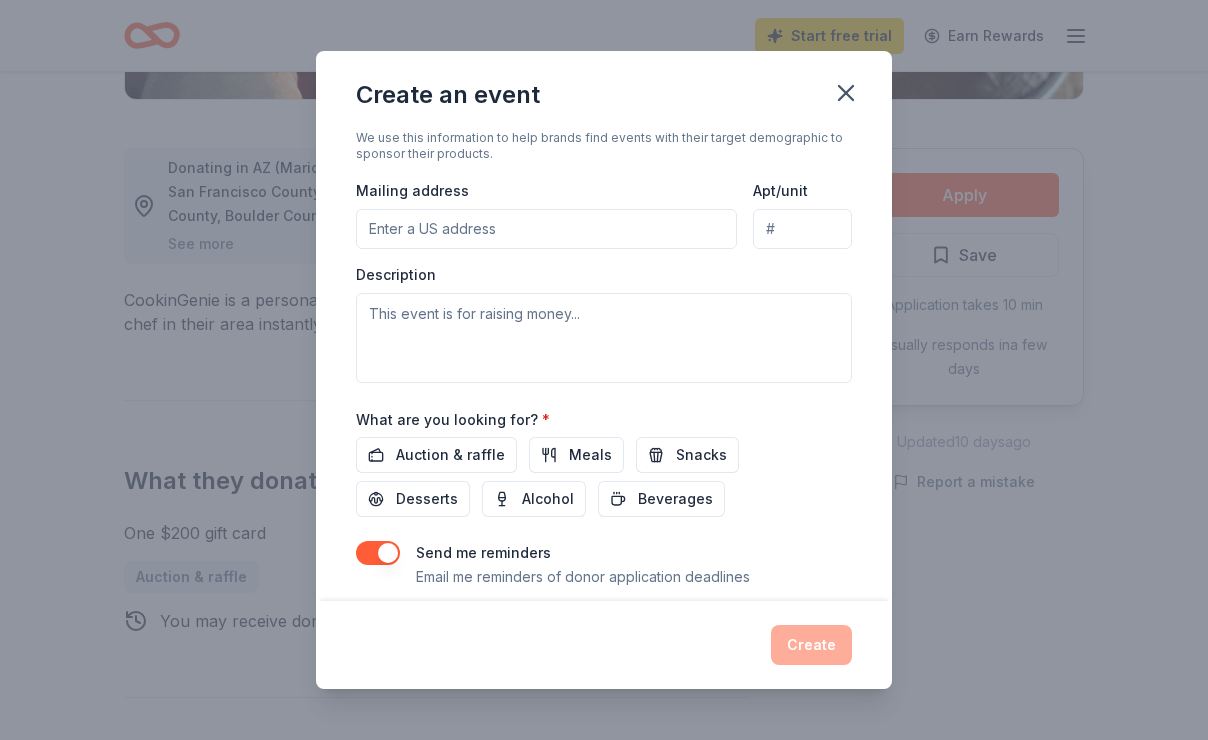 click on "Mailing address" at bounding box center [546, 229] 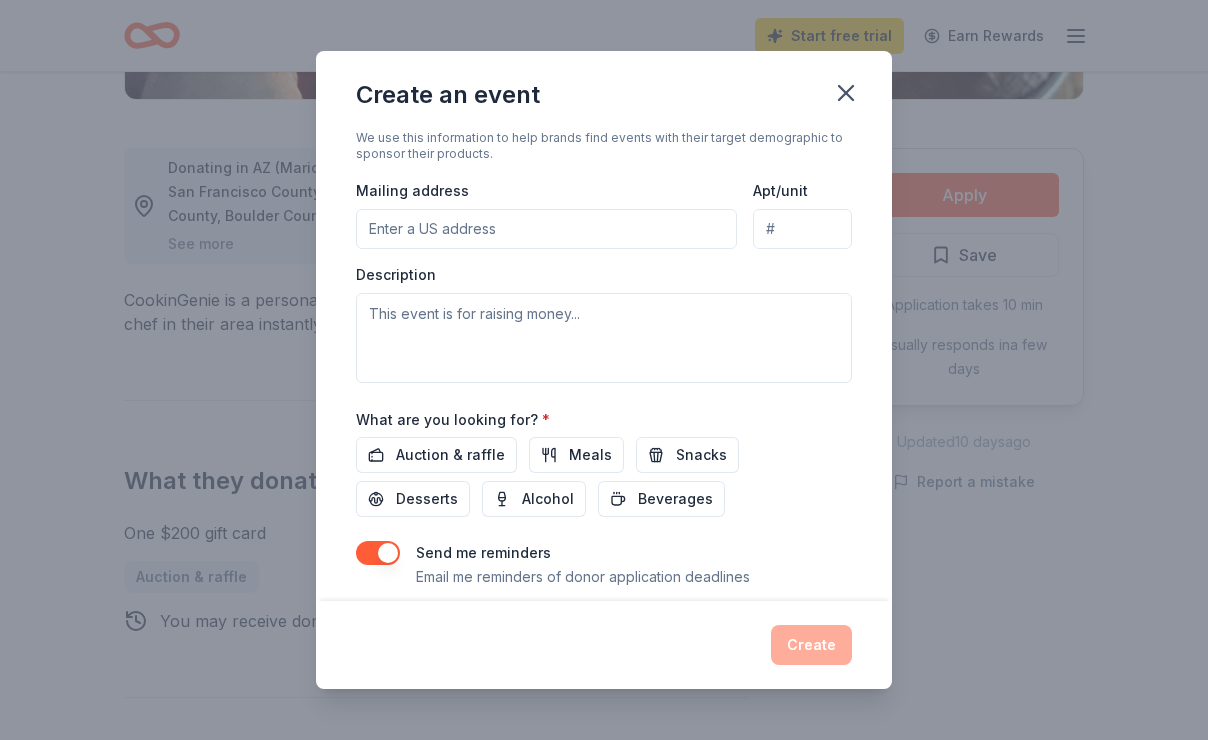 scroll, scrollTop: 468, scrollLeft: 0, axis: vertical 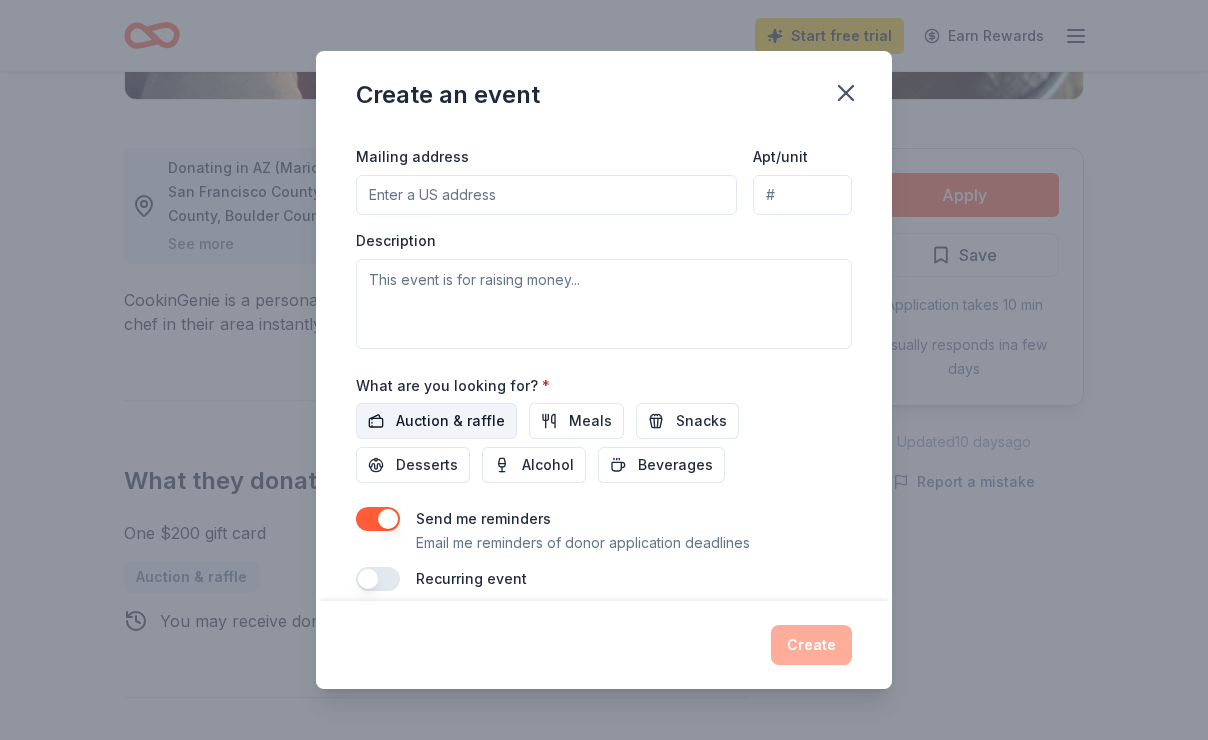 click on "Auction & raffle" at bounding box center [450, 421] 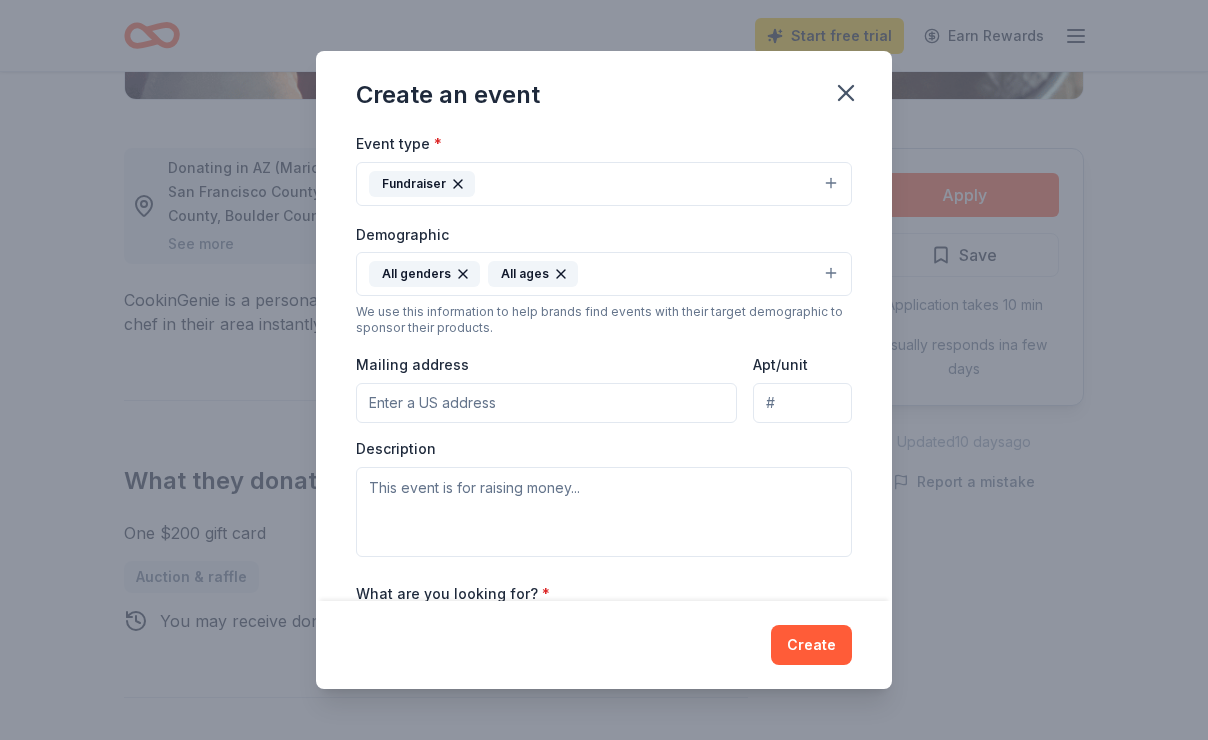 scroll, scrollTop: 271, scrollLeft: 0, axis: vertical 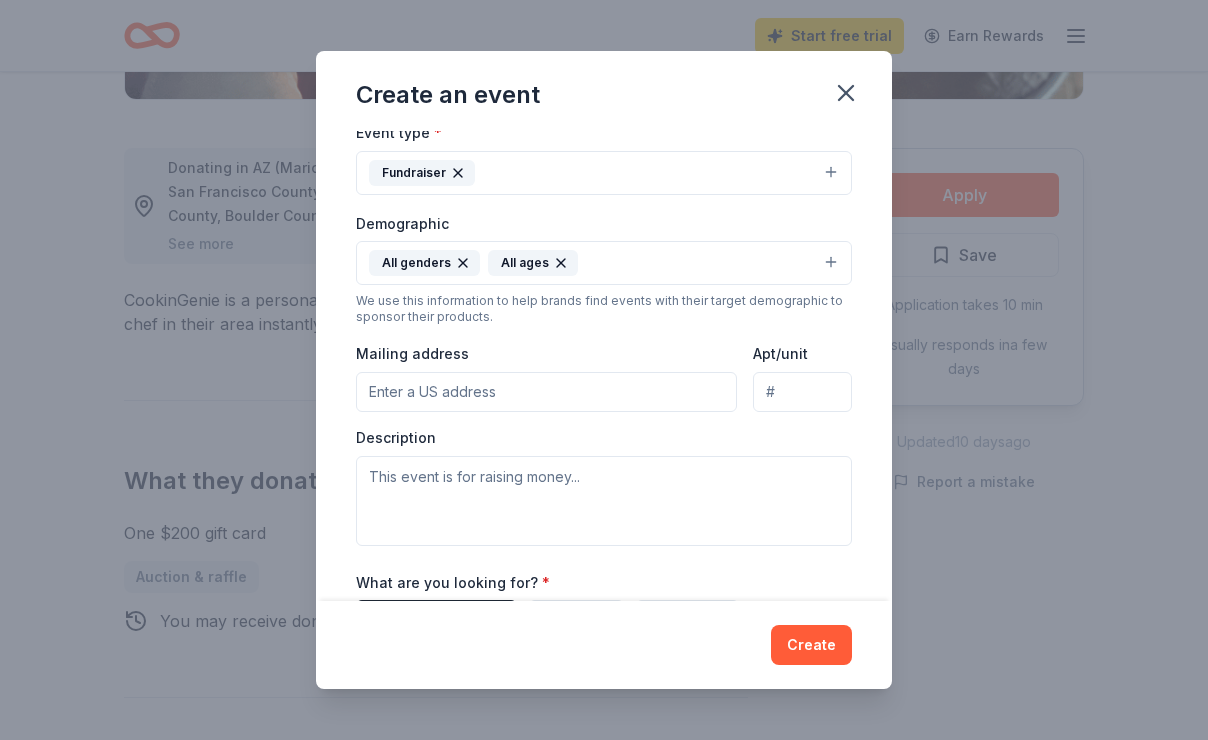 click on "Mailing address" at bounding box center (546, 392) 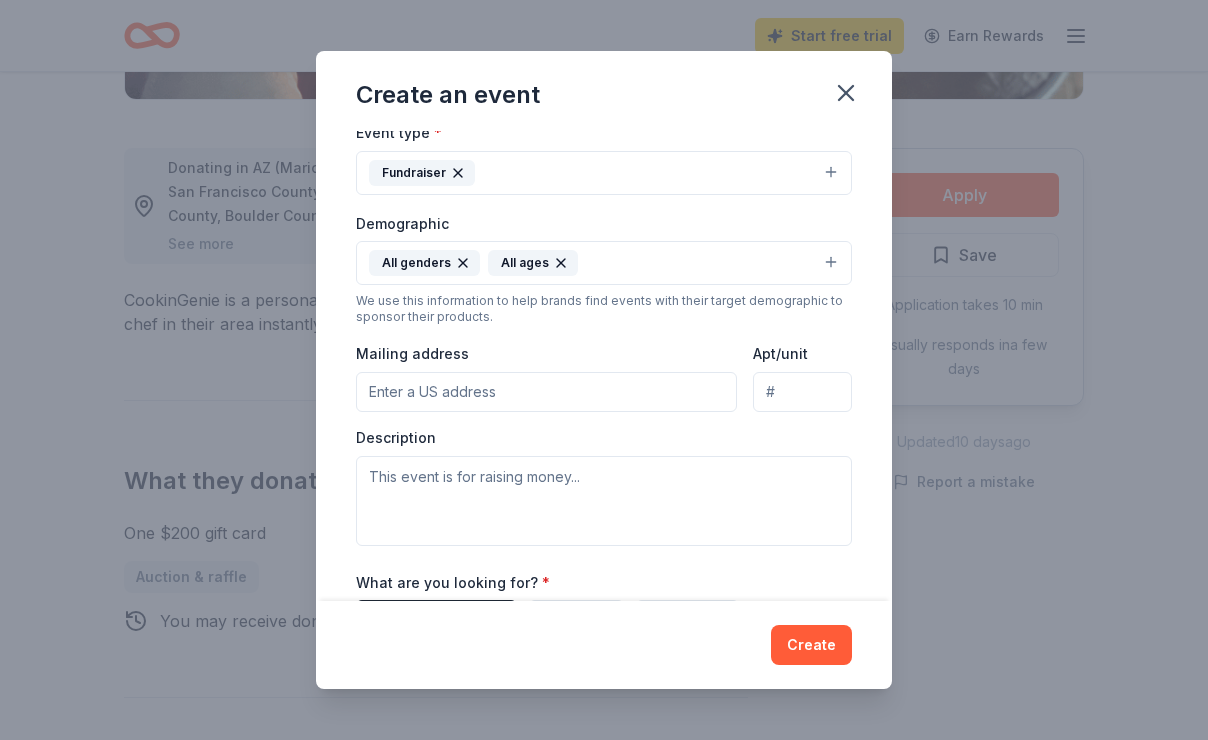 paste on "466 Geary Blvd. Suite 300, San Francisco, CA 94102" 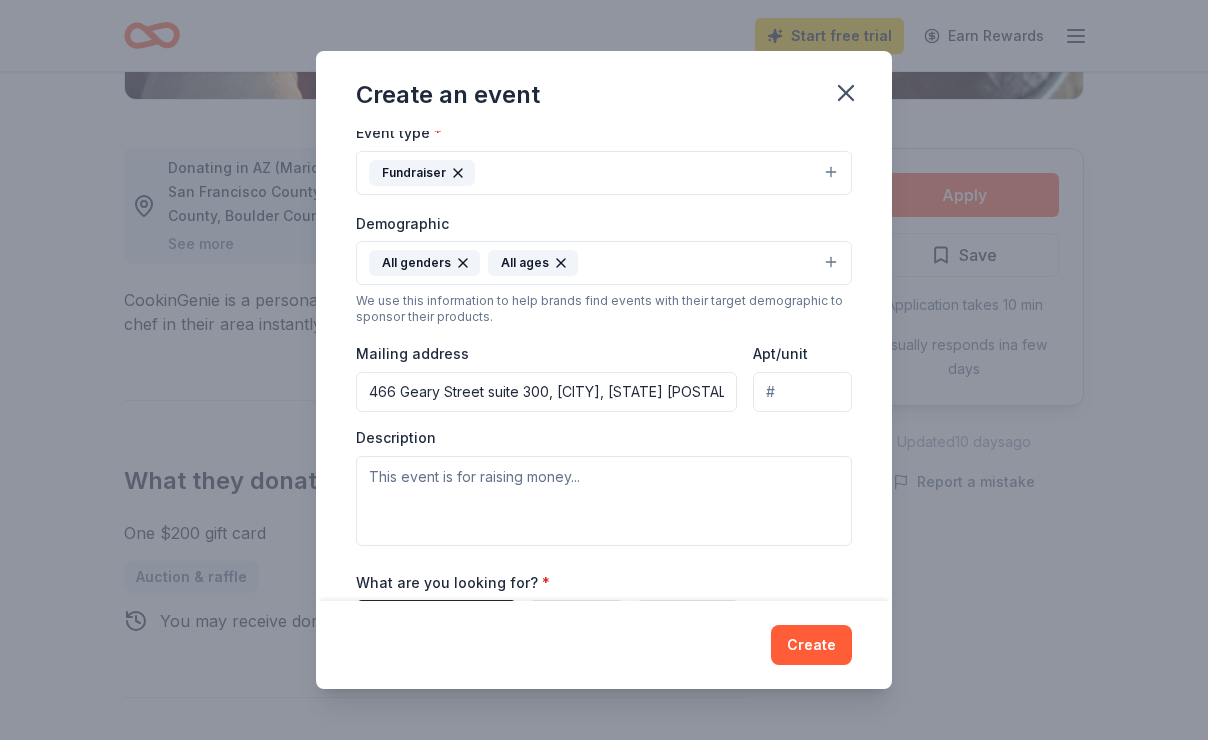 type on "466 Geary Street, San Francisco, CA, 94102" 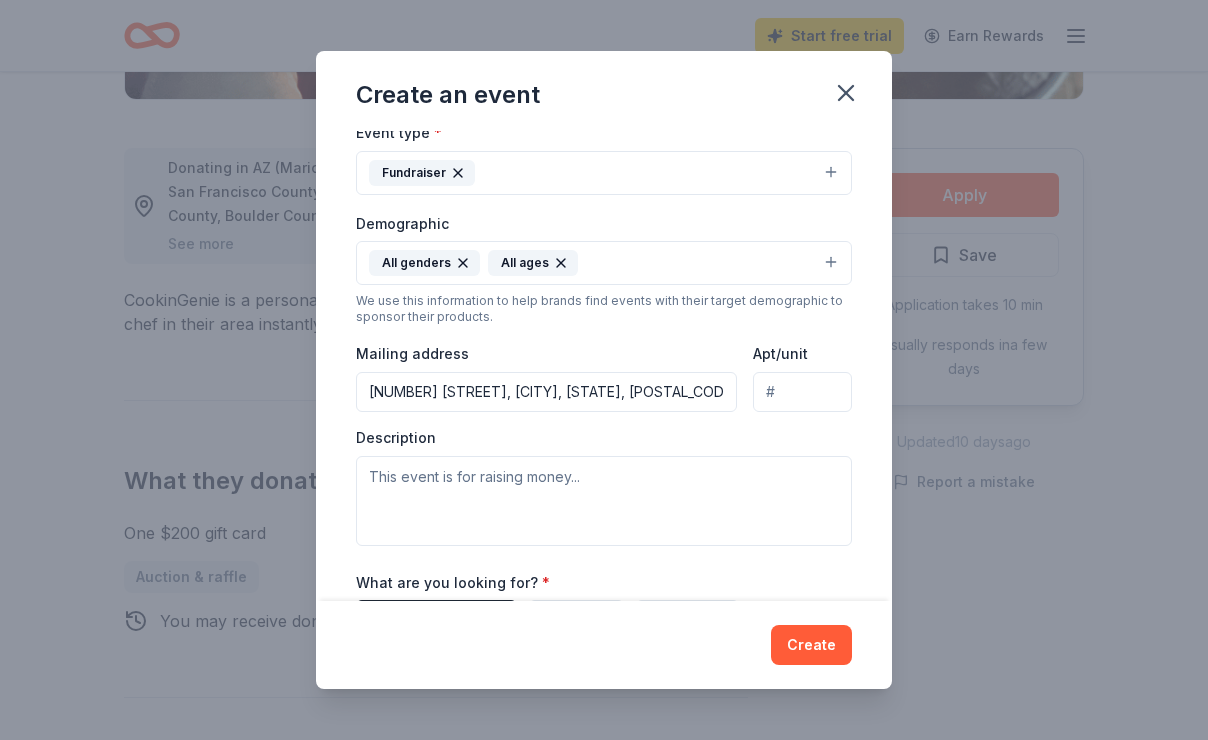 click on "Apt/unit" at bounding box center [802, 392] 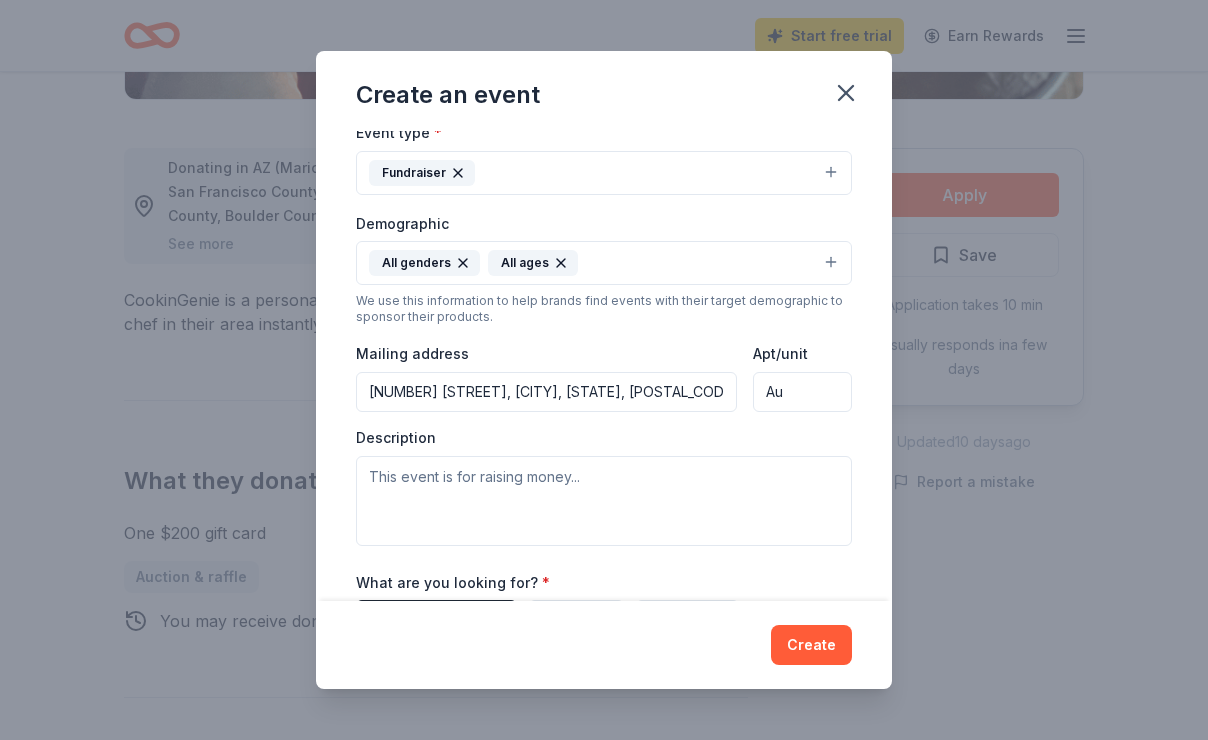 type on "A" 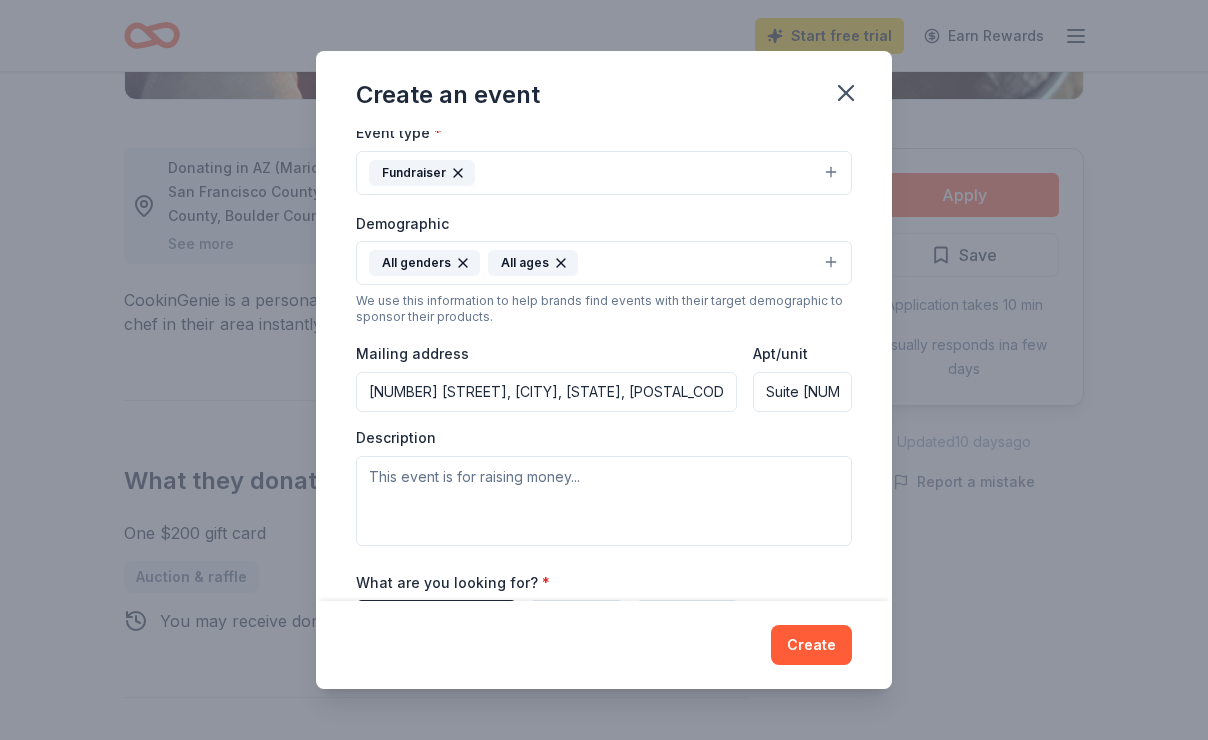 type on "Suite 300" 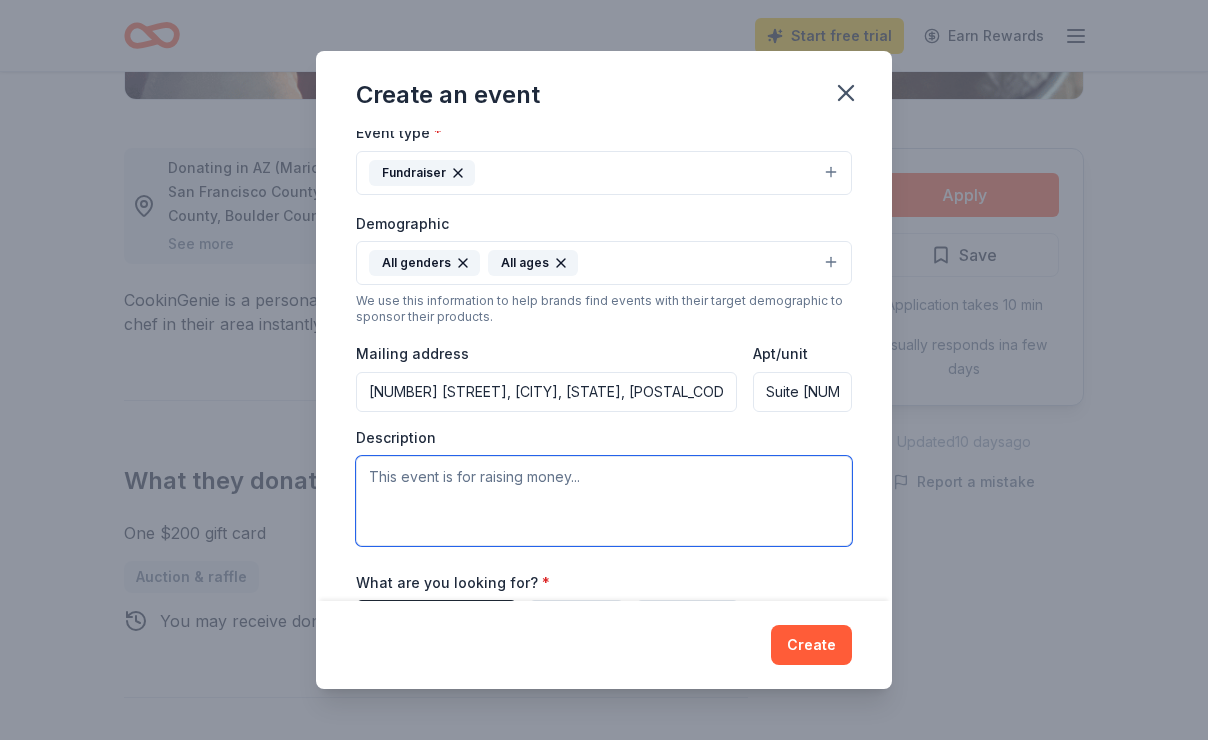 click at bounding box center (604, 501) 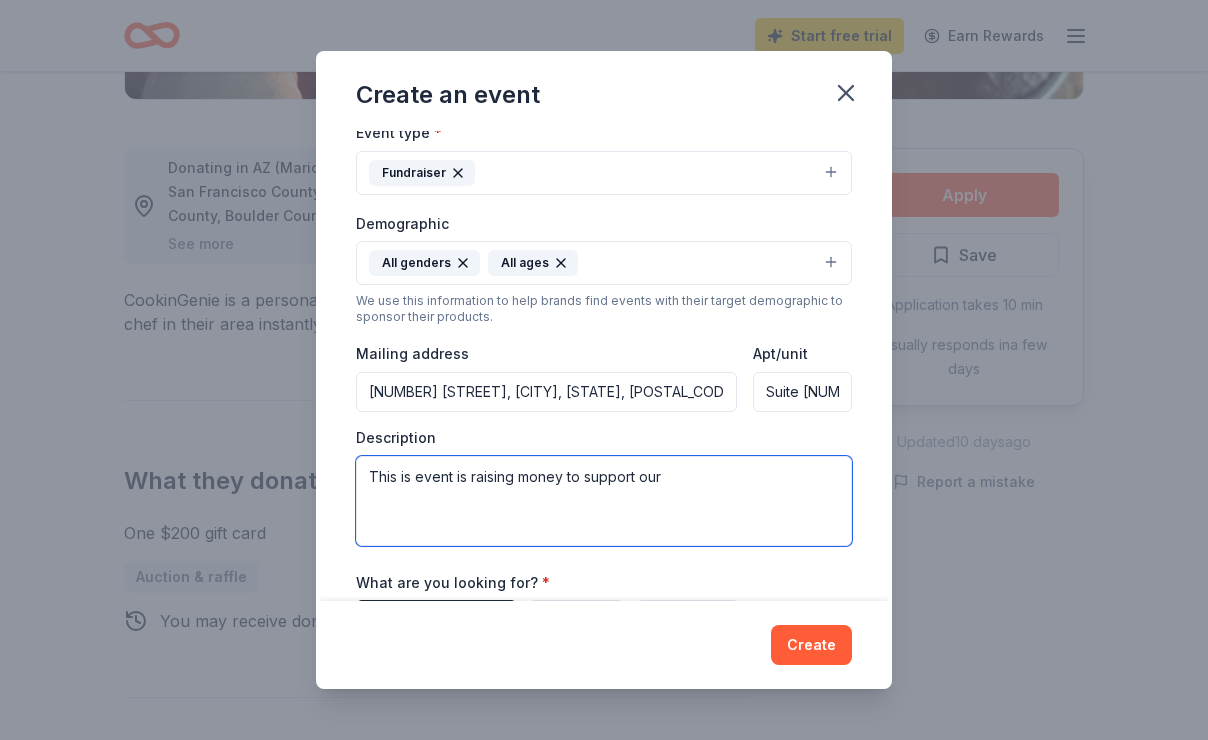 paste on "support our youth leadership academies in underserved communities, and contribute to additional outreach in urban, rural, and indigenous communities that are highly impacted by pollution." 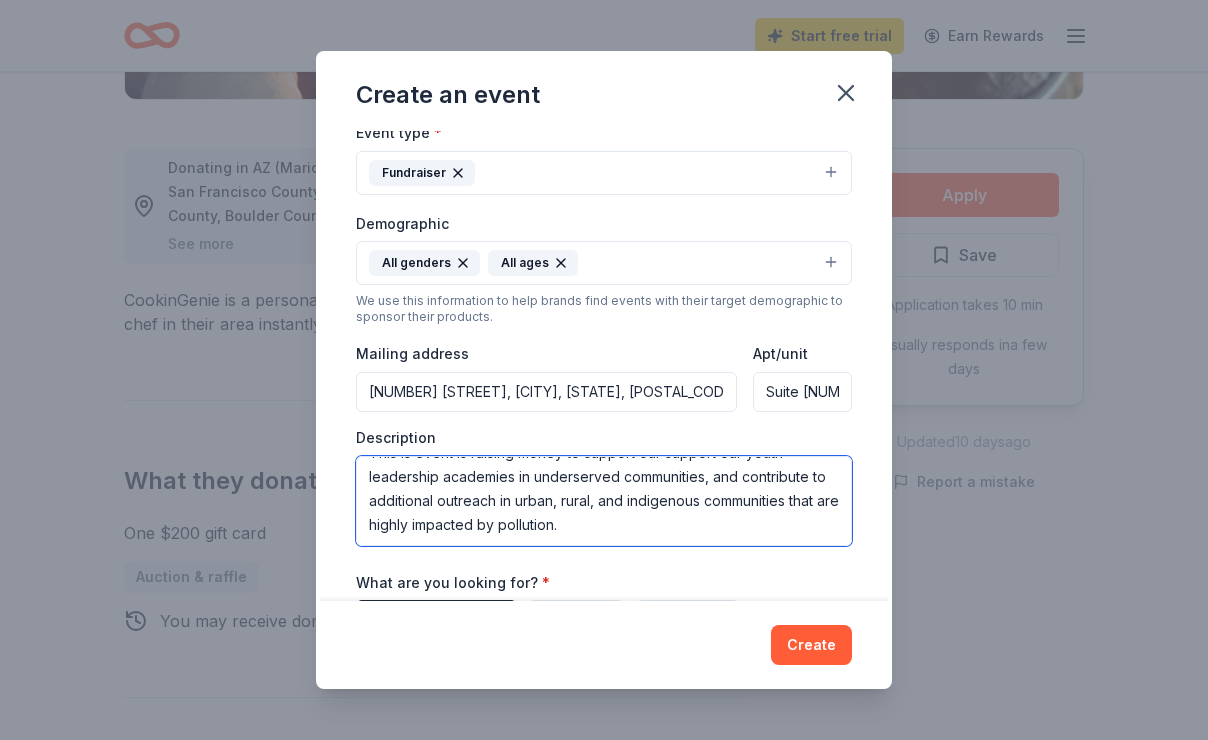 scroll, scrollTop: 48, scrollLeft: 0, axis: vertical 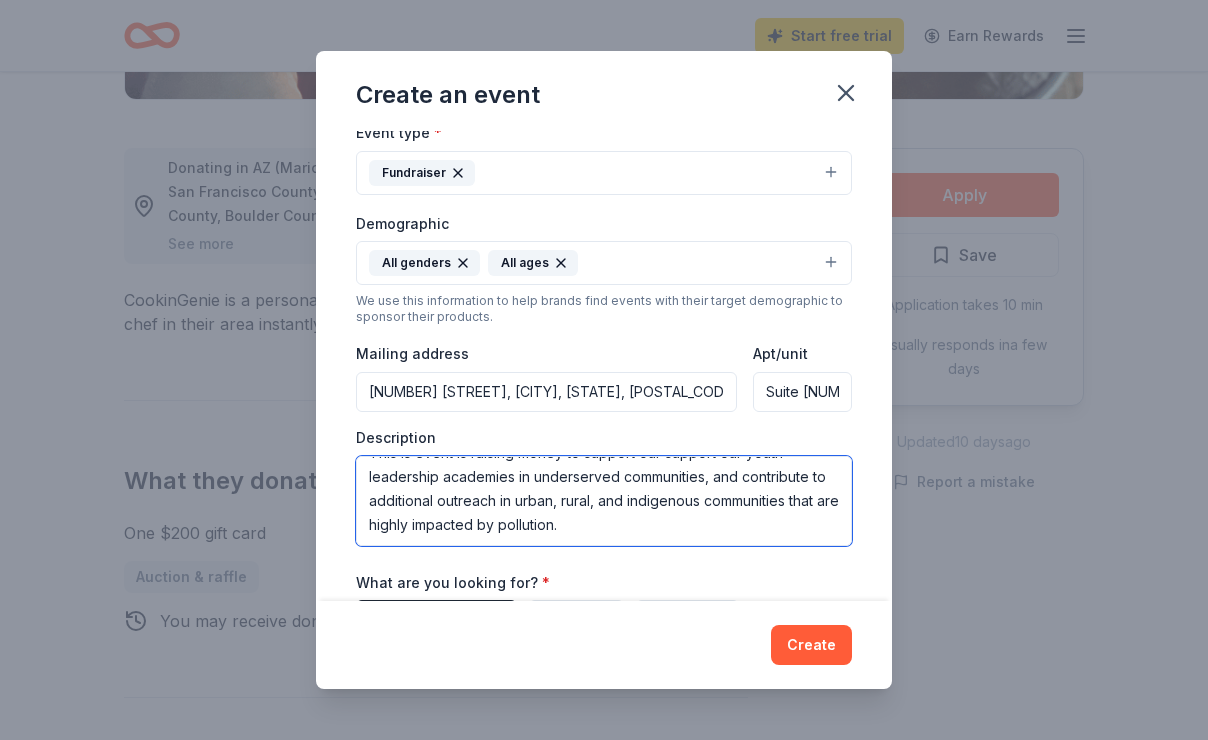 click on "This is event is raising money to support our support our youth leadership academies in underserved communities, and contribute to additional outreach in urban, rural, and indigenous communities that are highly impacted by pollution." at bounding box center [604, 501] 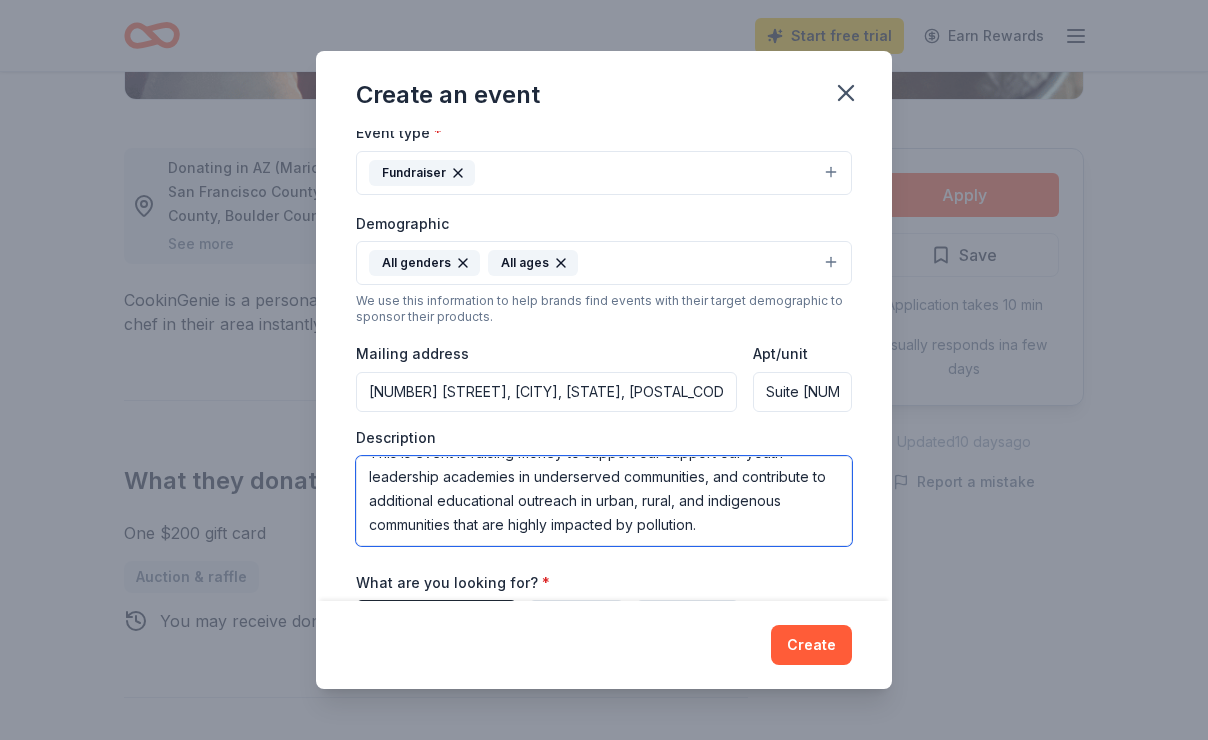 click on "This is event is raising money to support our support our youth leadership academies in underserved communities, and contribute to additional educational outreach in urban, rural, and indigenous communities that are highly impacted by pollution." at bounding box center [604, 501] 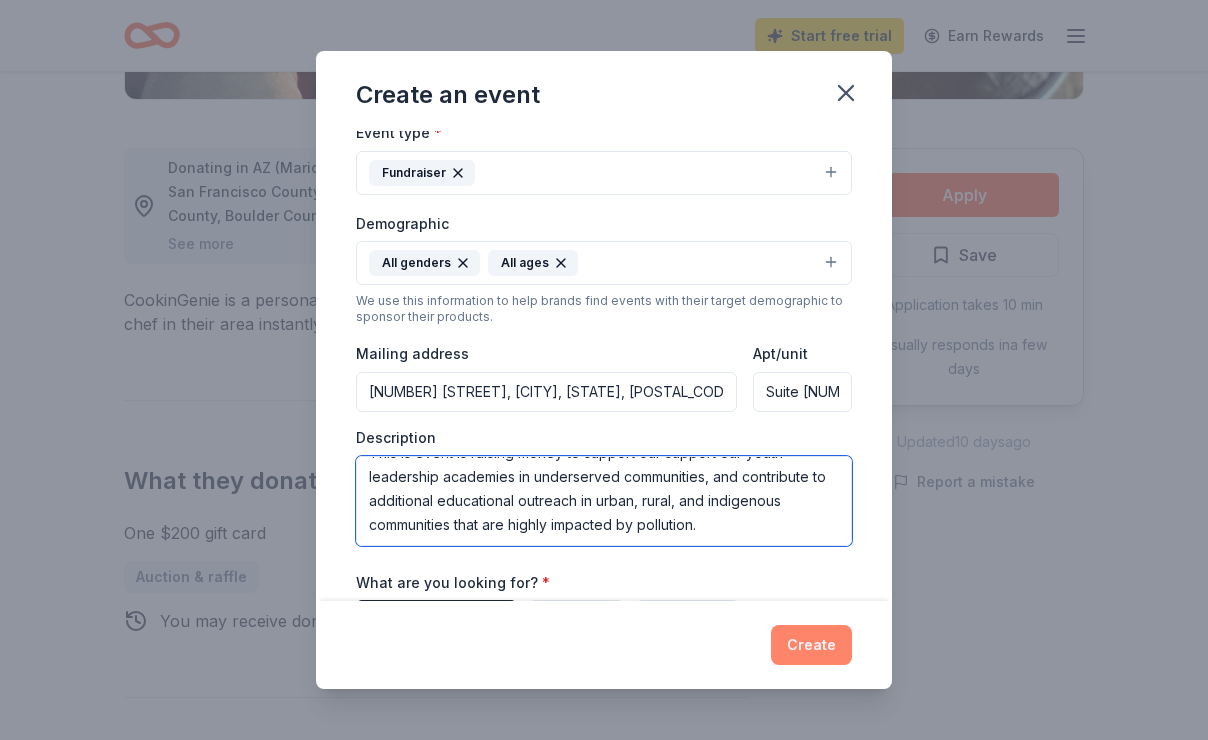 type on "This is event is raising money to support our support our youth leadership academies in underserved communities, and contribute to additional educational outreach in urban, rural, and indigenous communities that are highly impacted by pollution." 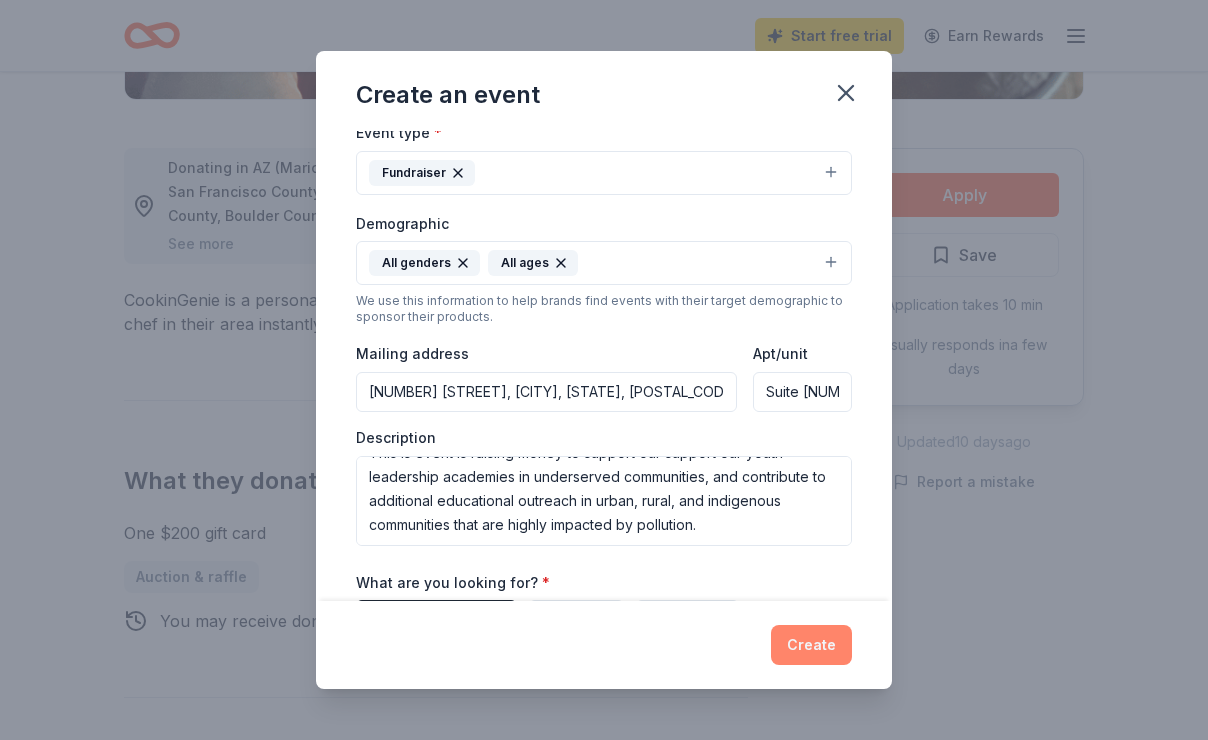 click on "Create" at bounding box center (811, 645) 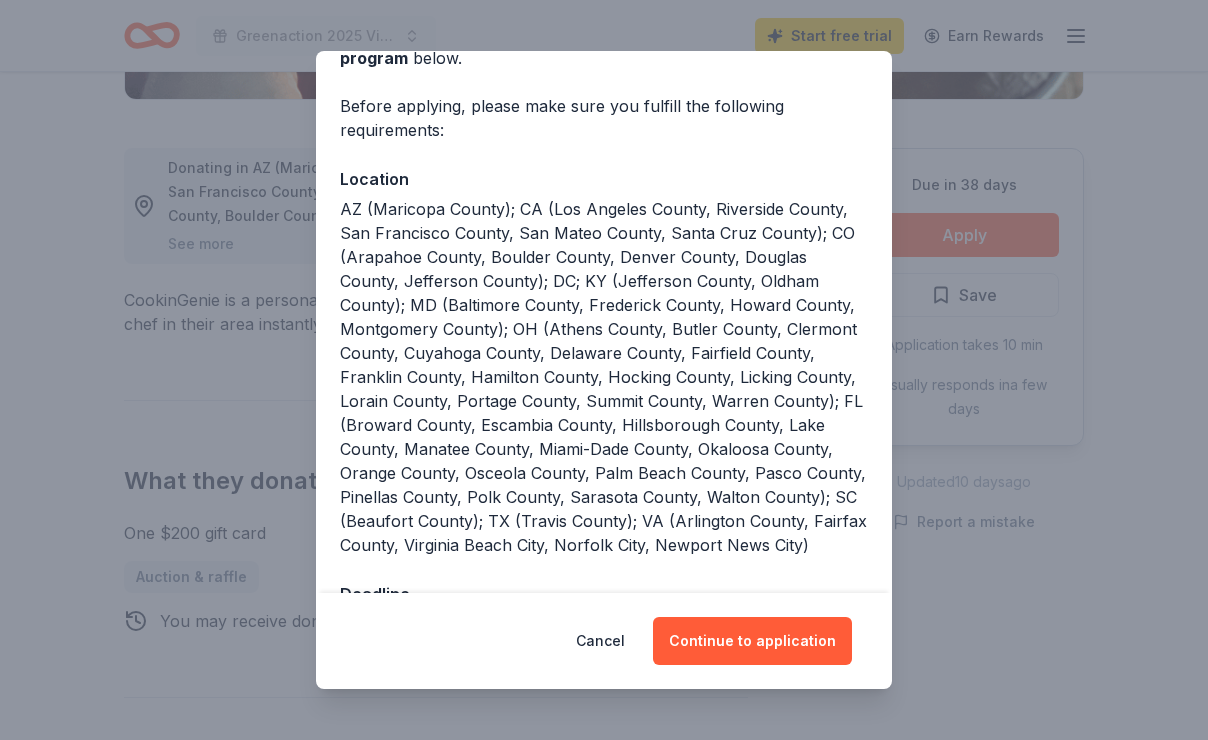 scroll, scrollTop: 196, scrollLeft: 0, axis: vertical 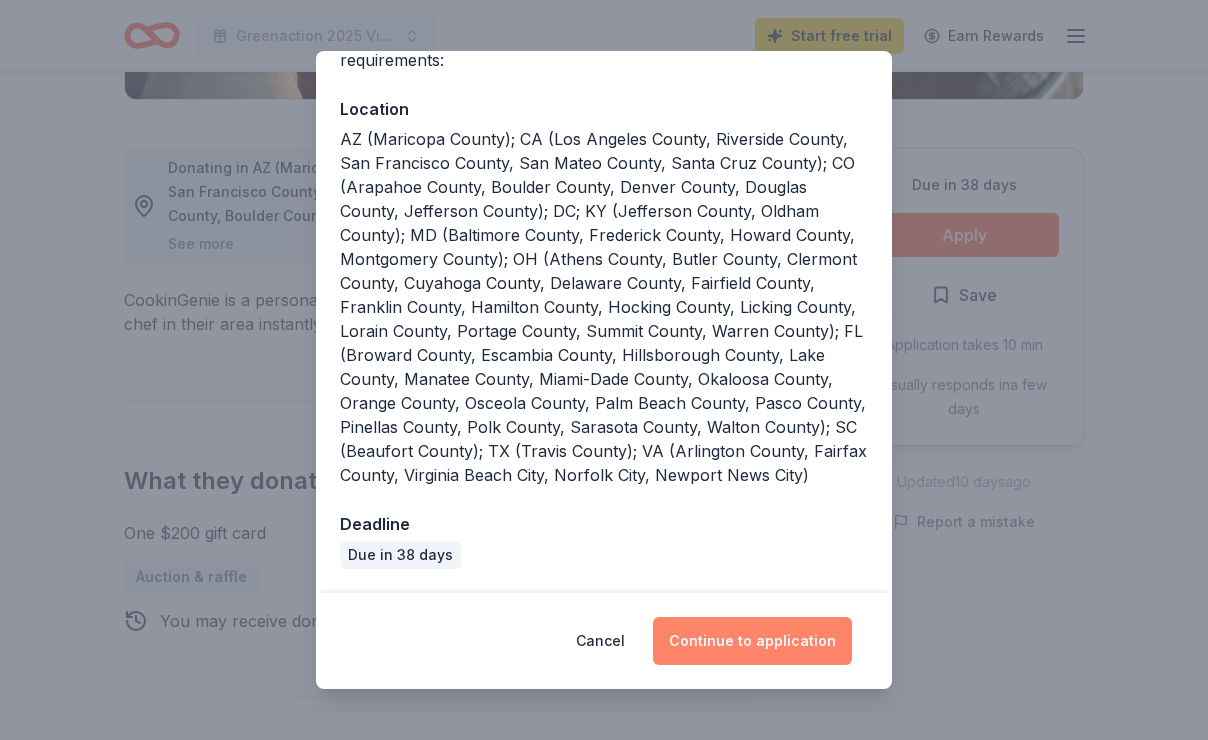 click on "Continue to application" at bounding box center (752, 641) 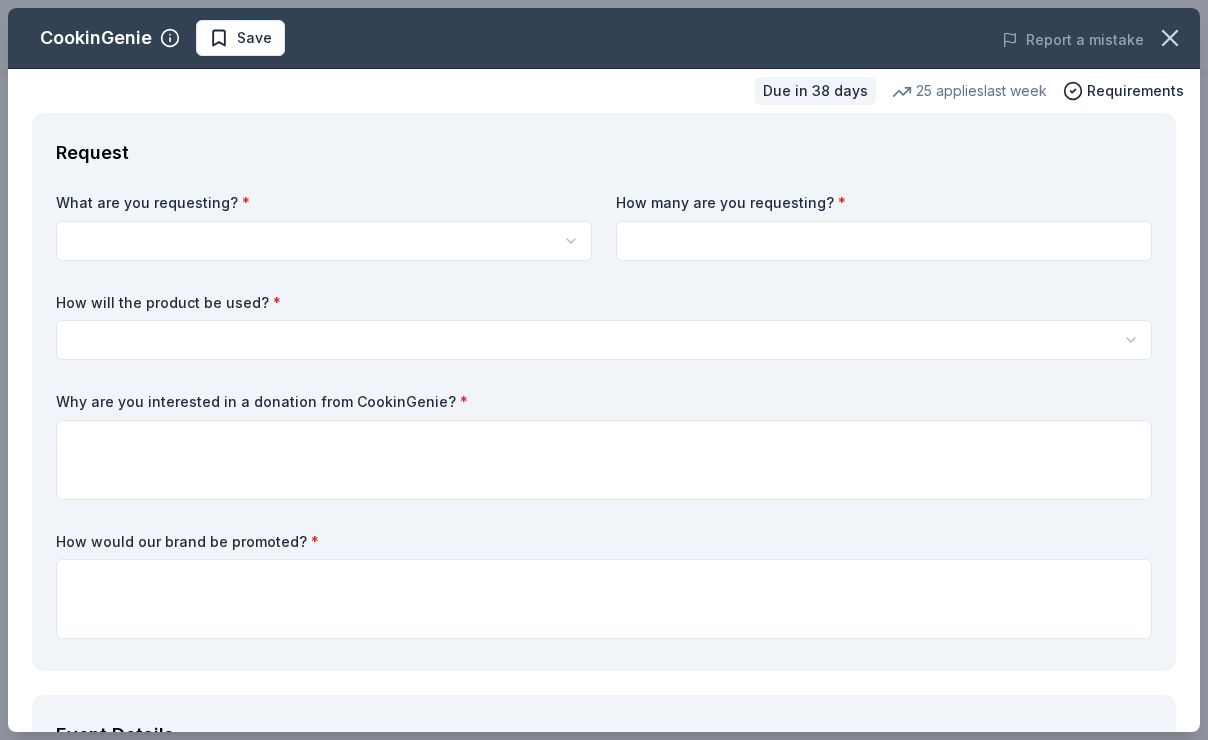 click on "Greenaction 2025 Virtual Auction Start free  trial Earn Rewards Due in 38 days Share CookinGenie 5.0 • 5  reviews 25   applies  last week approval rate donation value Share See more CookinGenie is a personal chef platform that makes it easy for anyone to book a chef in their area instantly. Dinner parties, Meal Prep and more! What they donate One $200 gift card Auction & raffle   You may receive donations every   3 months Who they donate to CookinGenie  hasn ' t listed any preferences or eligibility criteria. Due in 38 days Apply Save Application takes 10 min Usually responds in  a few days Updated  10 days  ago Report a mistake approval rate 20 % approved 30 % declined 50 % no response donation value (average) 20% 70% 0% 10% $xx - $xx $xx - $xx $xx - $xx $xx - $xx Start free Pro trial to view approval rates and average donation values 5.0 • 5  reviews NEXT Village San Francisco July 2025 • Approved The Village Network June 2025 • Approved NYOS Charter School April 2025 • Approved Covenant Ministry" at bounding box center (604, -138) 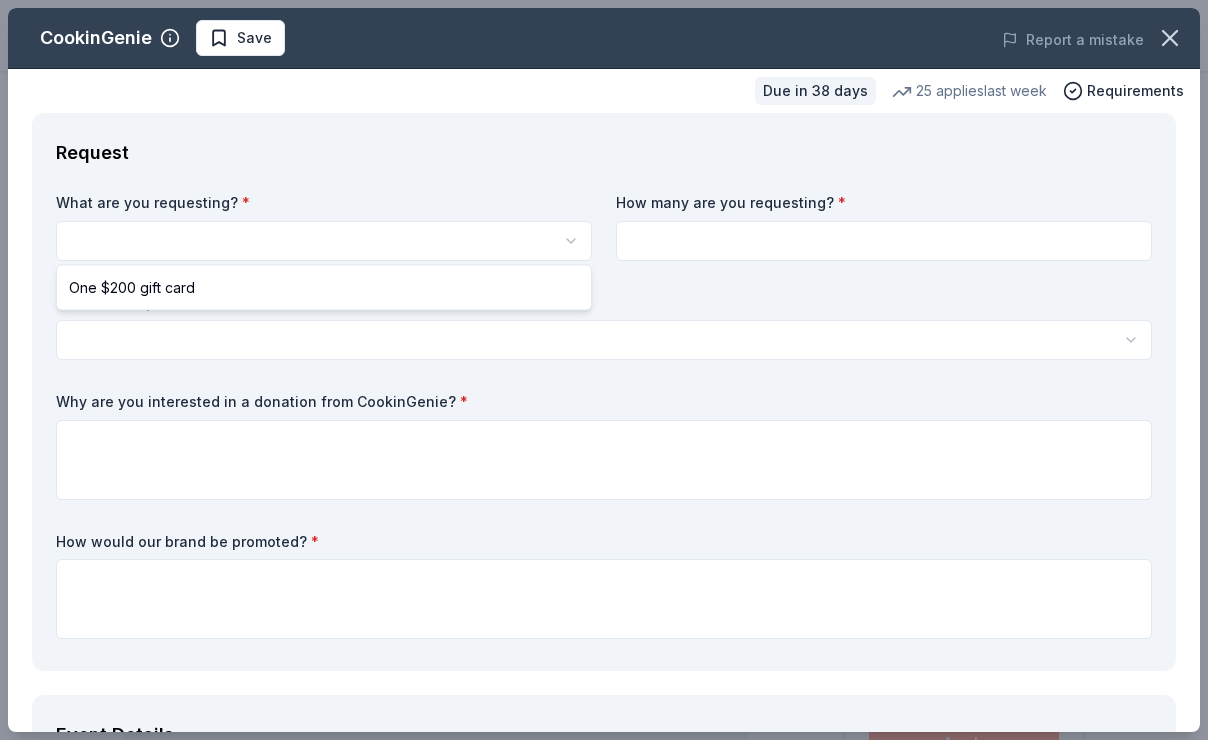 scroll, scrollTop: 0, scrollLeft: 0, axis: both 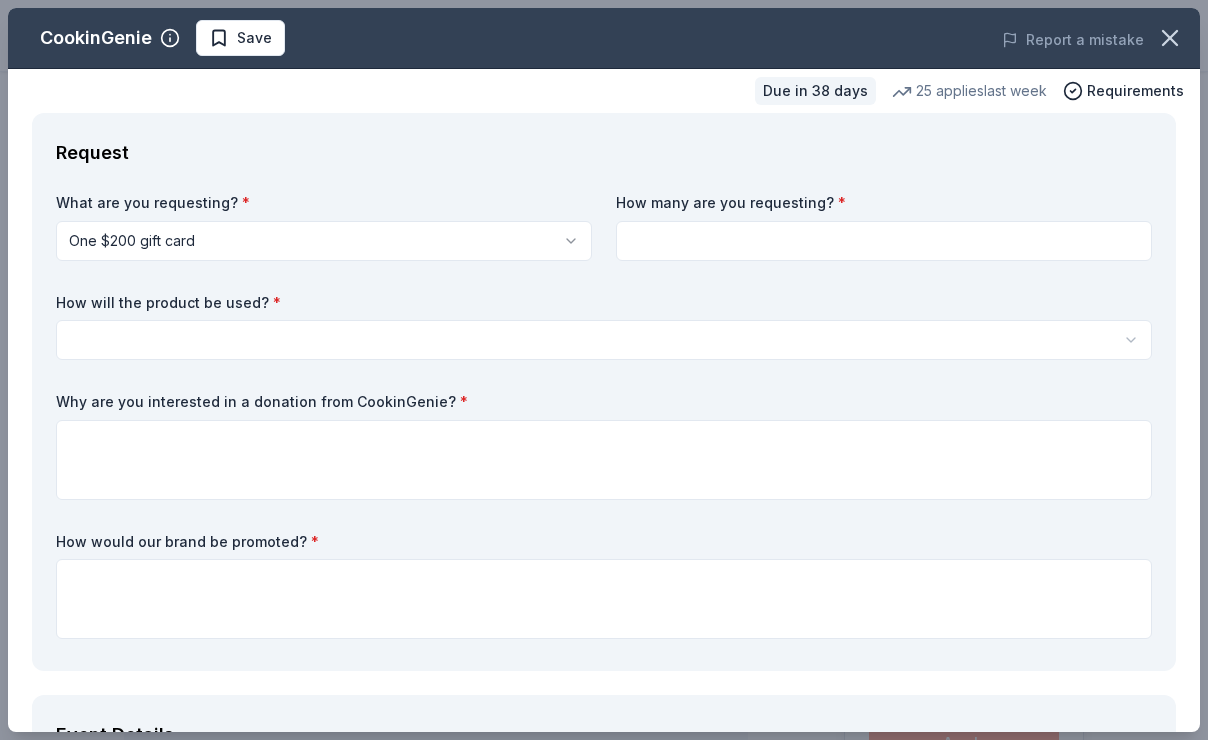 click at bounding box center [884, 241] 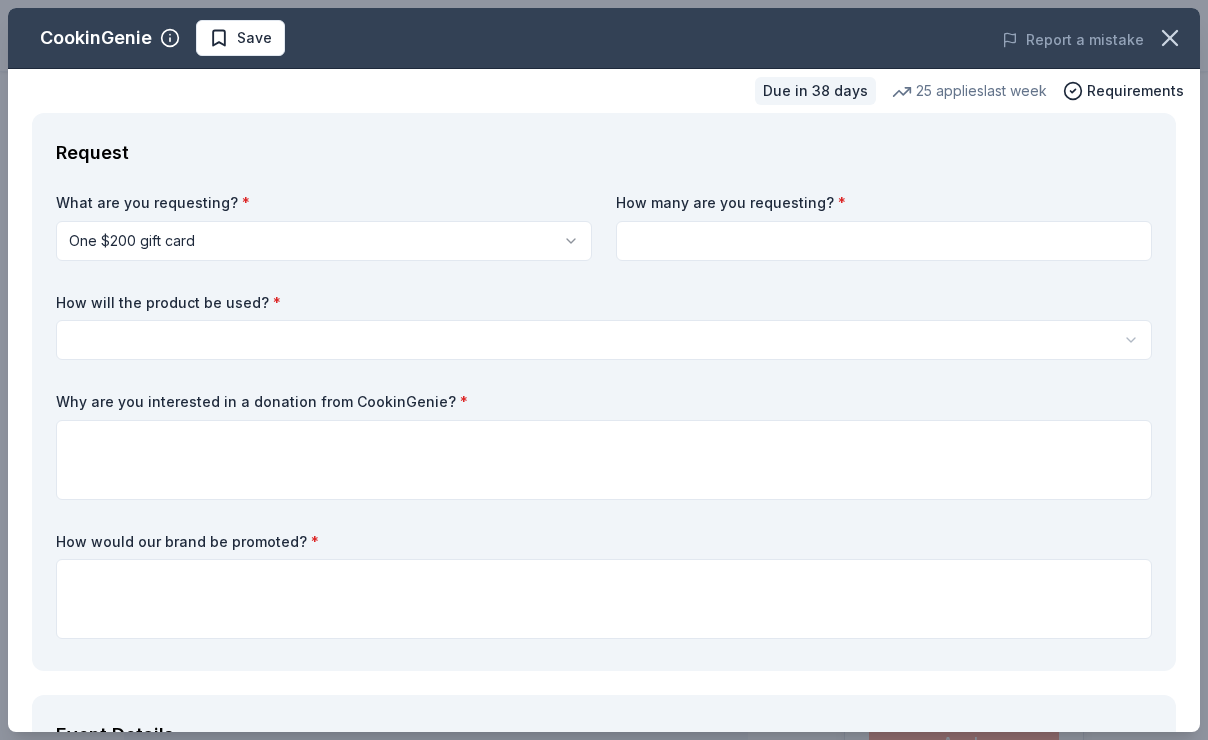 click at bounding box center [884, 241] 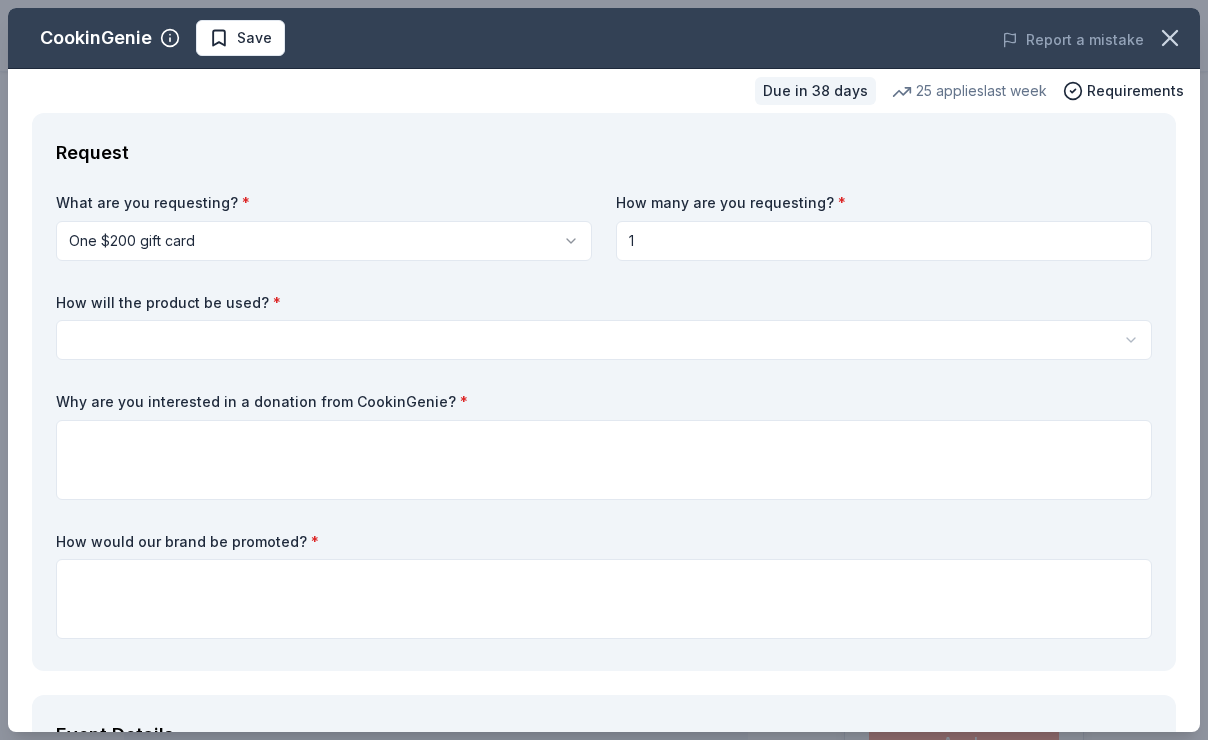 type on "1" 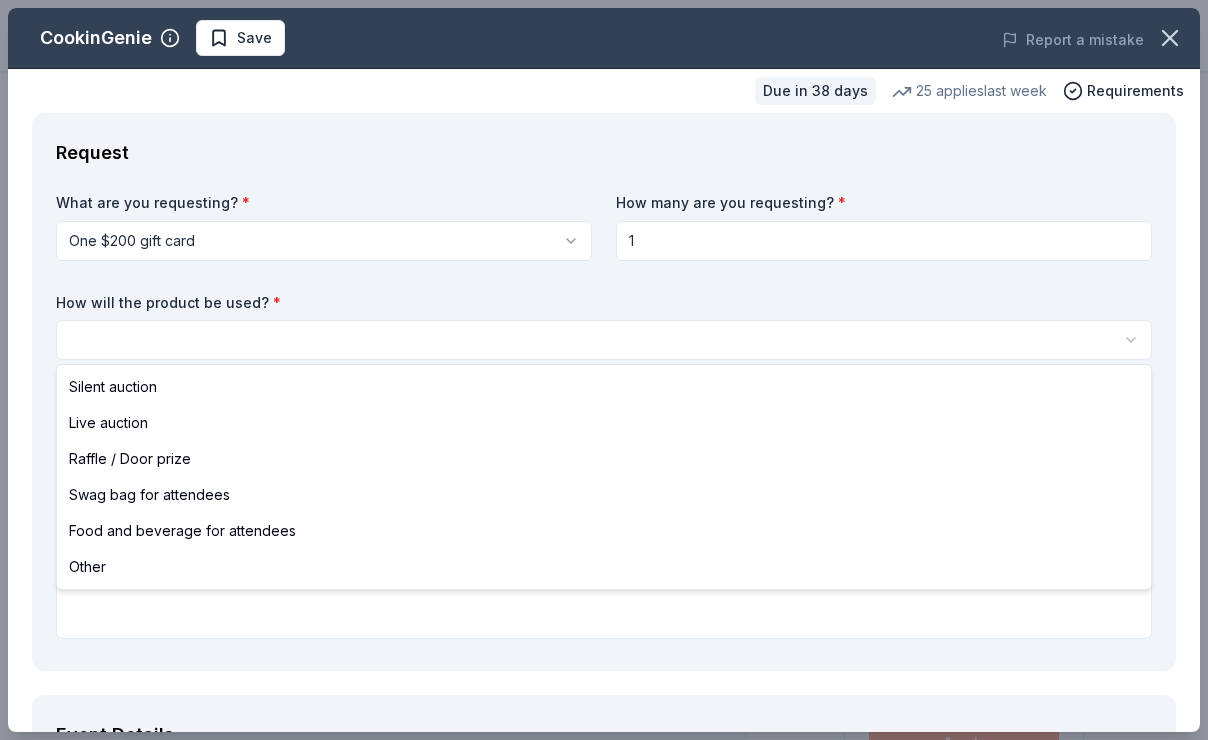 select on "silentAuction" 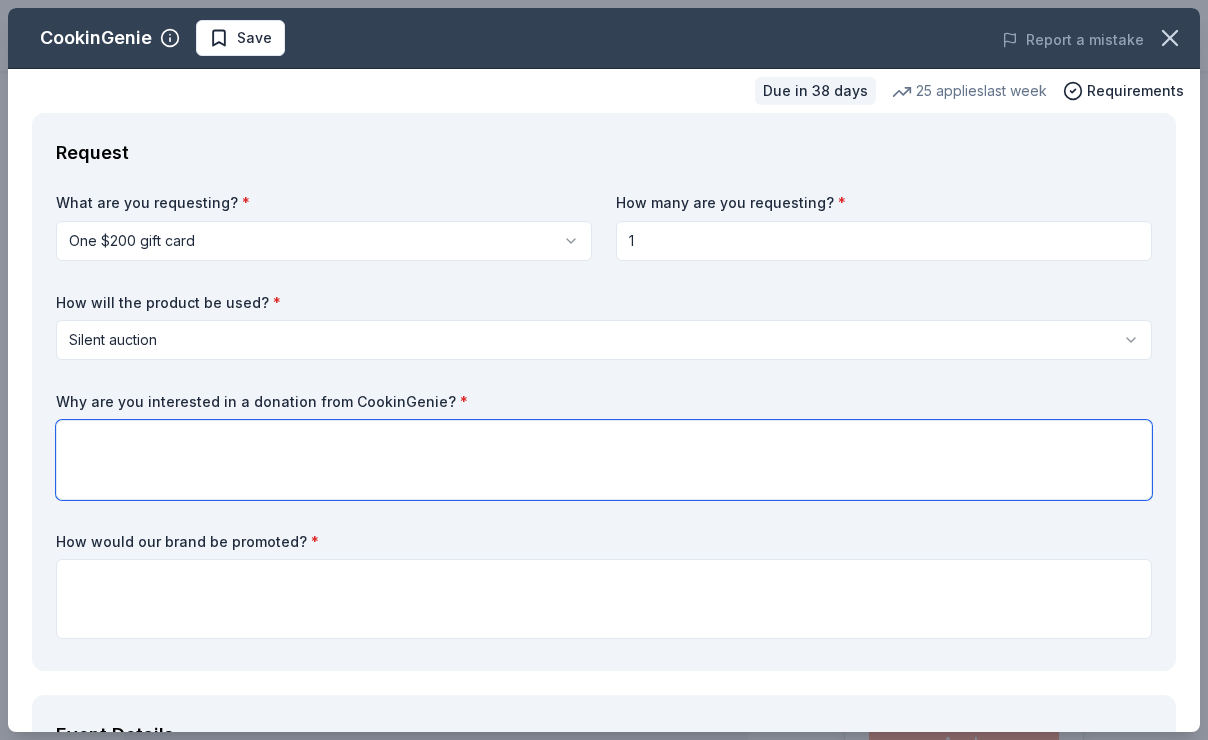 click at bounding box center [604, 460] 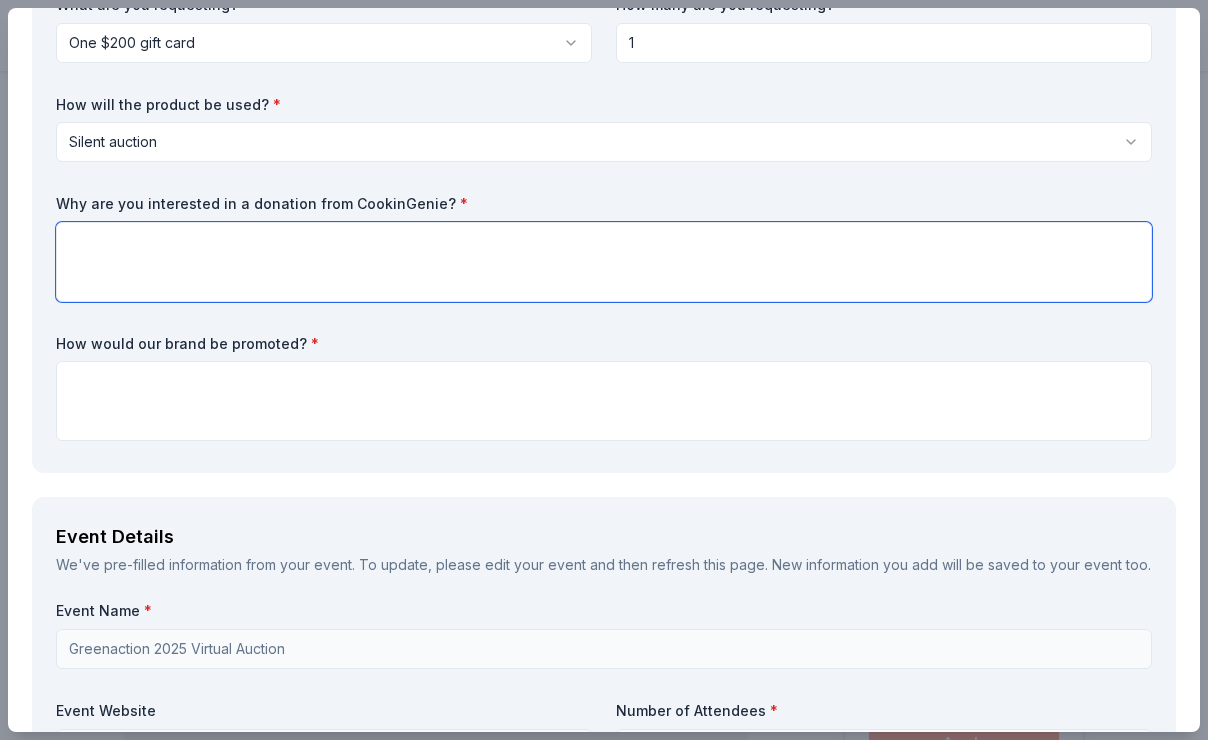 scroll, scrollTop: 299, scrollLeft: 0, axis: vertical 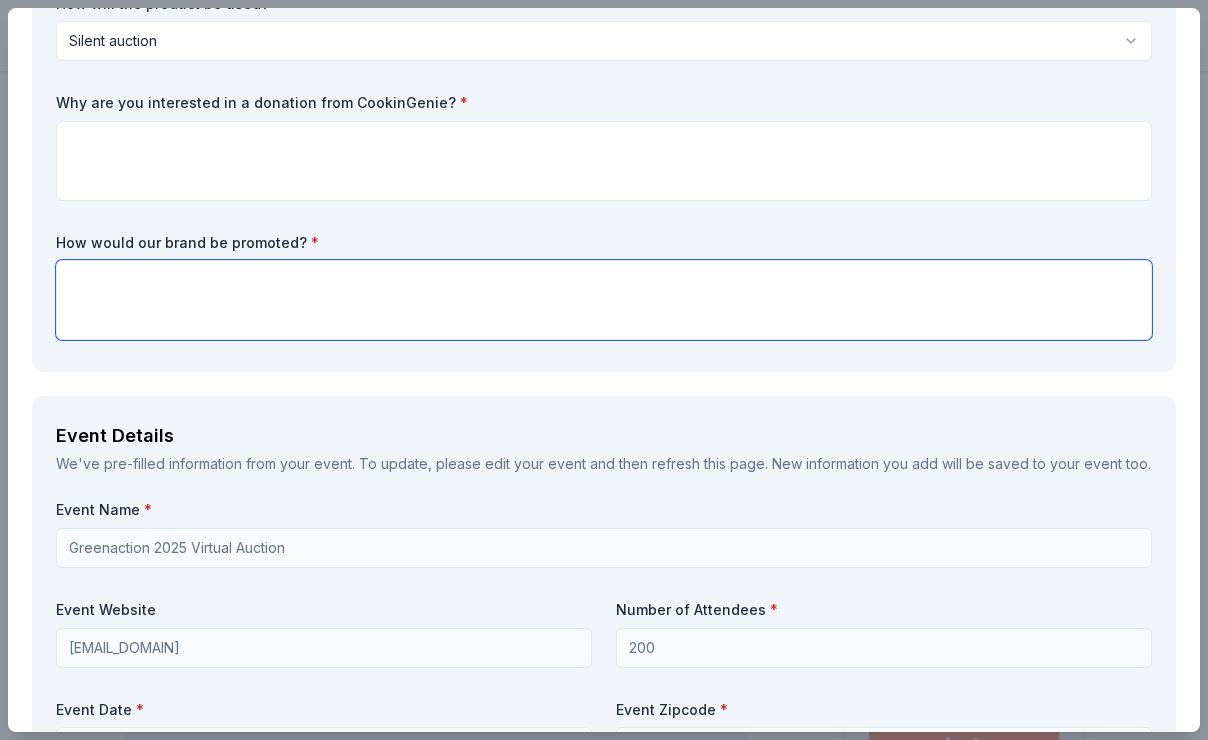 click at bounding box center (604, 300) 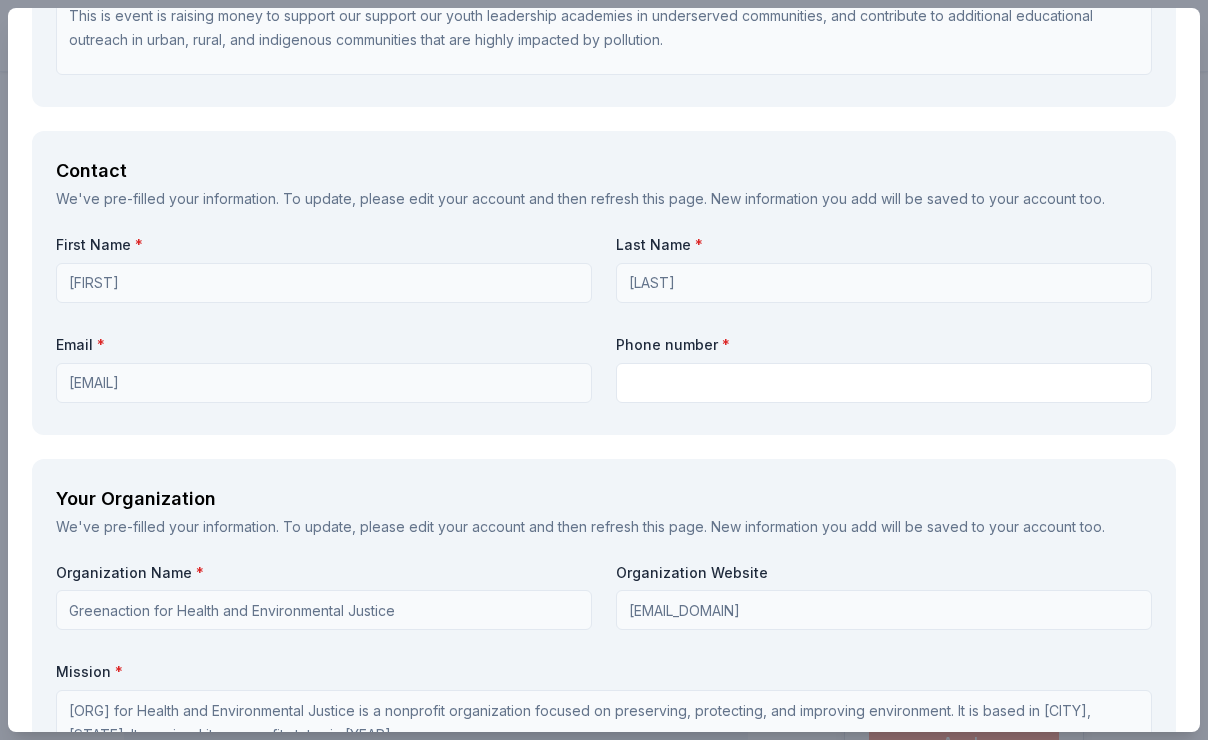 scroll, scrollTop: 1248, scrollLeft: 0, axis: vertical 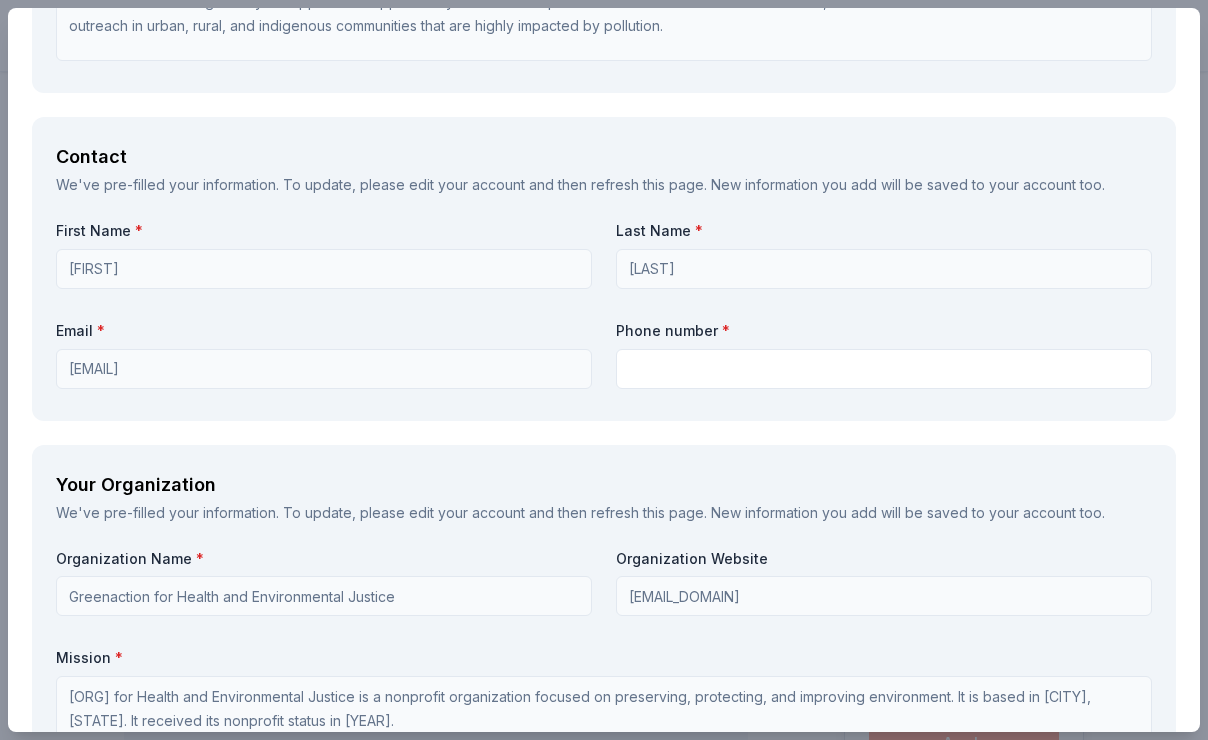 type on "We would promote your brand on our social media and auction website (MaxGiving)" 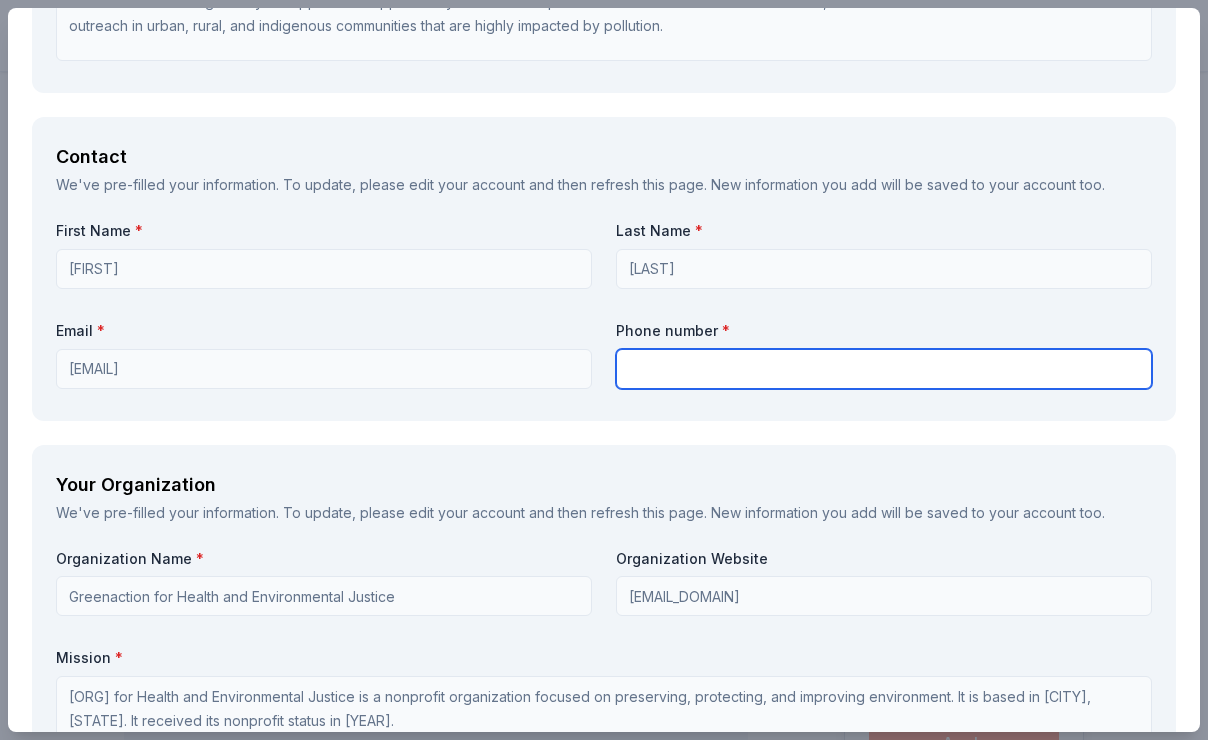 click at bounding box center (884, 369) 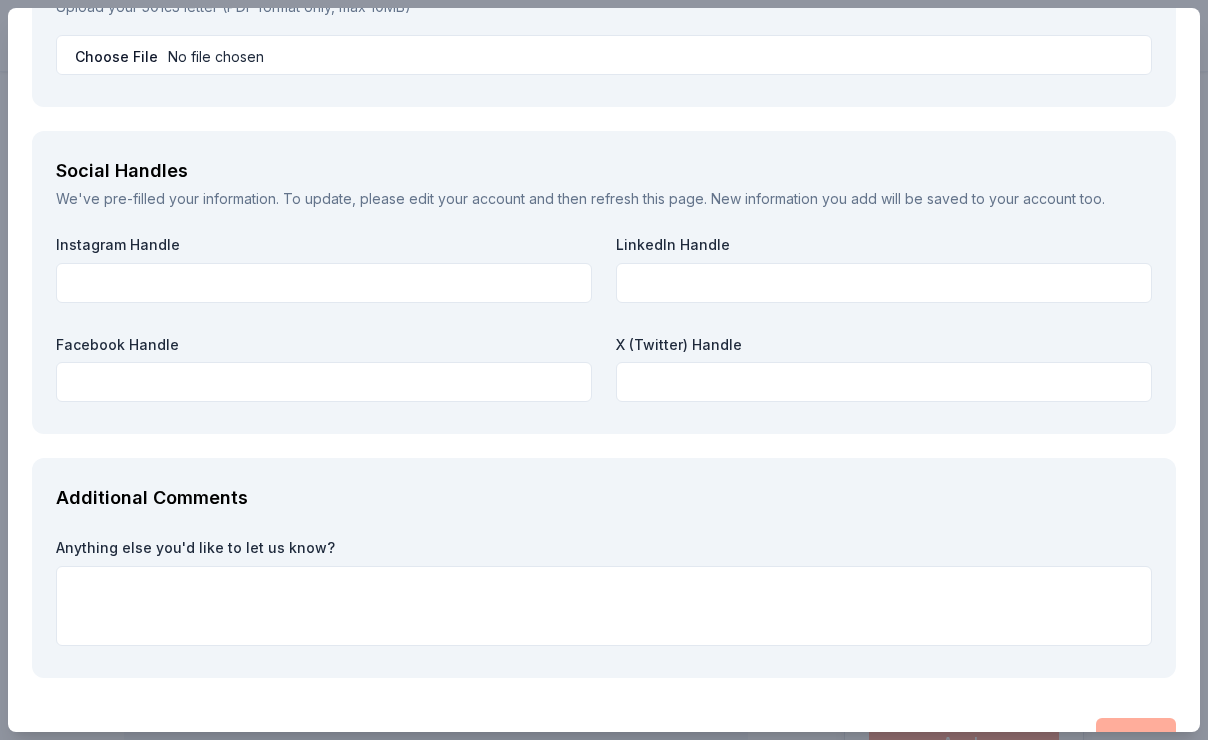 scroll, scrollTop: 2187, scrollLeft: 0, axis: vertical 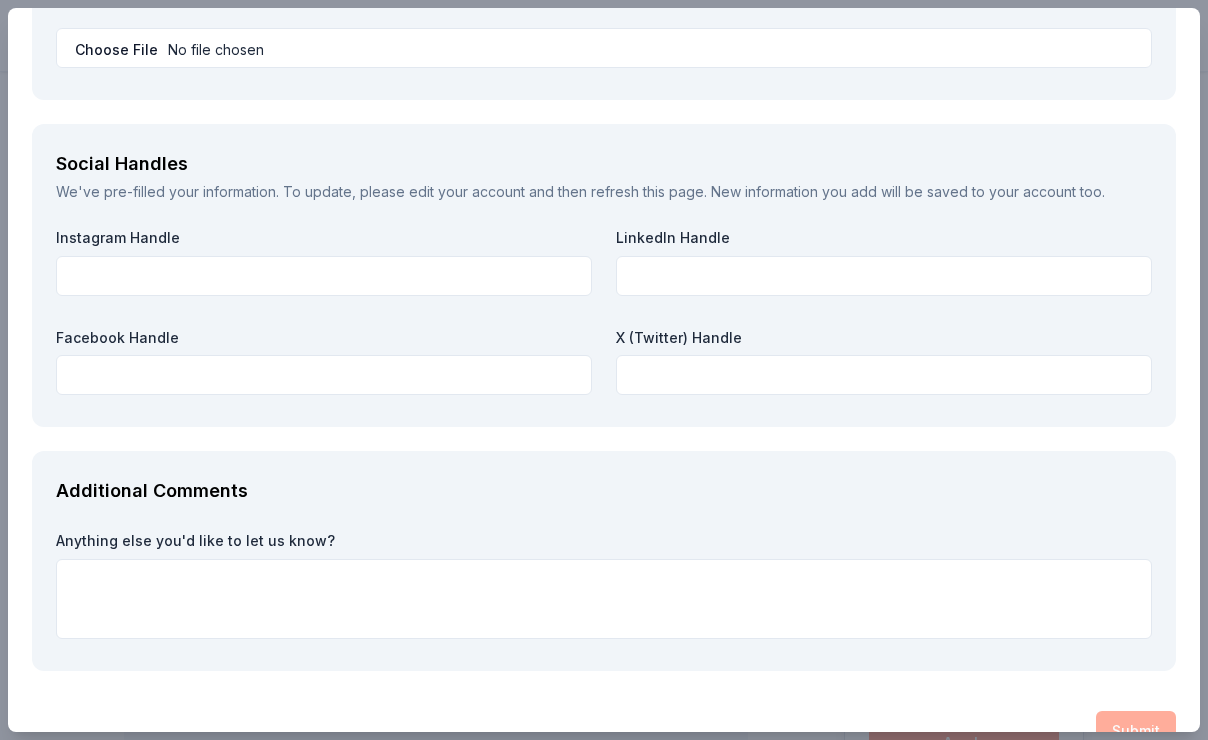 click on "Instagram Handle LinkedIn Handle Facebook Handle X (Twitter) Handle" at bounding box center (604, 315) 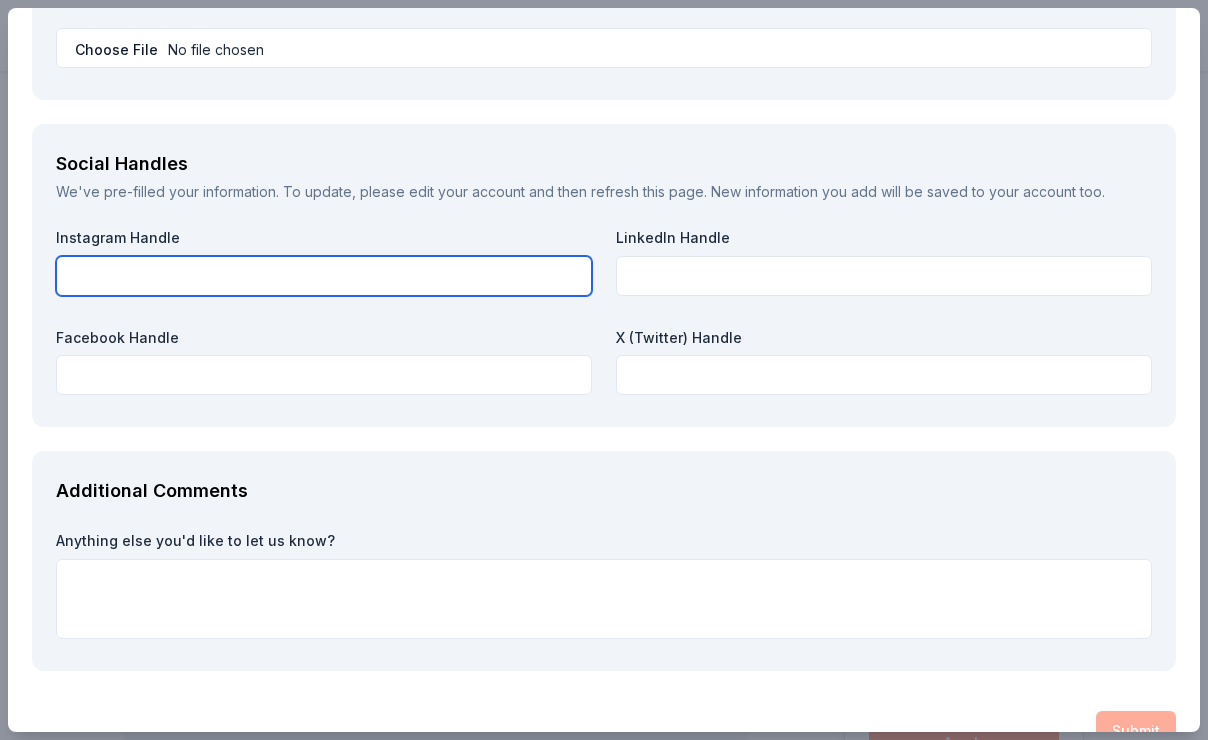 click at bounding box center (324, 276) 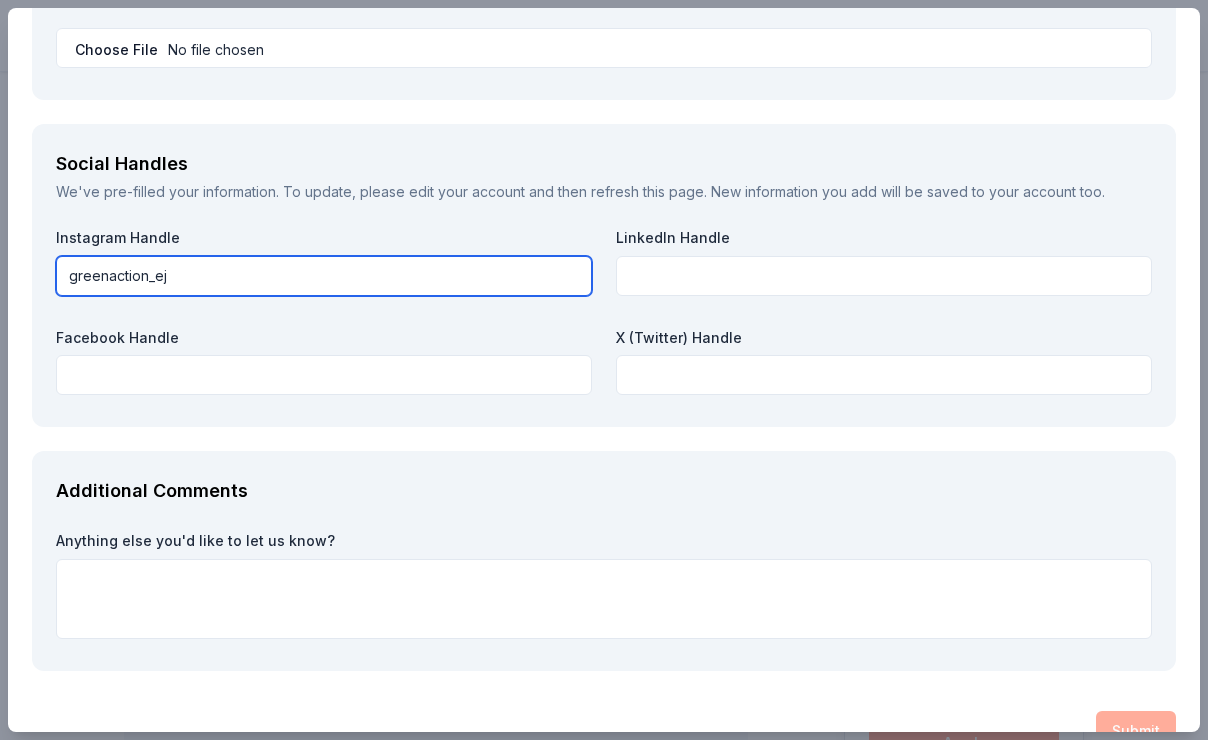 type on "greenaction_ej" 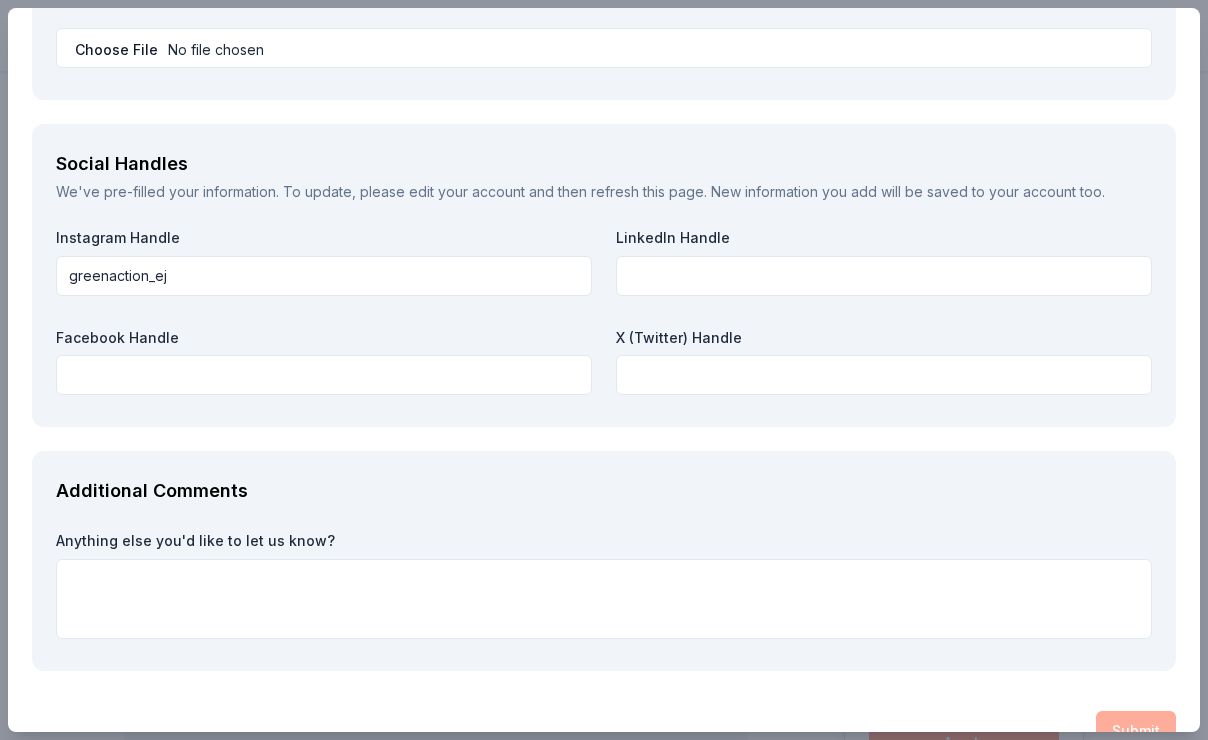 click on "Additional Comments" at bounding box center [604, 491] 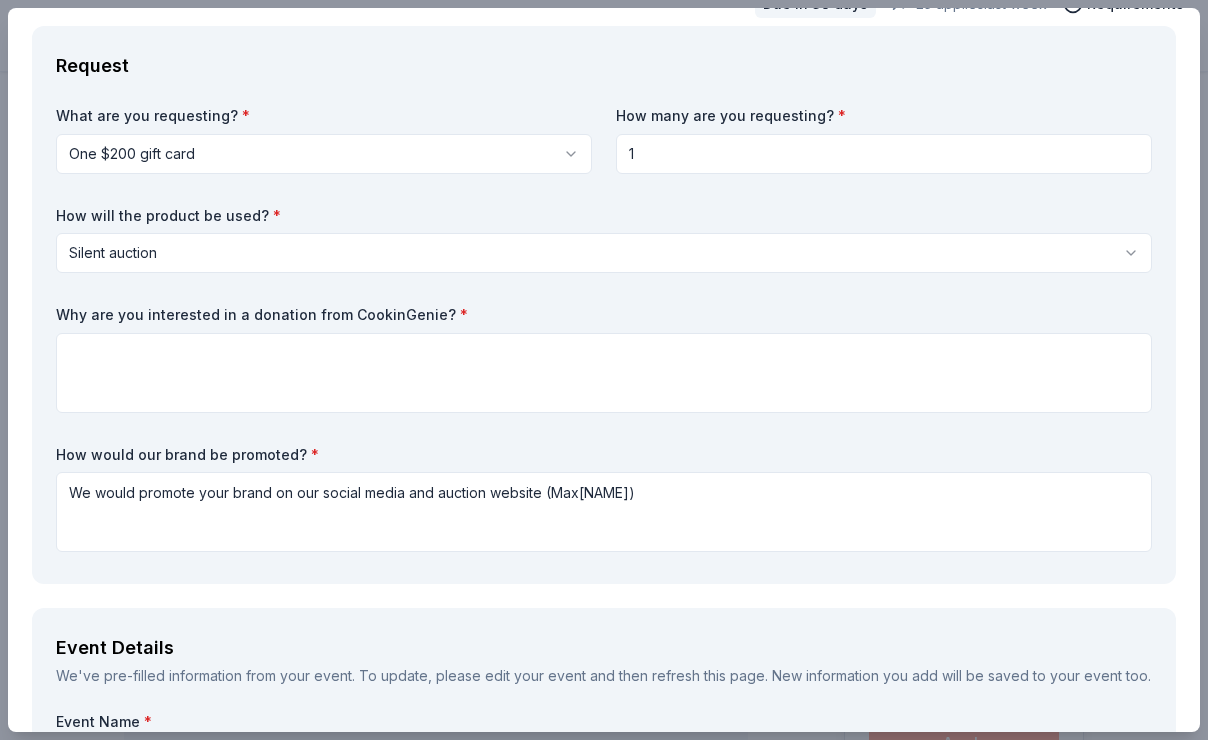 scroll, scrollTop: 112, scrollLeft: 0, axis: vertical 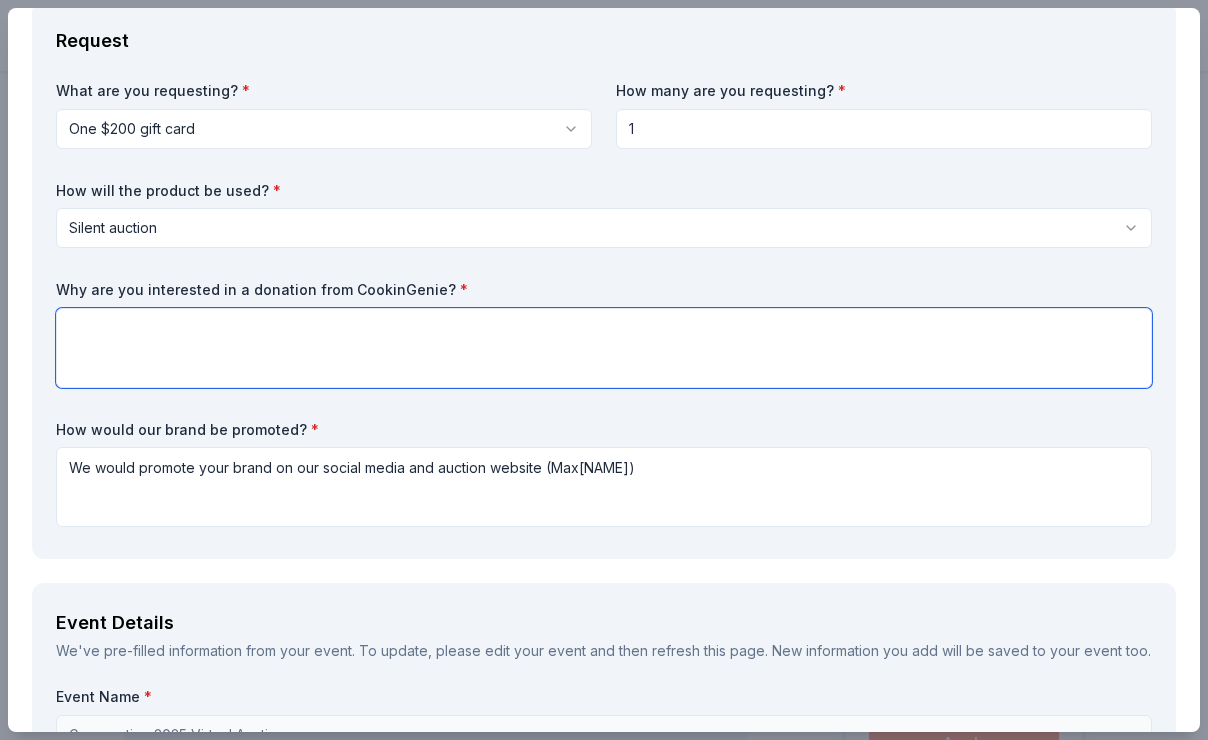 click at bounding box center (604, 348) 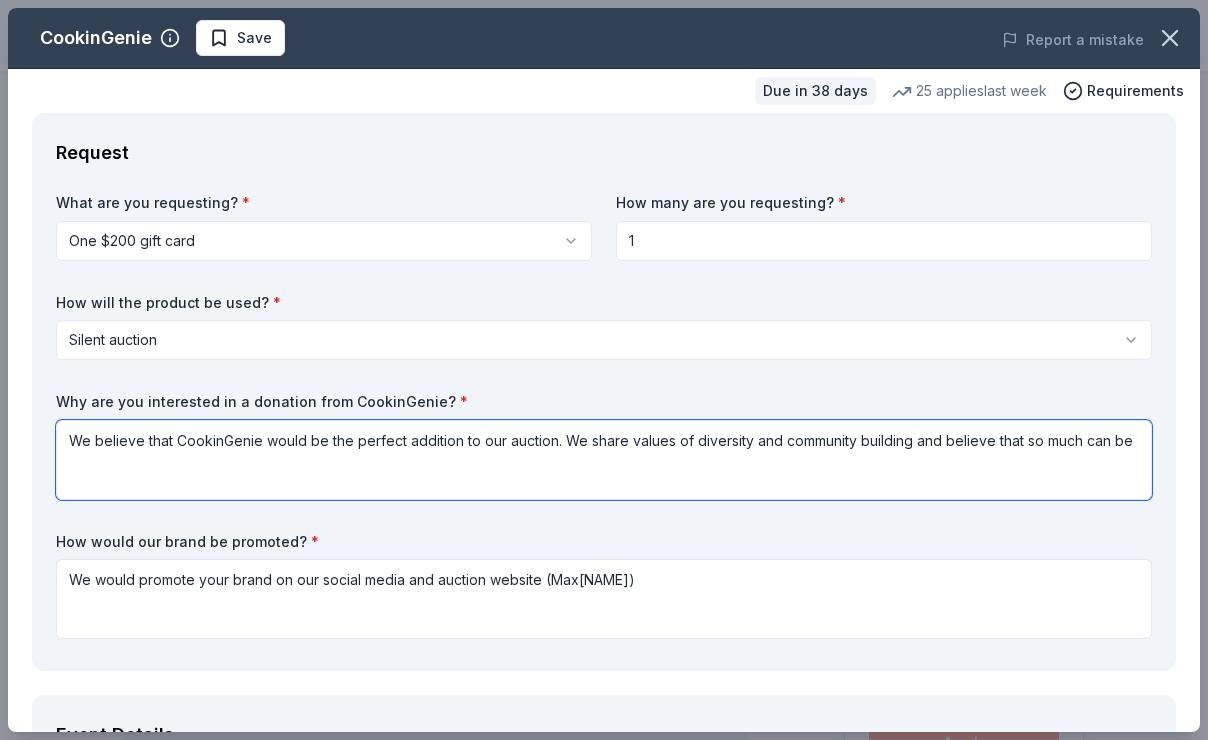 drag, startPoint x: 1025, startPoint y: 444, endPoint x: 1126, endPoint y: 444, distance: 101 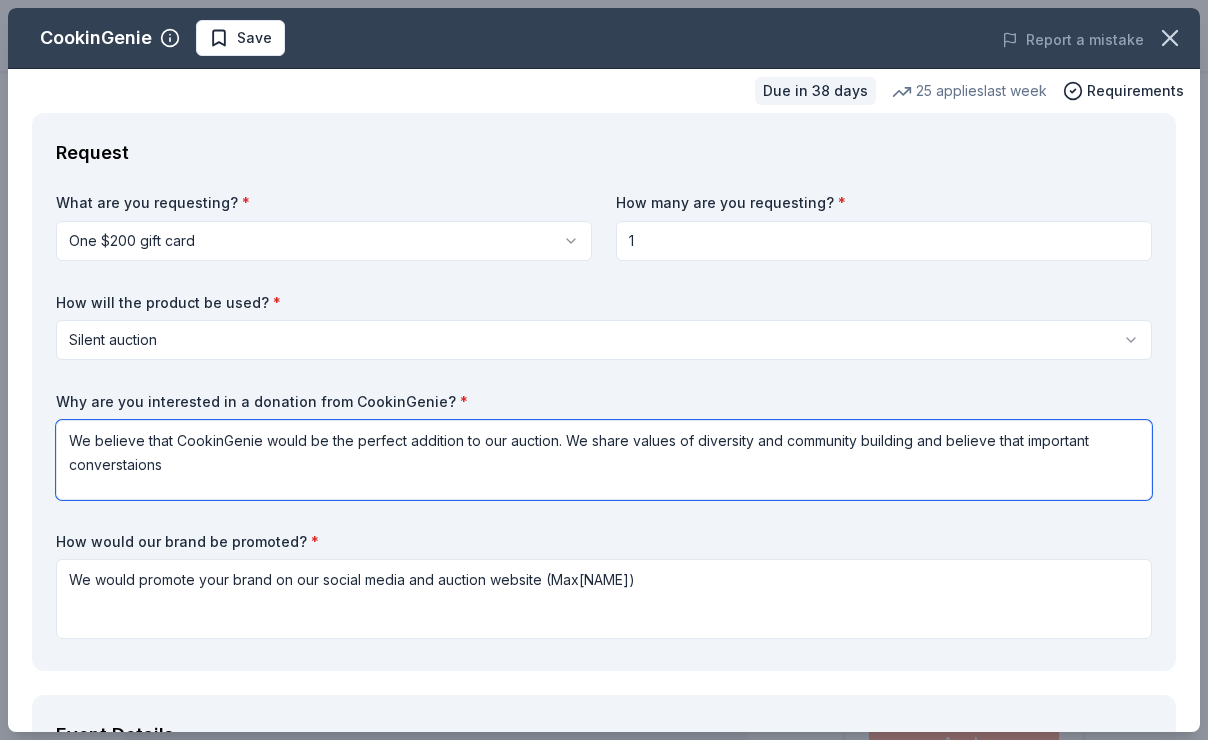 click on "We believe that CookinGenie would be the perfect addition to our auction. We share values of diversity and community building and believe that important converstaions" at bounding box center (604, 460) 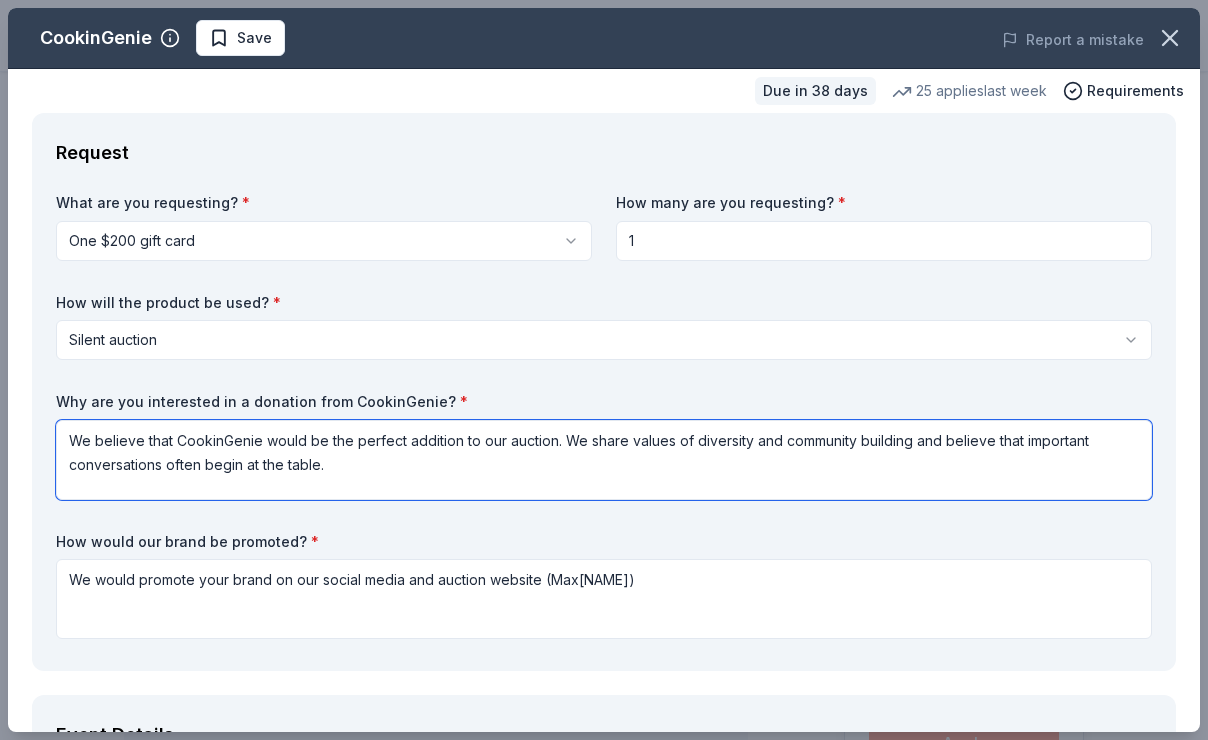 paste on "Greenaction is a 28-year-old non-profit organization based in San Francisco that works with urban, rural, and Indigenous communities whose health and environment is threatened and impacted by pollution and climate change. We work with community residents and allies to reduce pollution, protect health, and to promote safe and sustainable solutions to environmental problems.
As a small but effective grassroots organization with a well-documented track record of successful campaigns and policy advocacy, we rely on individual supporters and community-friendly businesses to support our work. Your donation would support our youth leadership academies in underserved communities, and contribute to additional outreach in urban, rural, and indigenous communities that are highly impacted by pollution." 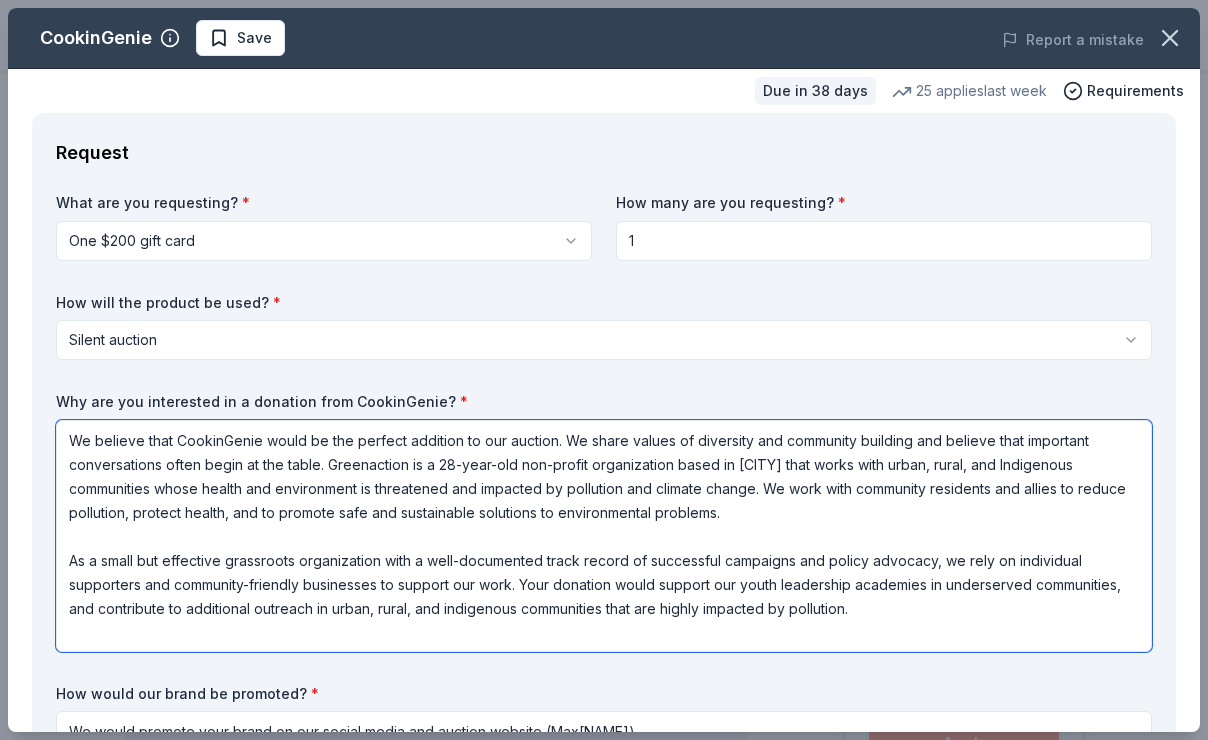 drag, startPoint x: 333, startPoint y: 473, endPoint x: 889, endPoint y: 482, distance: 556.0728 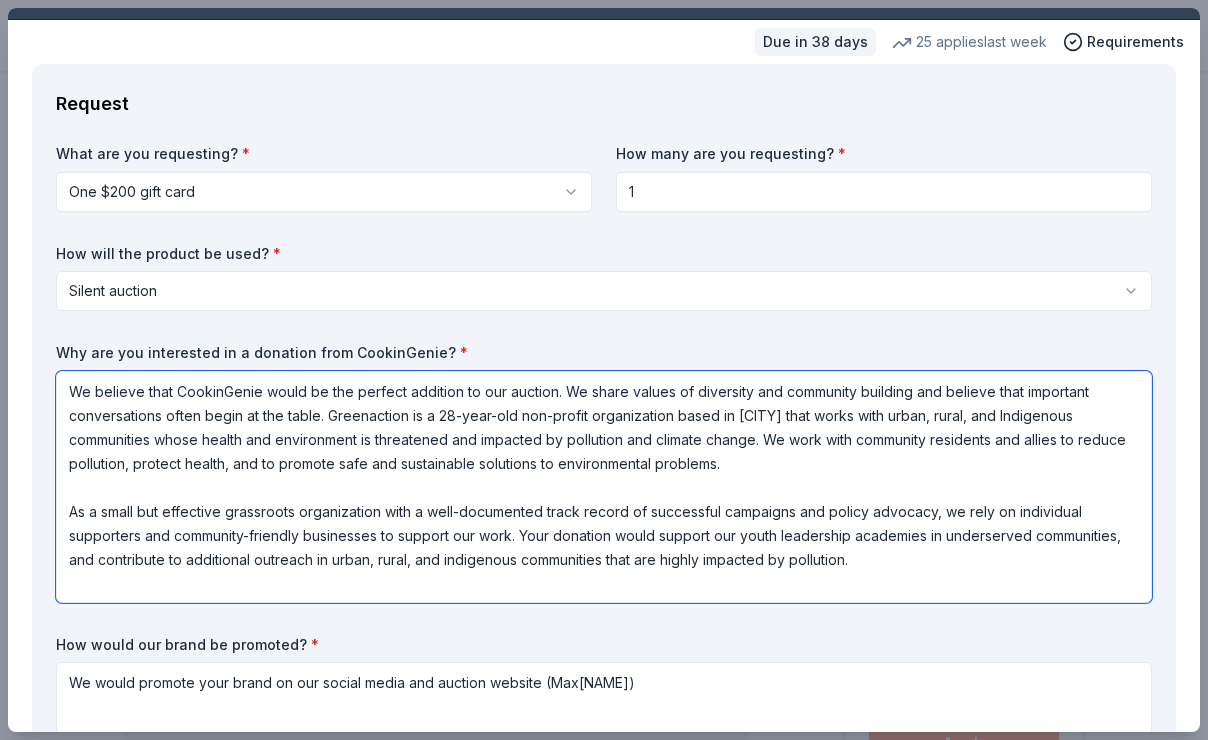 scroll, scrollTop: 47, scrollLeft: 0, axis: vertical 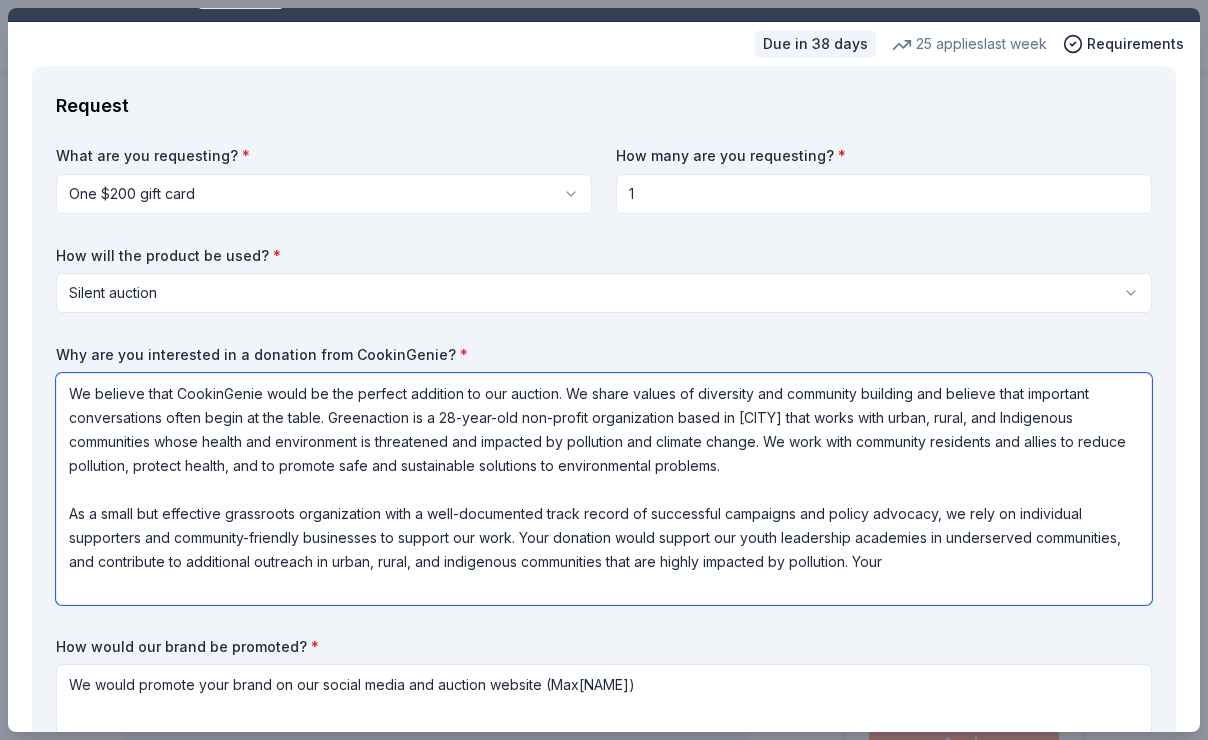 paste on "As we are a 501(c) (3) non-profit organization in good-standing, donations to Greenaction are tax-deductible to the maximum extent under the law." 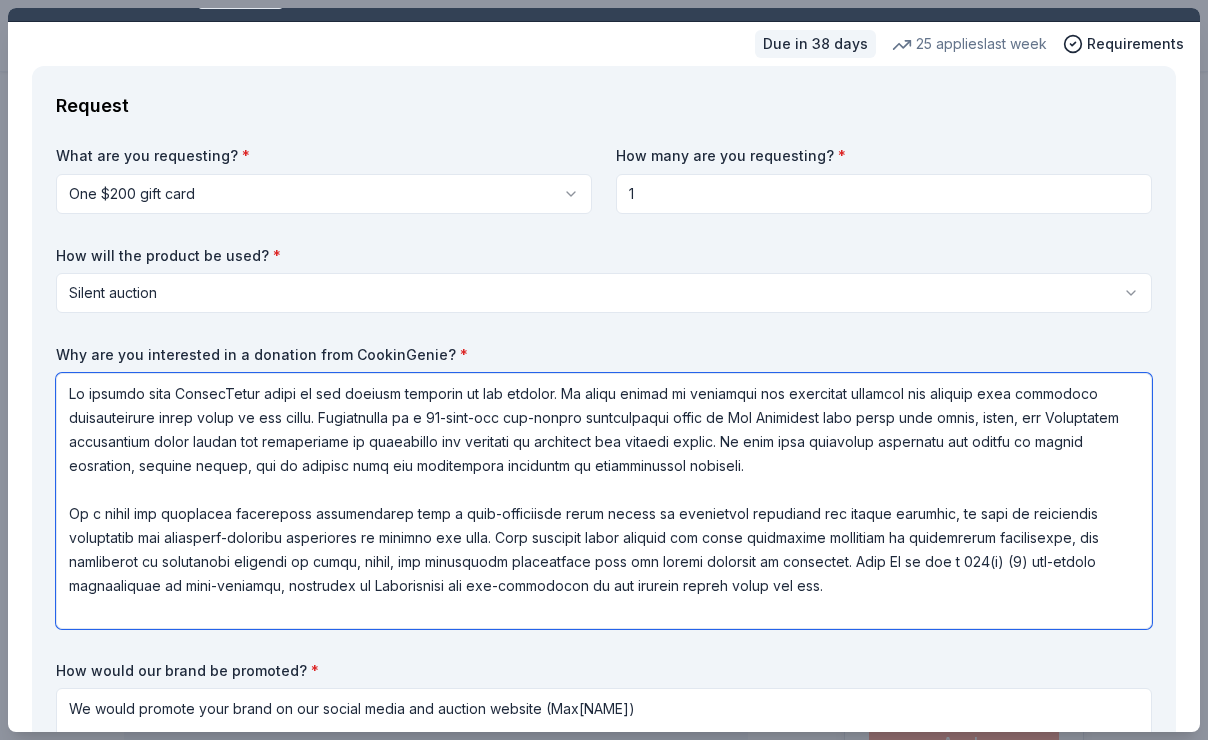 click at bounding box center (604, 501) 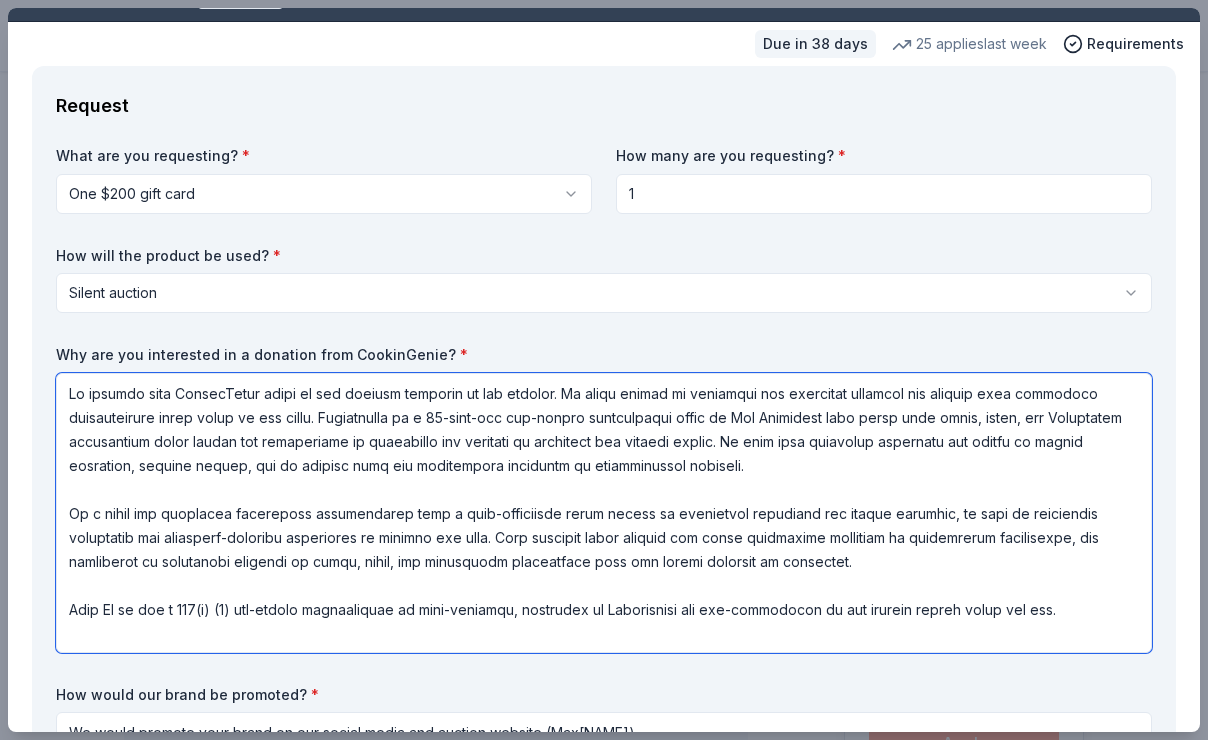 click at bounding box center (604, 513) 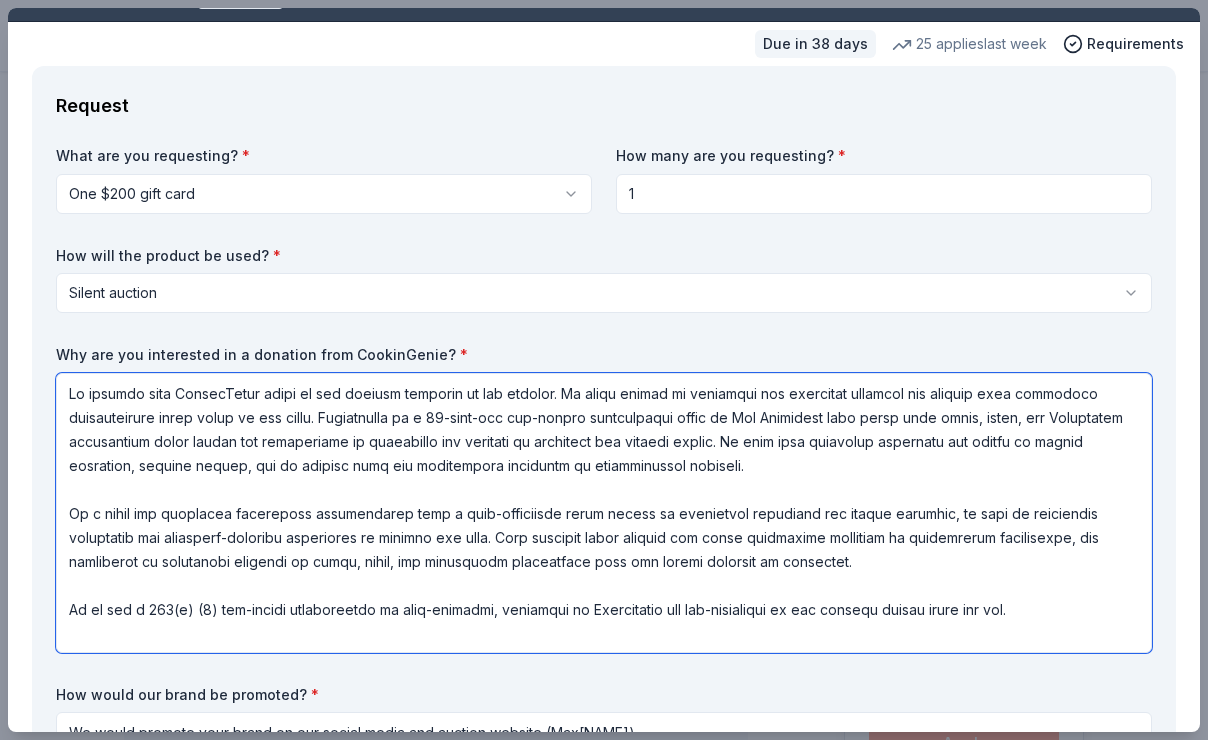 click at bounding box center [604, 513] 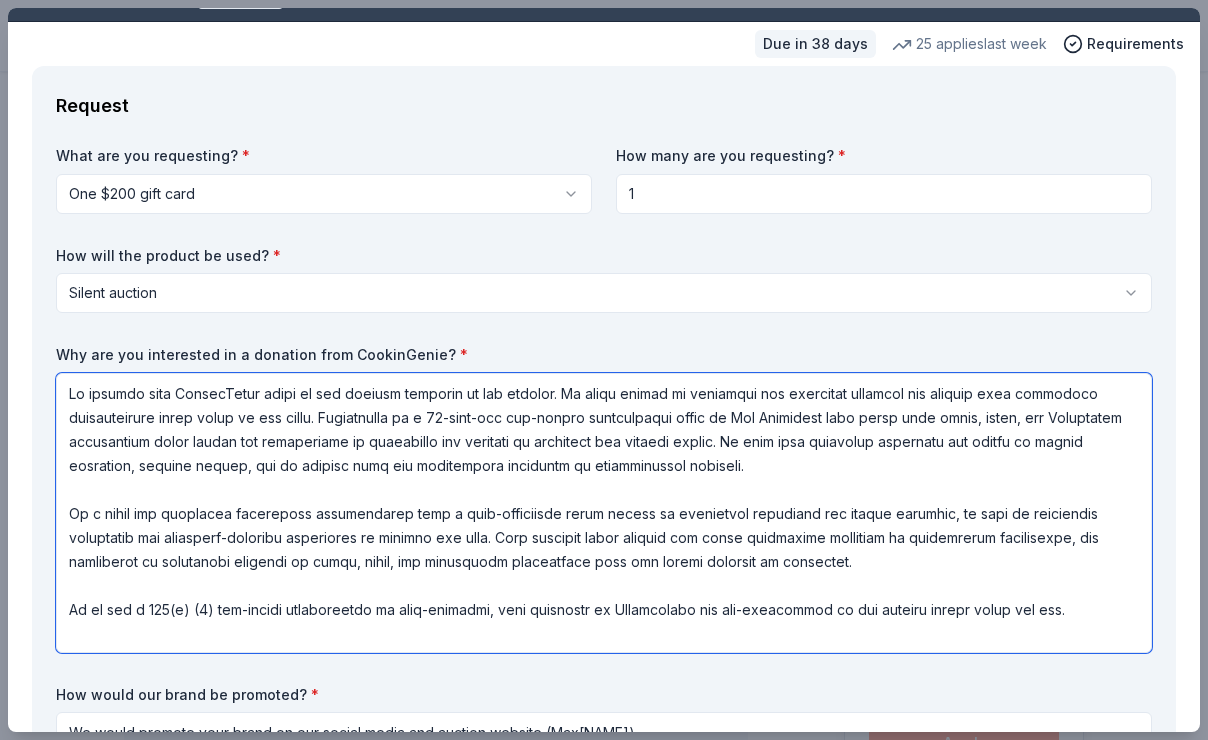 click at bounding box center [604, 513] 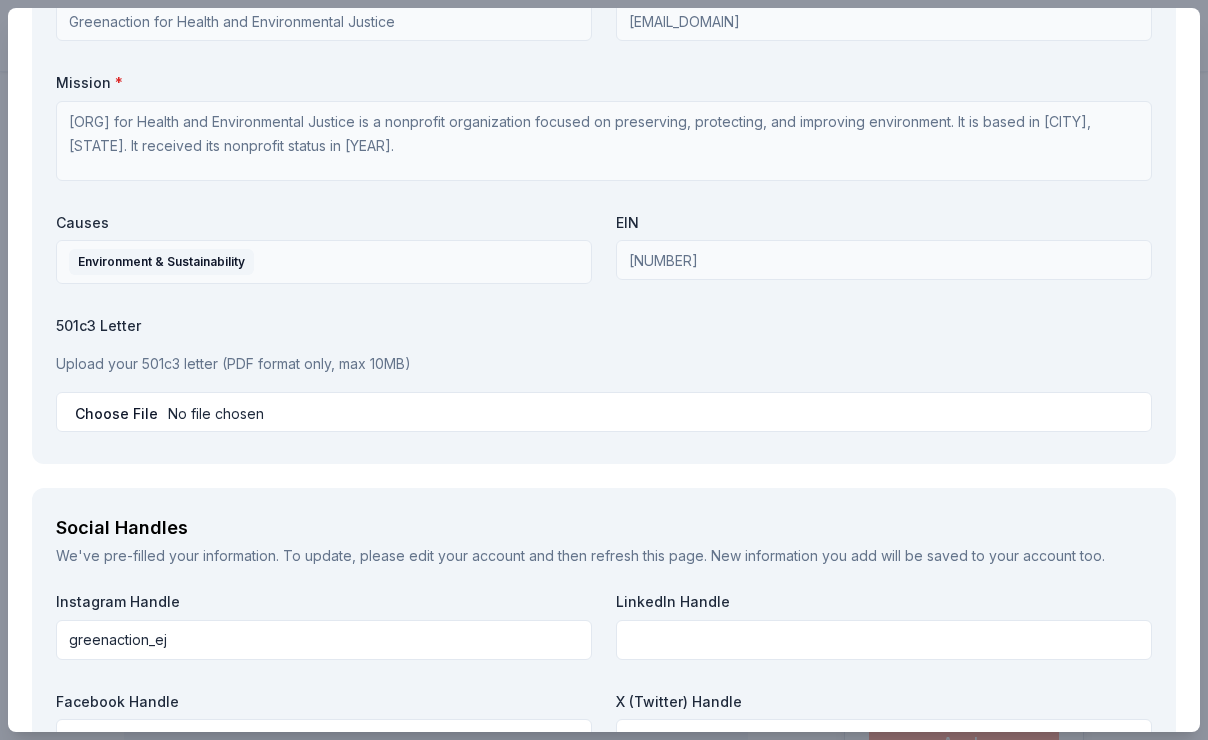 scroll, scrollTop: 2429, scrollLeft: 0, axis: vertical 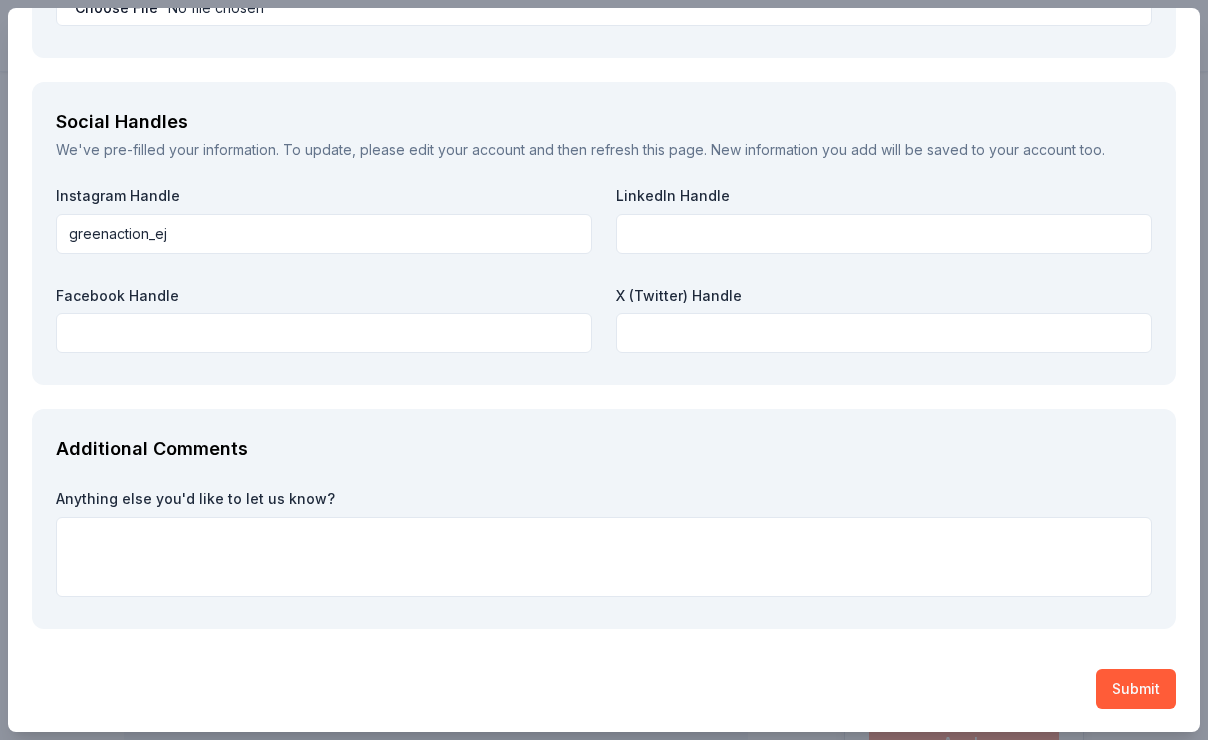 type on "We believe that CookinGenie would be the perfect addition to our auction. We share values of diversity and community building and believe that important conversations often begin at the table. Greenaction is a 28-year-old non-profit organization based in San Francisco that works with urban, rural, and Indigenous communities whose health and environment is threatened and impacted by pollution and climate change. We work with community residents and allies to reduce pollution, protect health, and to promote safe and sustainable solutions to environmental problems.
As a small but effective grassroots organization with a well-documented track record of successful campaigns and policy advocacy, we rely on individual supporters and community-friendly businesses to support our work. Your donation would support our youth leadership academies in underserved communities, and contribute to additional outreach in urban, rural, and indigenous communities that are highly impacted by pollution.
As we are a 501(c) (3)..." 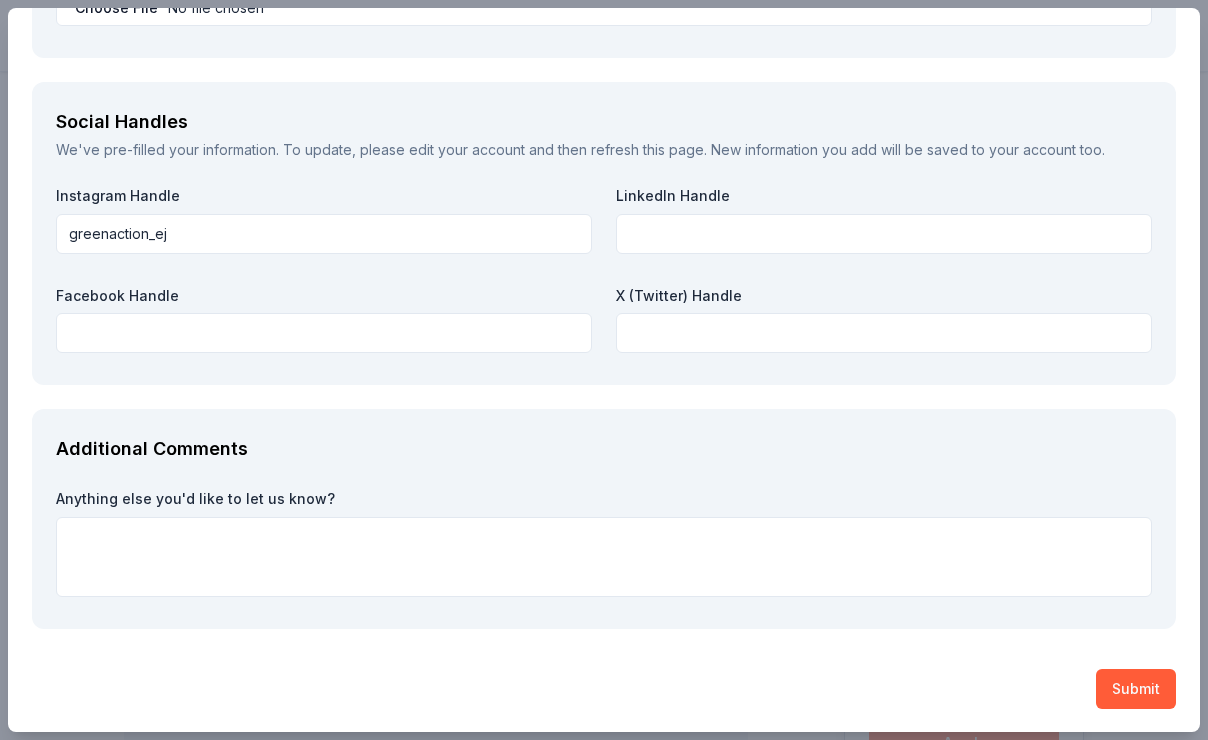 click on "Request What are you requesting? * One $200 gift card One $200 gift card How many are you requesting? * 1 How will the product be used? * Silent auction Silent auction Live auction Raffle / Door prize Swag bag for attendees Food and beverage for attendees Other Why are you interested in a donation from CookinGenie? * How would our brand be promoted? * We would promote your brand on our social media and auction website (MaxGiving) Event Details We've pre-filled information from your event. To update, please edit your event and then refresh this page. New information you add will be saved to your event too. Event Name * Greenaction 2025 Virtual Auction Event Website greenaction.org Number of Attendees * 200 Event Date * 09/21/2025 Event Zipcode * 94102 Event Type * Fundraiser Event Demographic All genders All ages About the Event * Contact We've pre-filled your information. To update, please   edit your account   and then refresh this page. New information you add will be saved to your account too. First Name *" at bounding box center (604, -792) 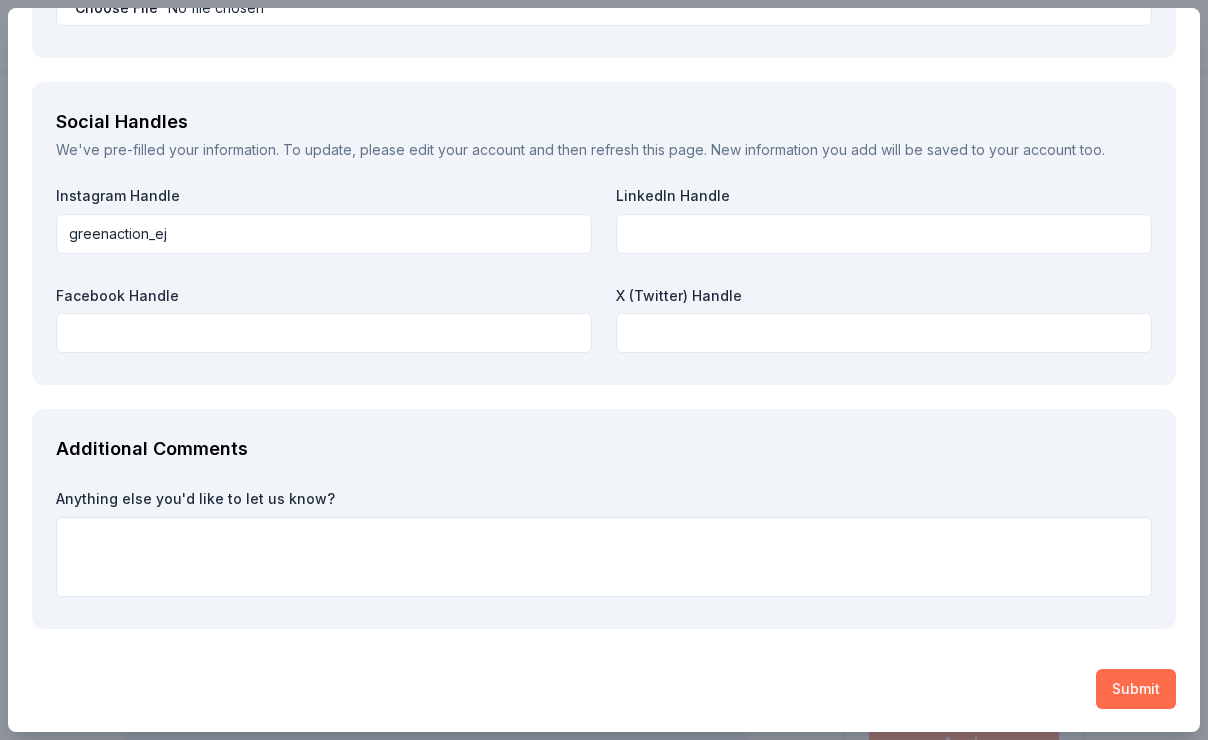 click on "Submit" at bounding box center [1136, 689] 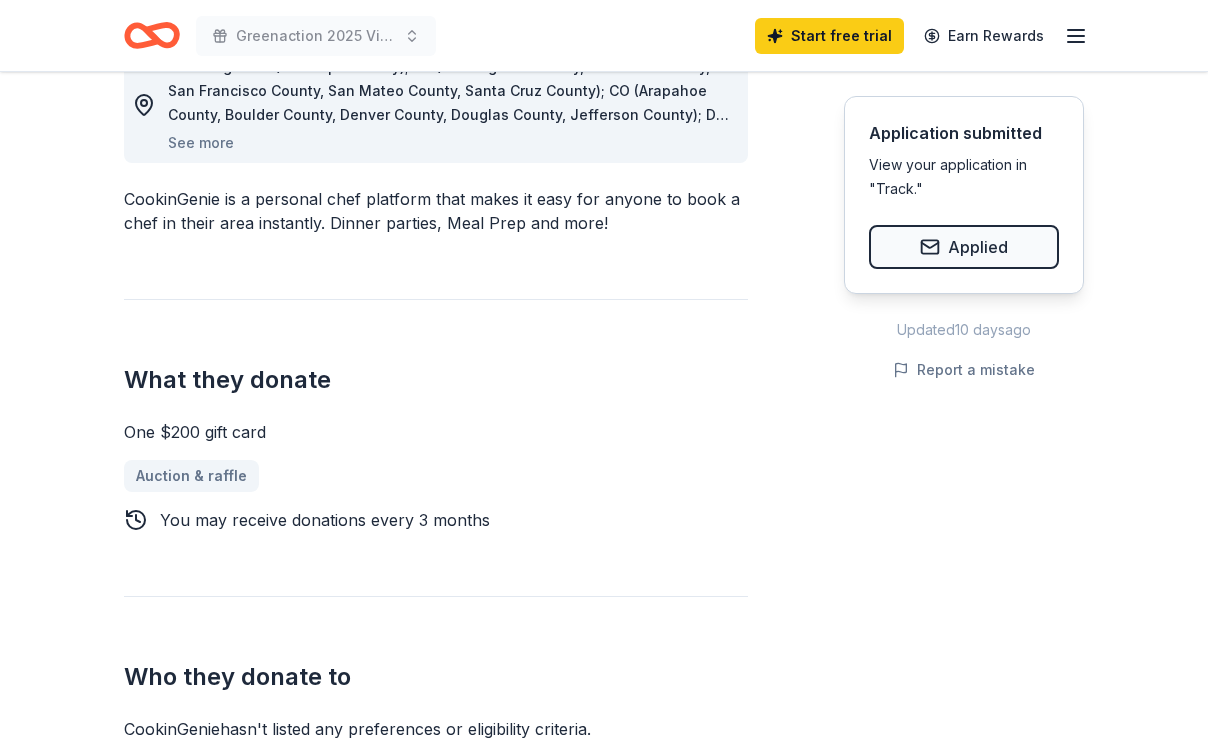 scroll, scrollTop: 654, scrollLeft: 0, axis: vertical 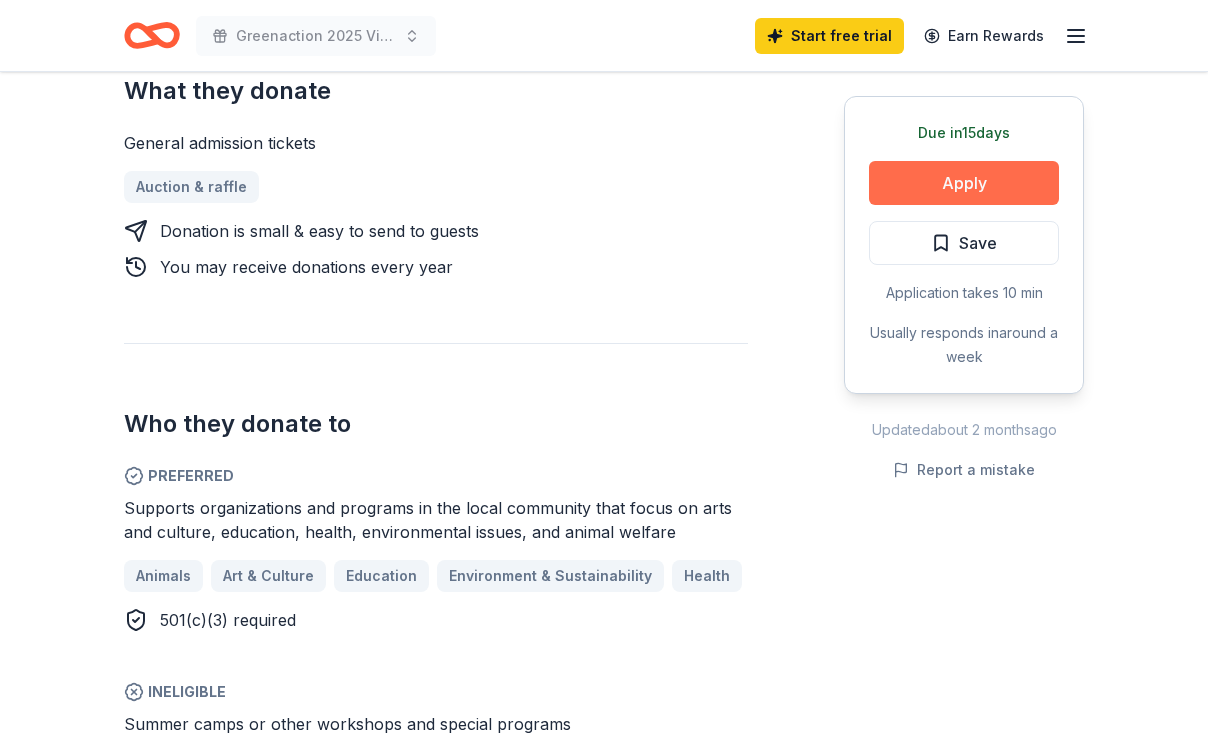 click on "Apply" at bounding box center [964, 183] 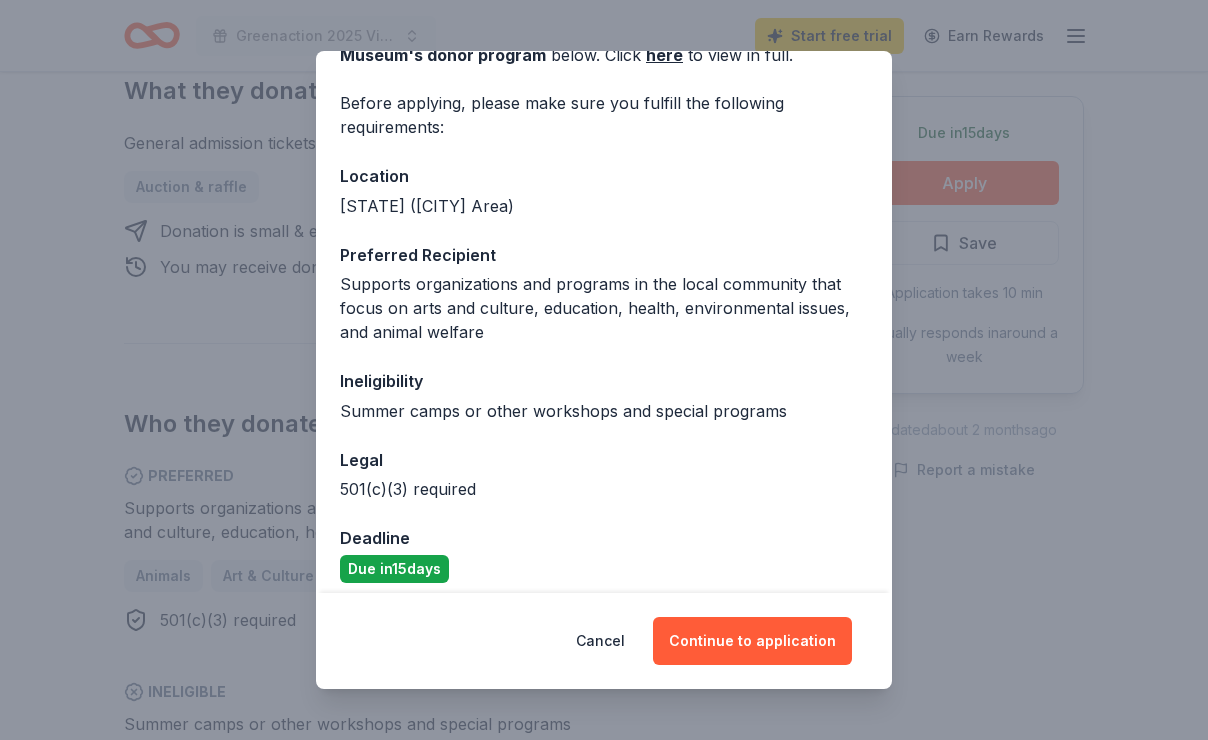 scroll, scrollTop: 144, scrollLeft: 0, axis: vertical 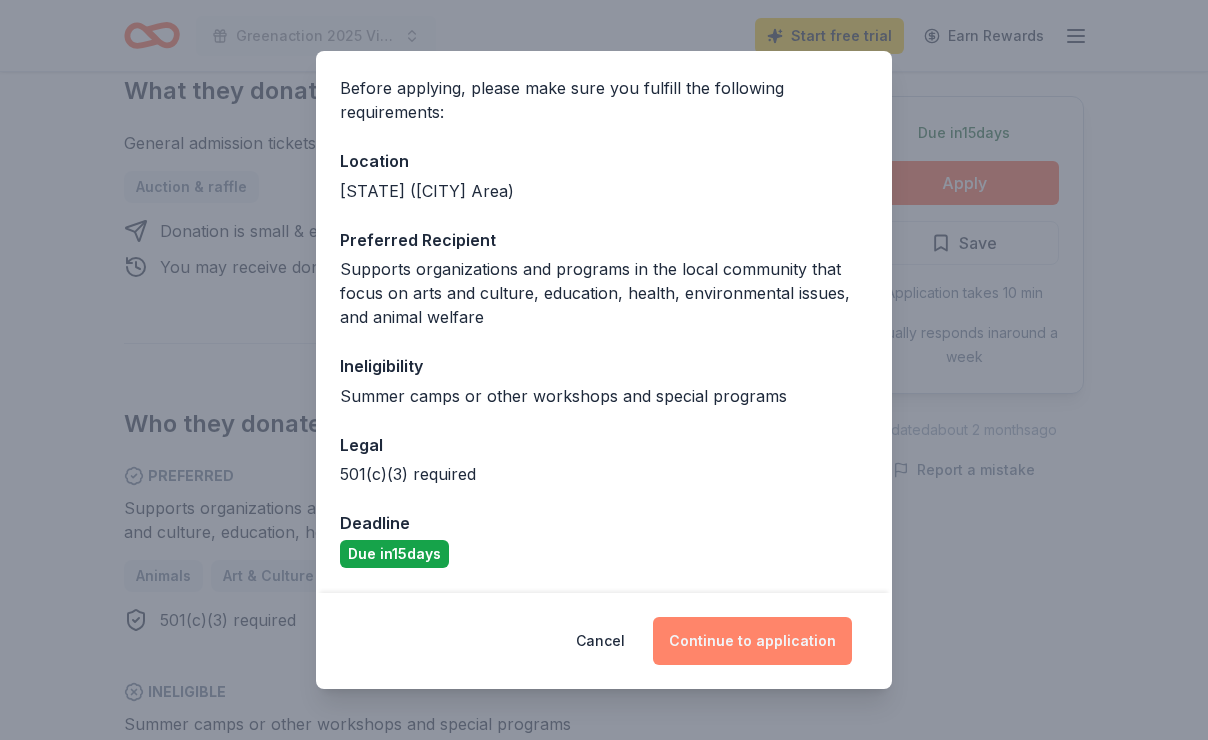 click on "Continue to application" at bounding box center (752, 641) 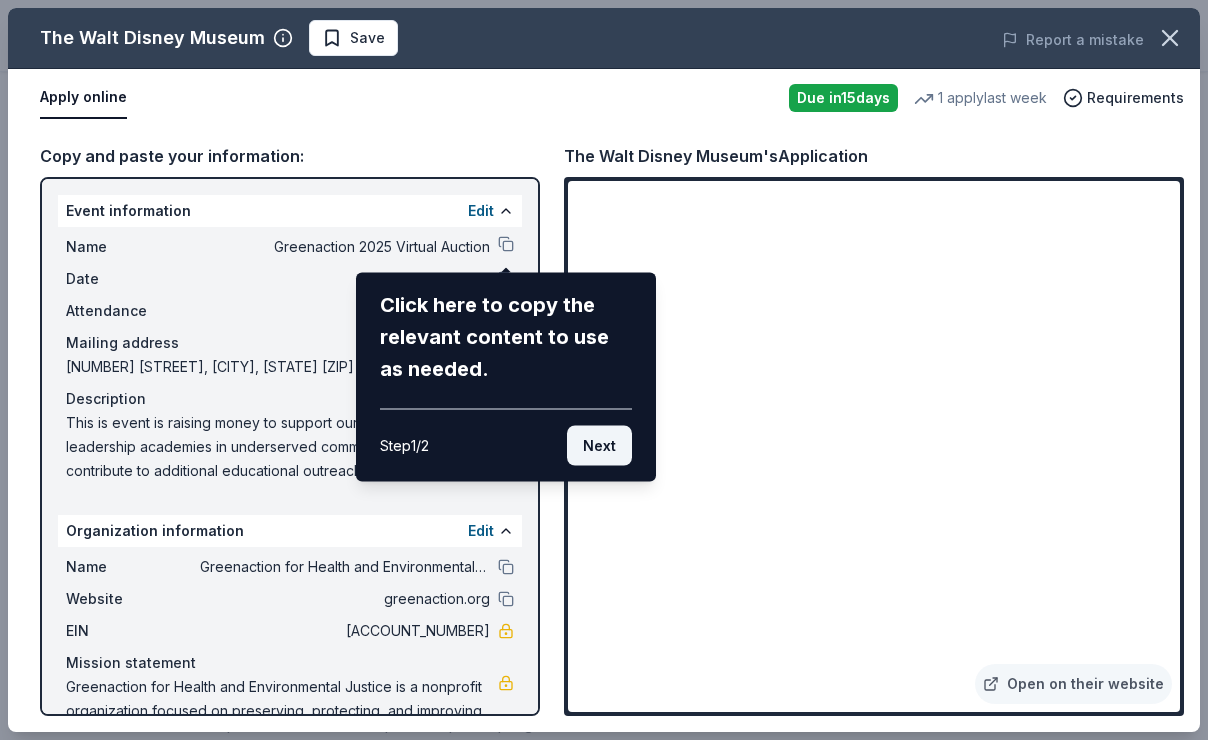 click on "Next" at bounding box center [599, 446] 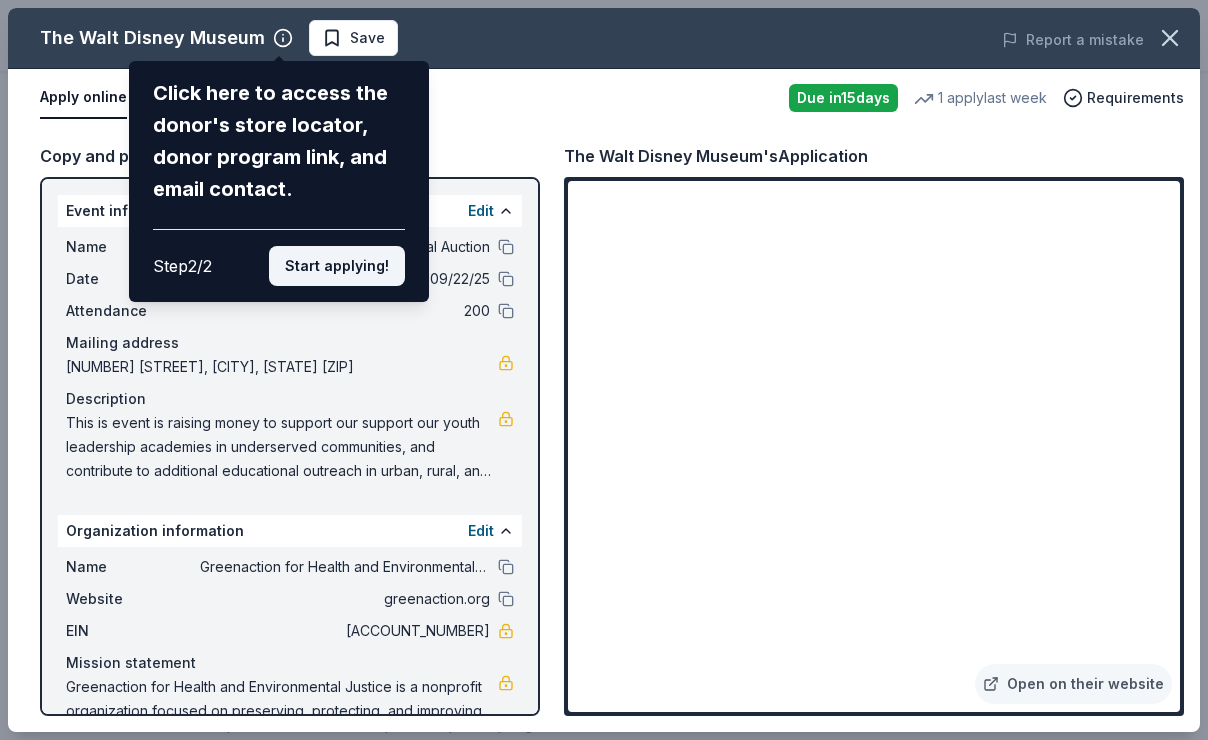click on "Start applying!" at bounding box center [337, 266] 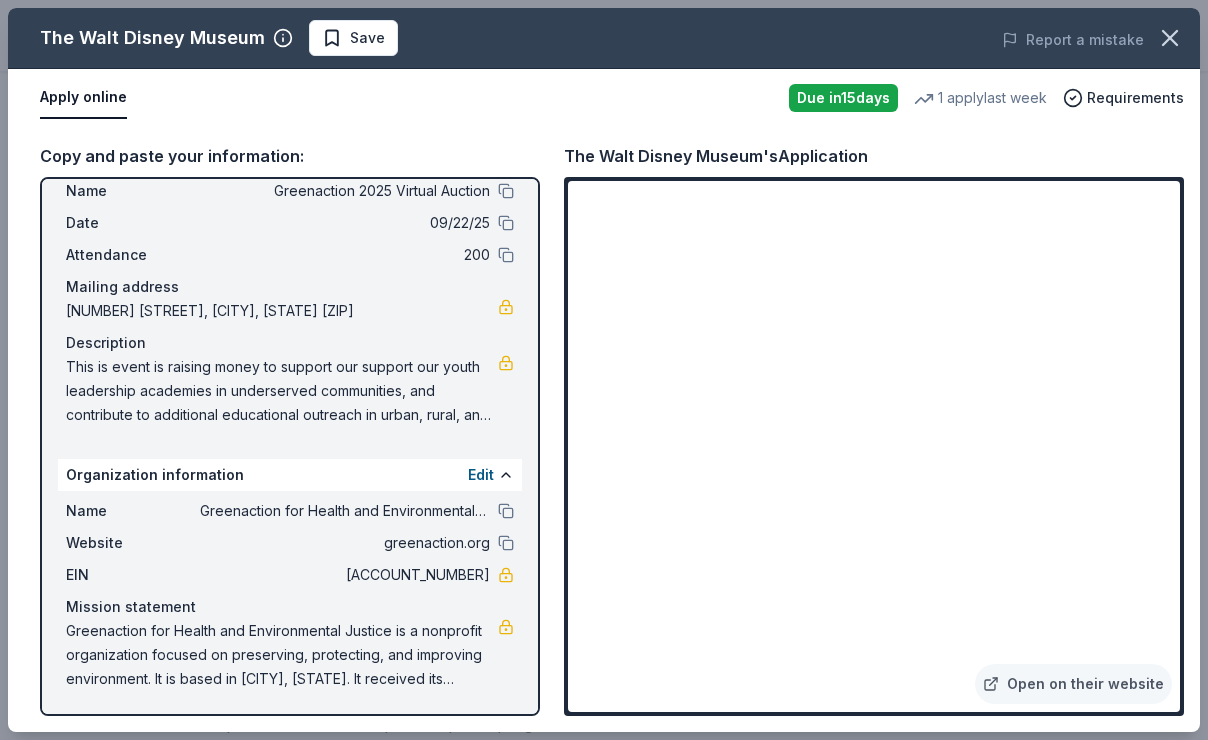 scroll, scrollTop: 57, scrollLeft: 0, axis: vertical 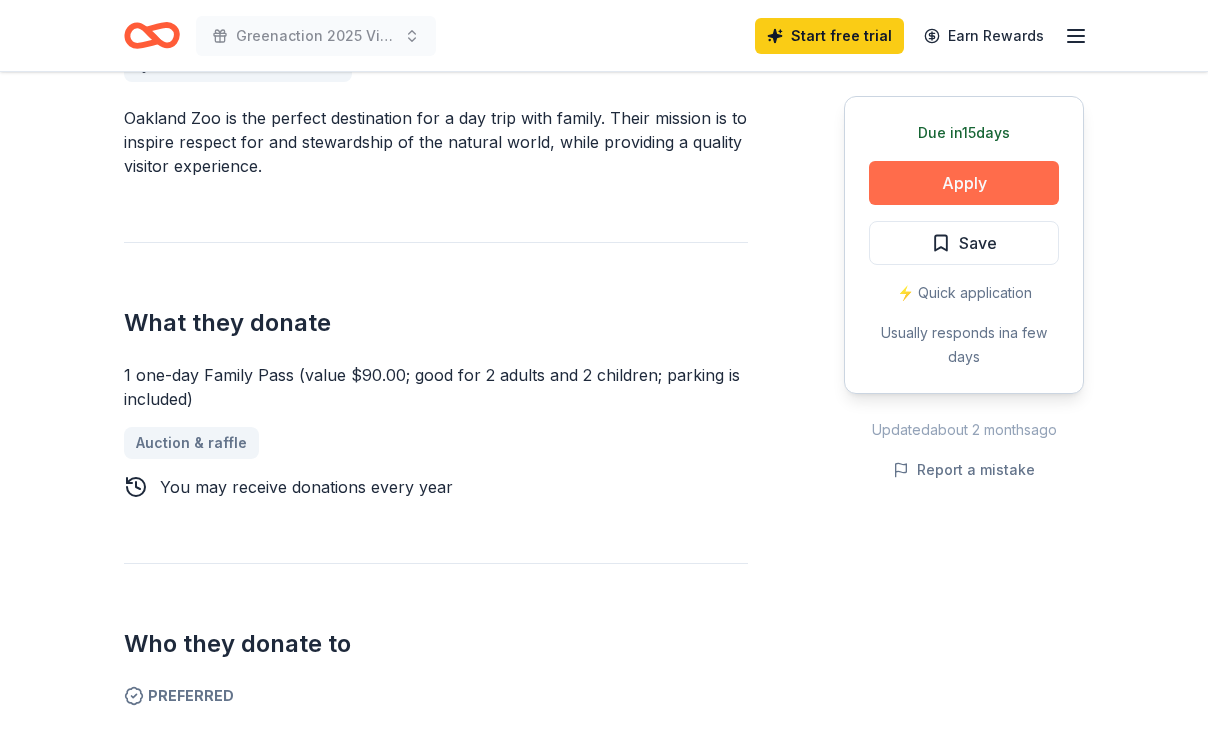 click on "Apply" at bounding box center [964, 183] 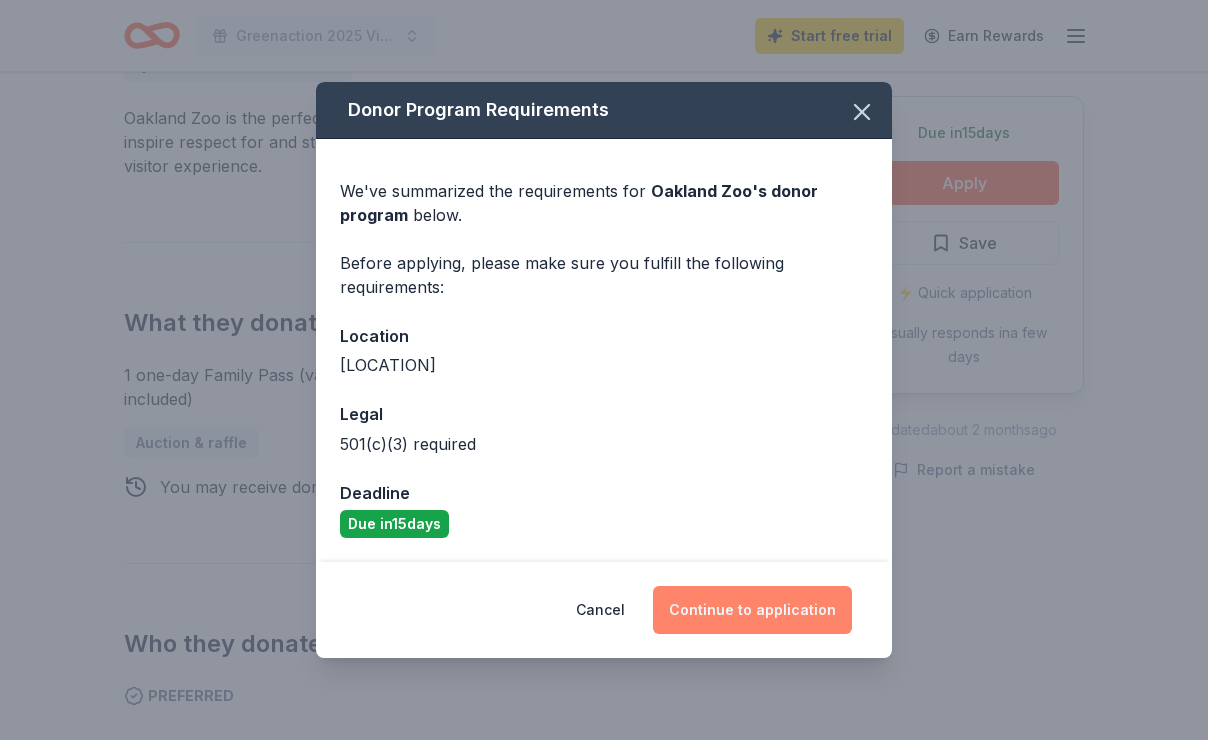 click on "Continue to application" at bounding box center (752, 610) 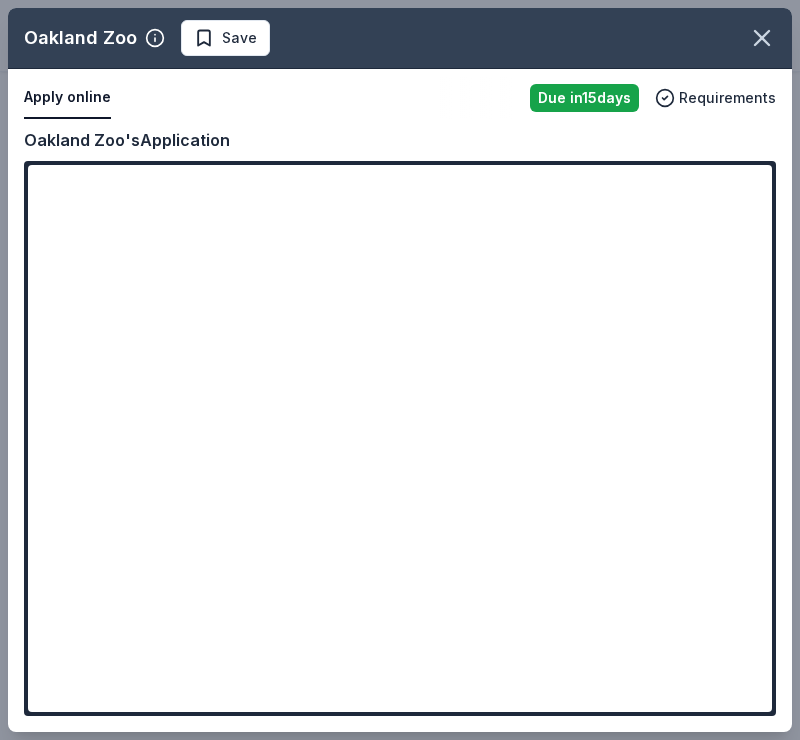 click on "Oakland Zoo Save Apply online Due in  15  days Requirements Copy and paste your information: Event information Edit Name Greenaction 2025 Virtual Auction Date 09/22/25 Attendance 200 Mailing address 466 Geary Street, Suite 300, San Francisco, CA 94102 Description This is event is raising money to support our support our youth leadership academies in underserved communities, and contribute to additional educational outreach in urban, rural, and indigenous communities that are highly impacted by pollution. Organization information Edit Name Greenaction for Health and Environmental Justice Website greenaction.org EIN 43-2050242 Mission statement Greenaction for Health and Environmental Justice is a nonprofit organization focused on preserving, protecting, and improving environment. It is based in San Francisco, CA. It received its nonprofit status in 2005. Oakland Zoo's  Application" at bounding box center [400, 370] 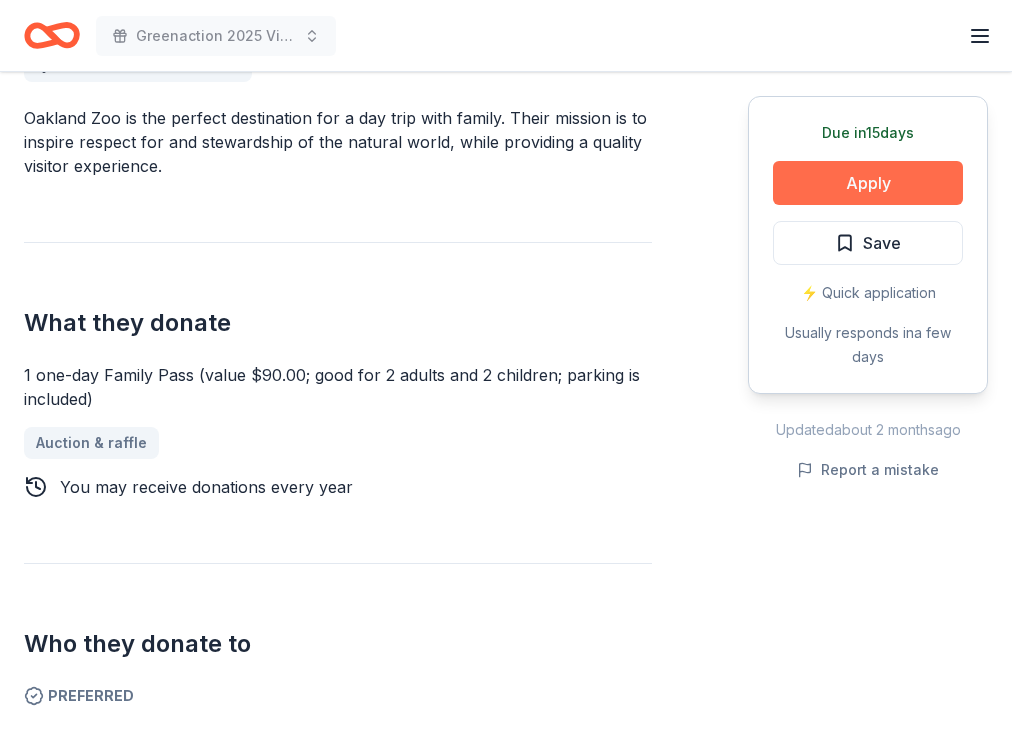 click on "Apply" at bounding box center [868, 183] 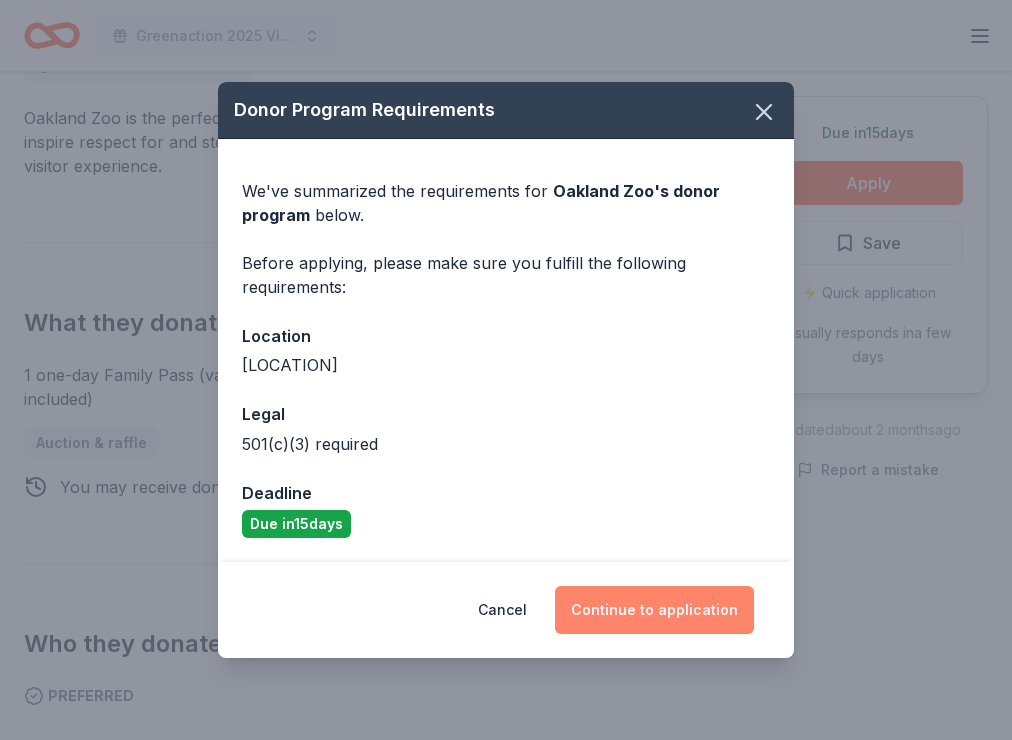 click on "Continue to application" at bounding box center [654, 610] 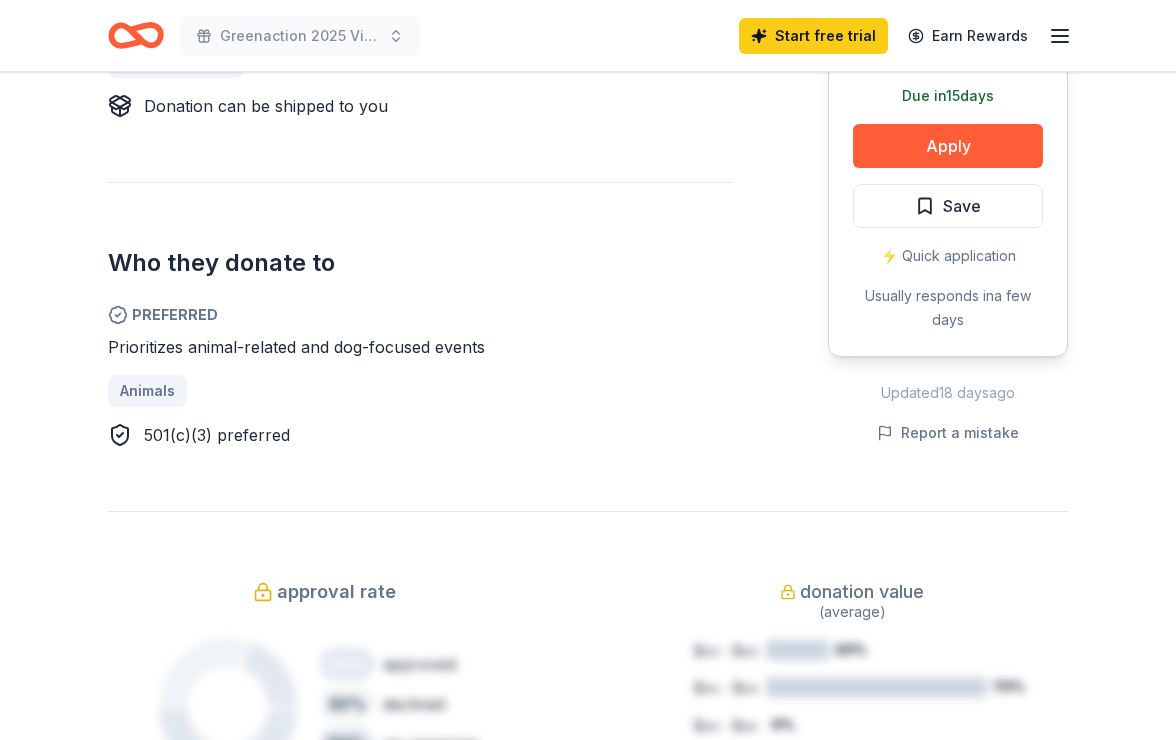 scroll, scrollTop: 980, scrollLeft: 0, axis: vertical 